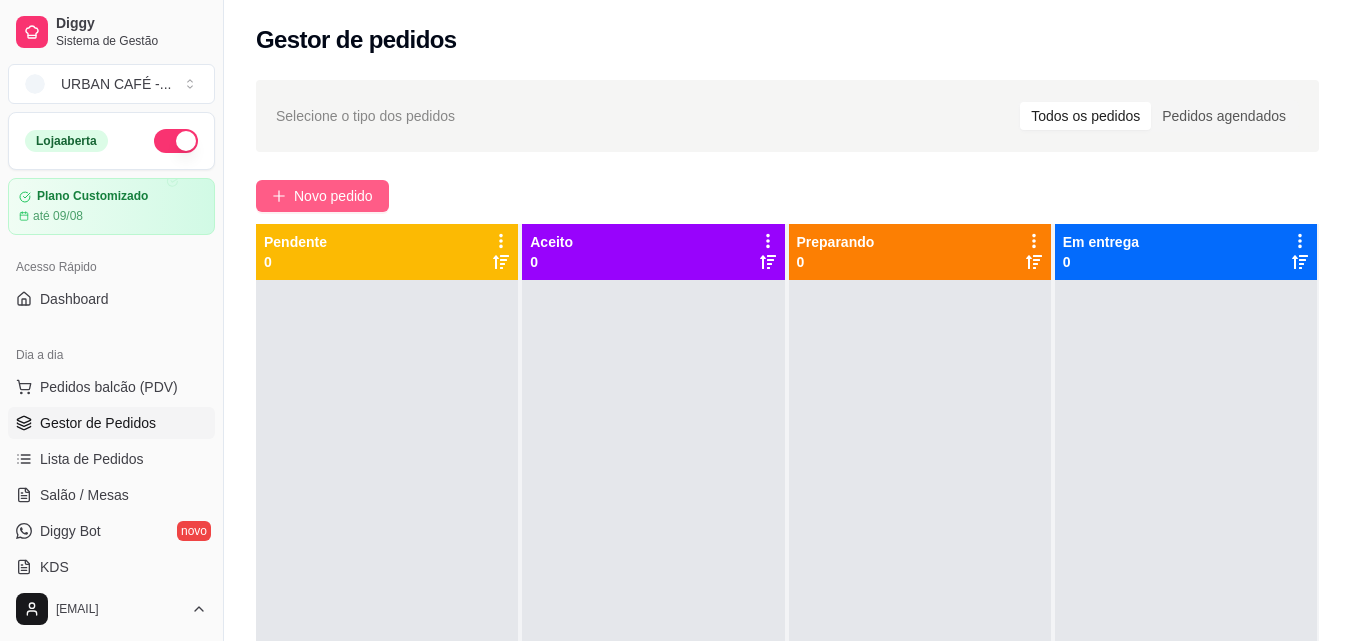 scroll, scrollTop: 0, scrollLeft: 0, axis: both 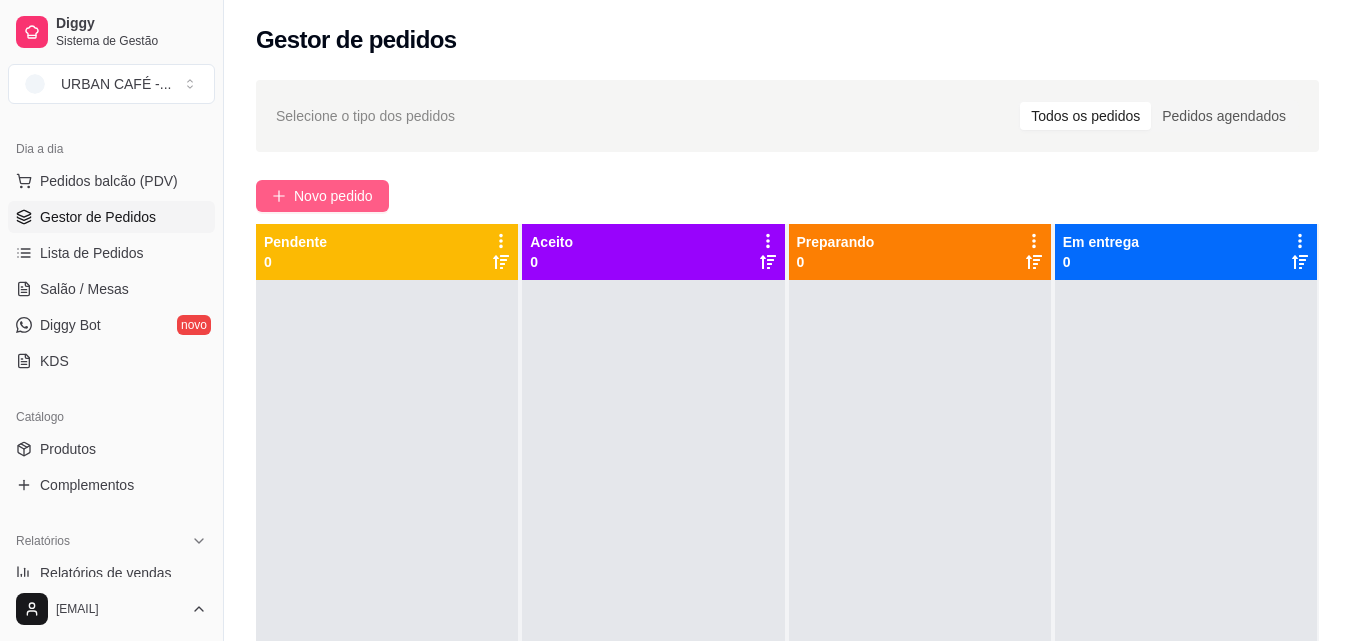 click on "Novo pedido" at bounding box center (333, 196) 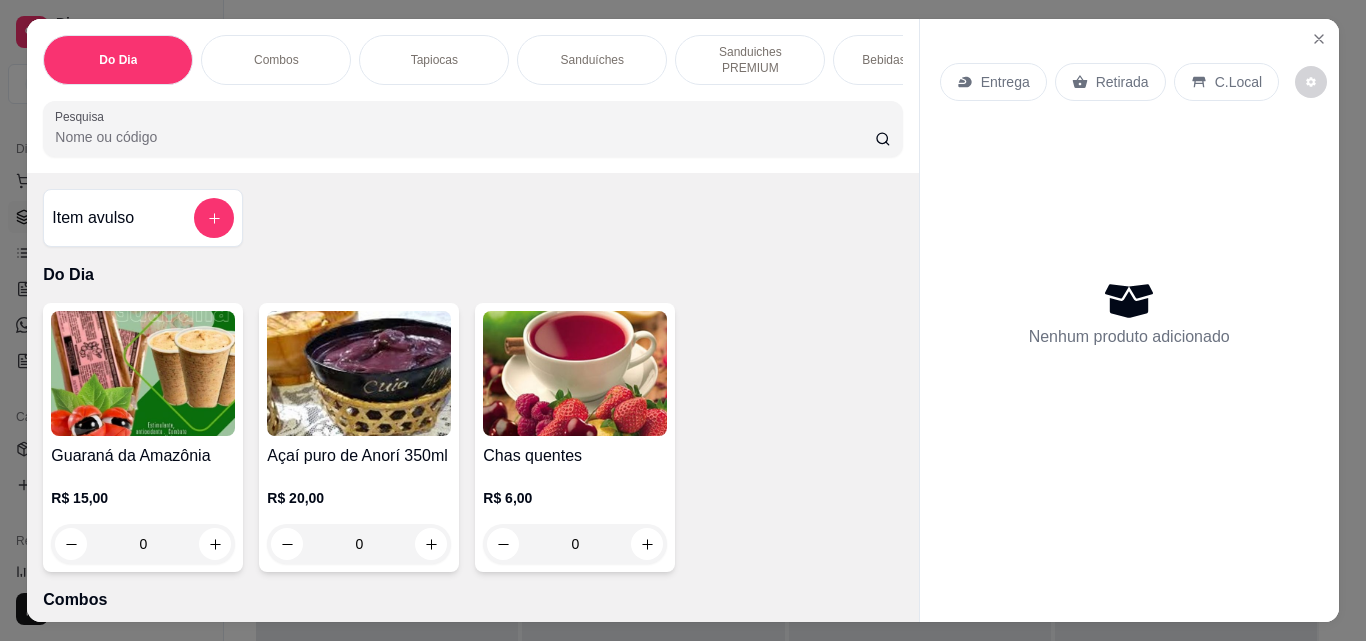 click on "Pesquisa" at bounding box center [465, 137] 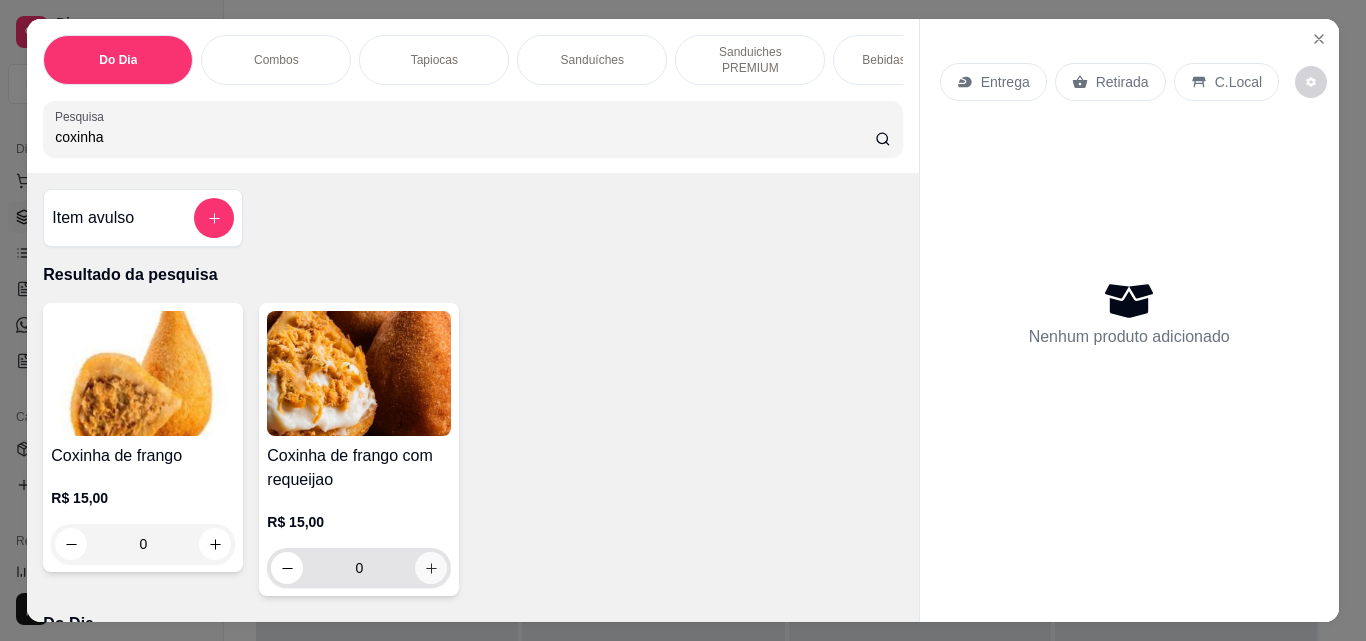 type on "coxinha" 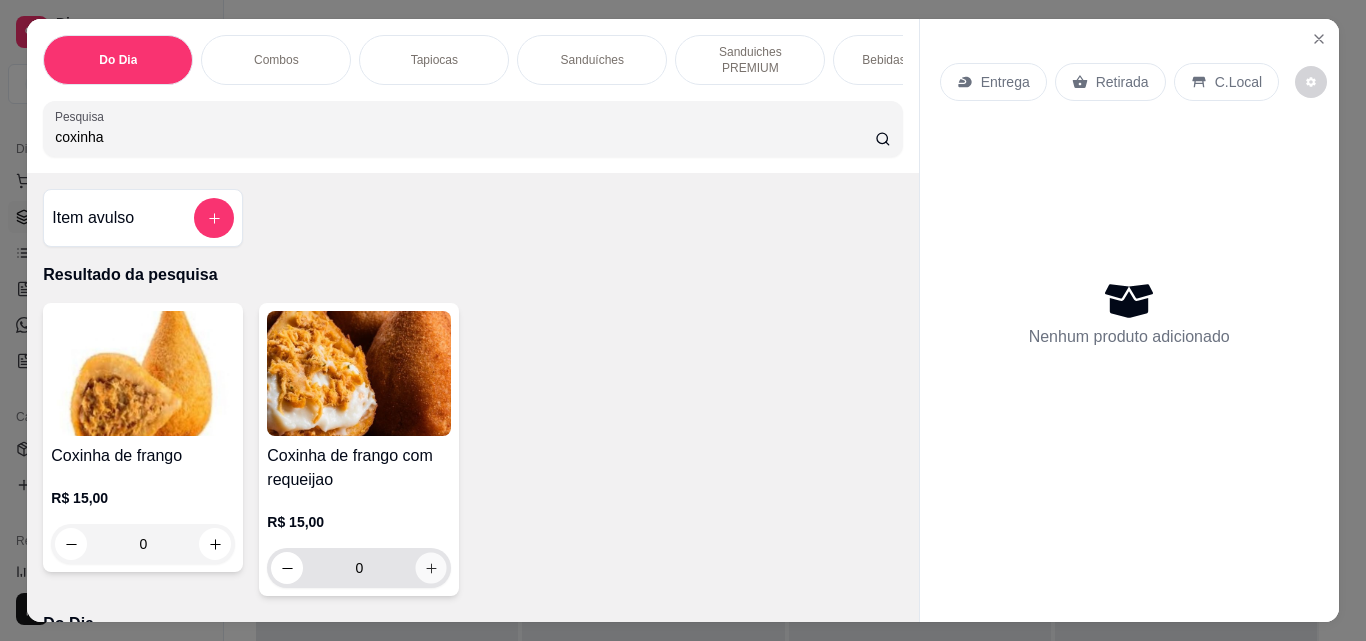 click 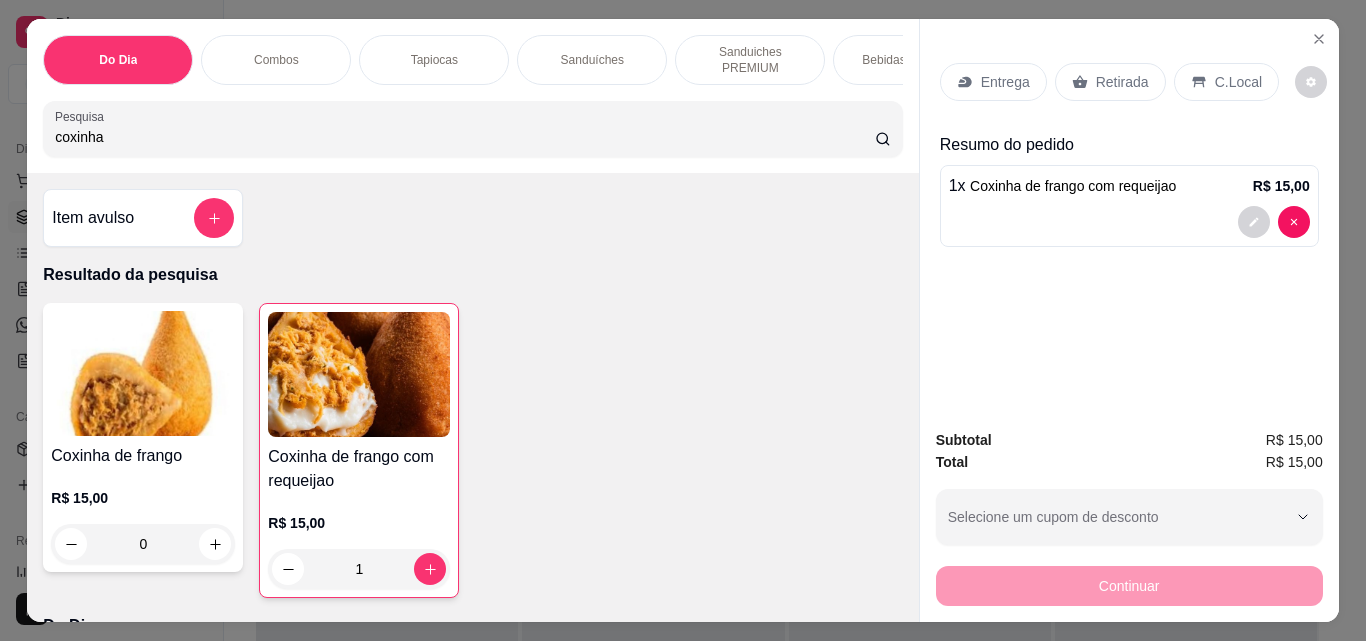click on "Retirada" at bounding box center (1122, 82) 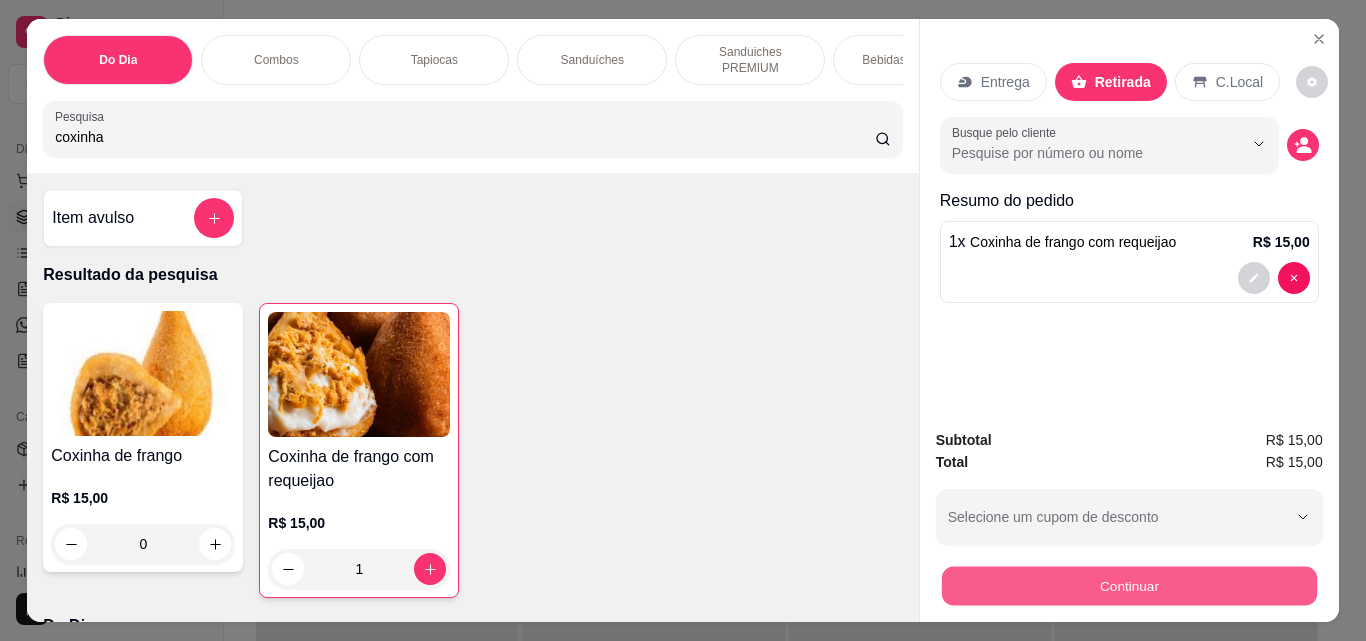click on "Continuar" at bounding box center (1128, 585) 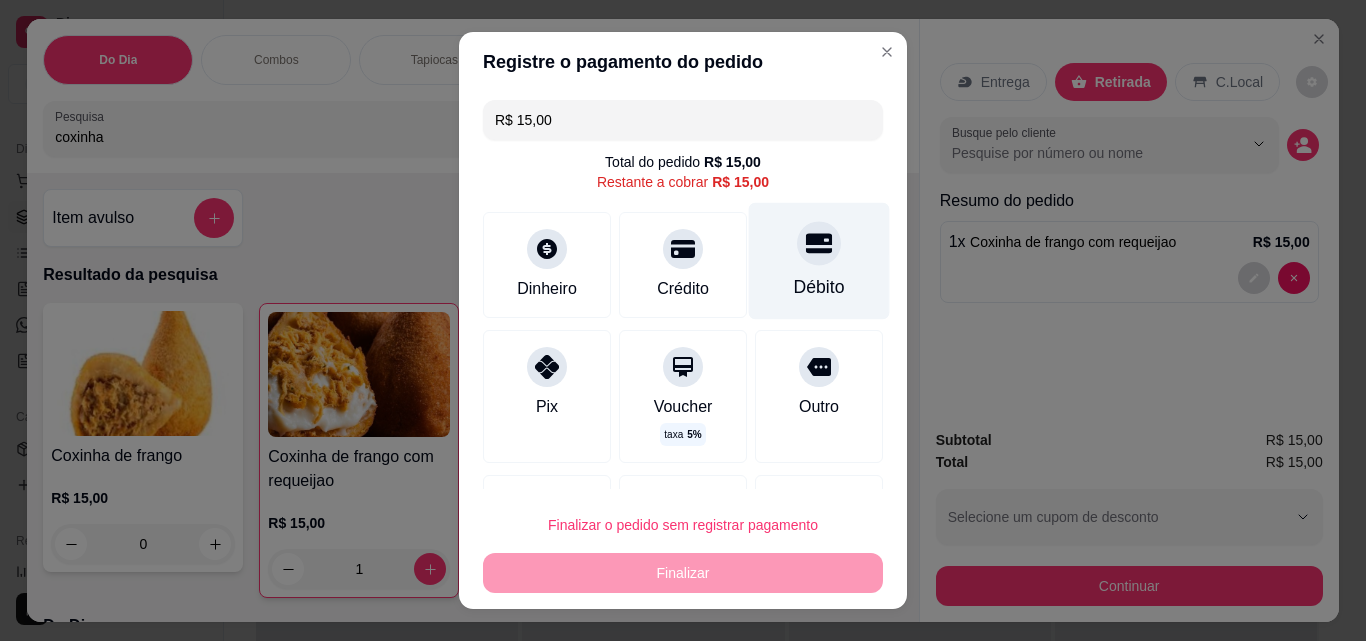 click on "Débito" at bounding box center [819, 261] 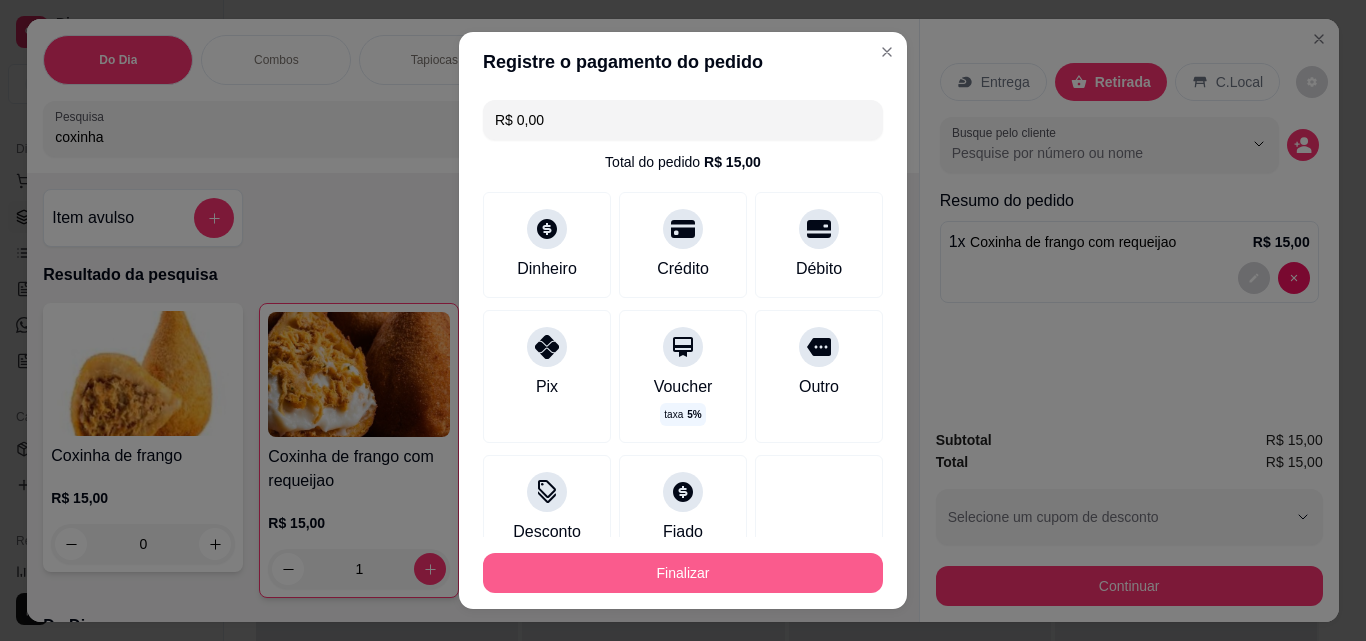 click on "Finalizar" at bounding box center [683, 573] 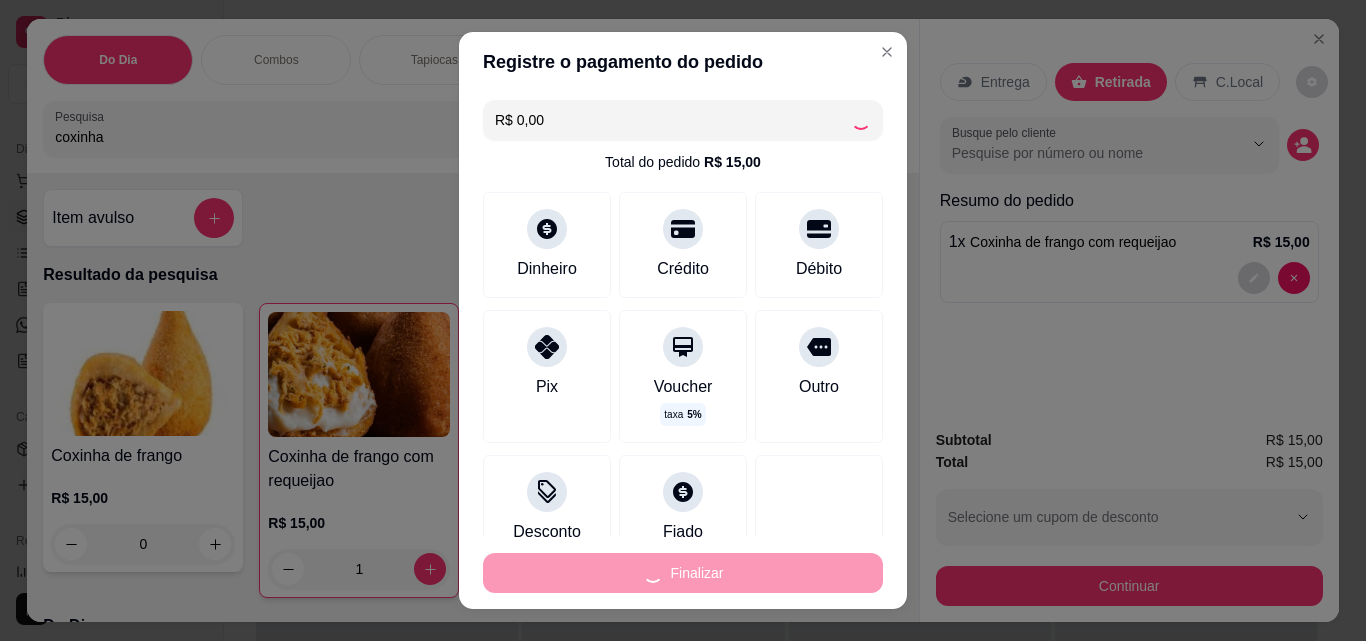type on "0" 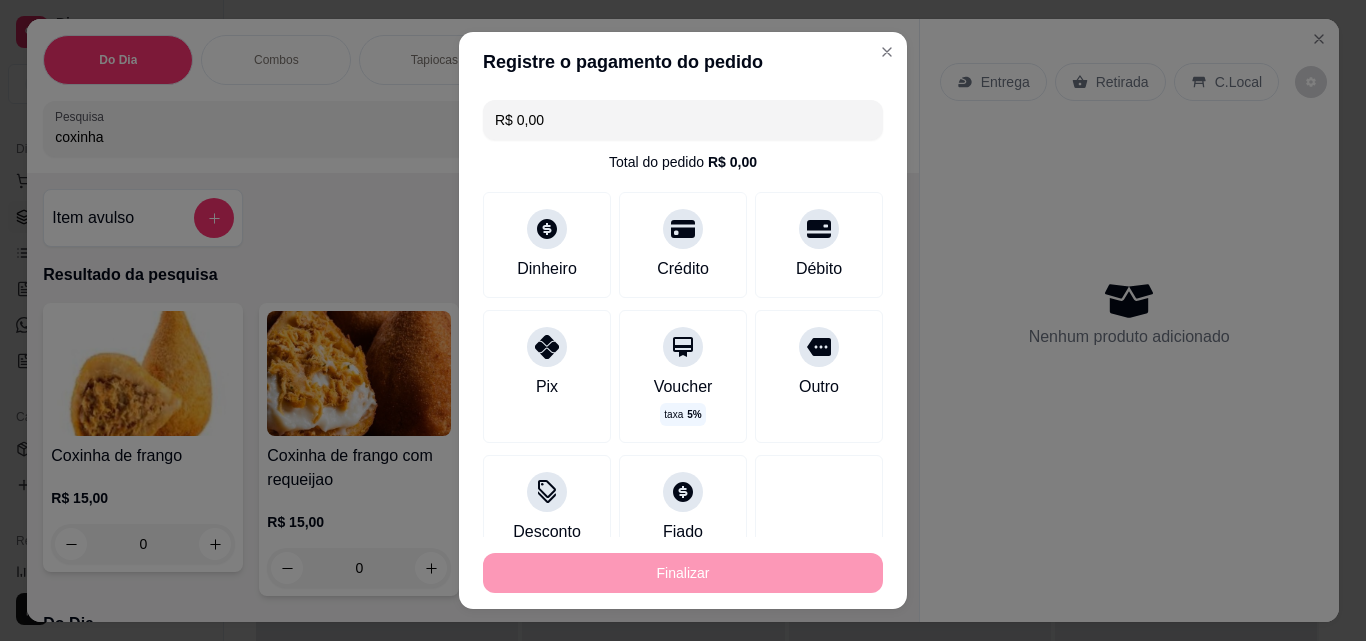 type on "-R$ 15,00" 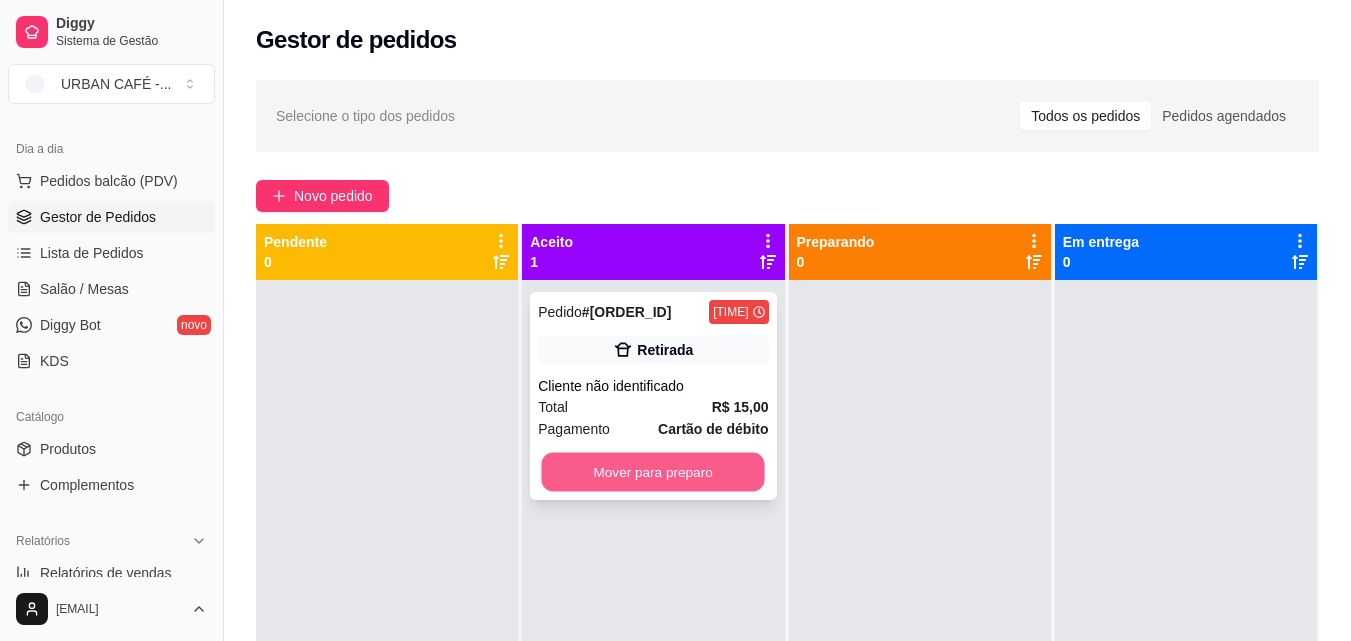 click on "Mover para preparo" at bounding box center (653, 472) 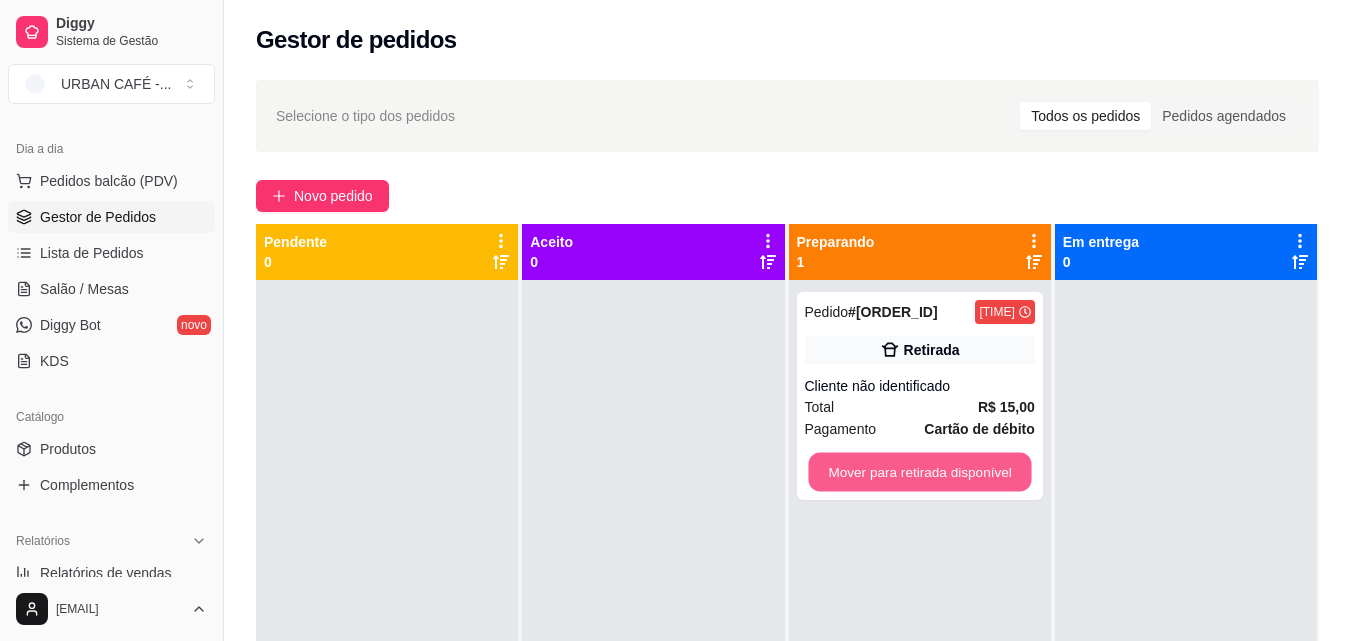 click on "Mover para retirada disponível" at bounding box center (919, 472) 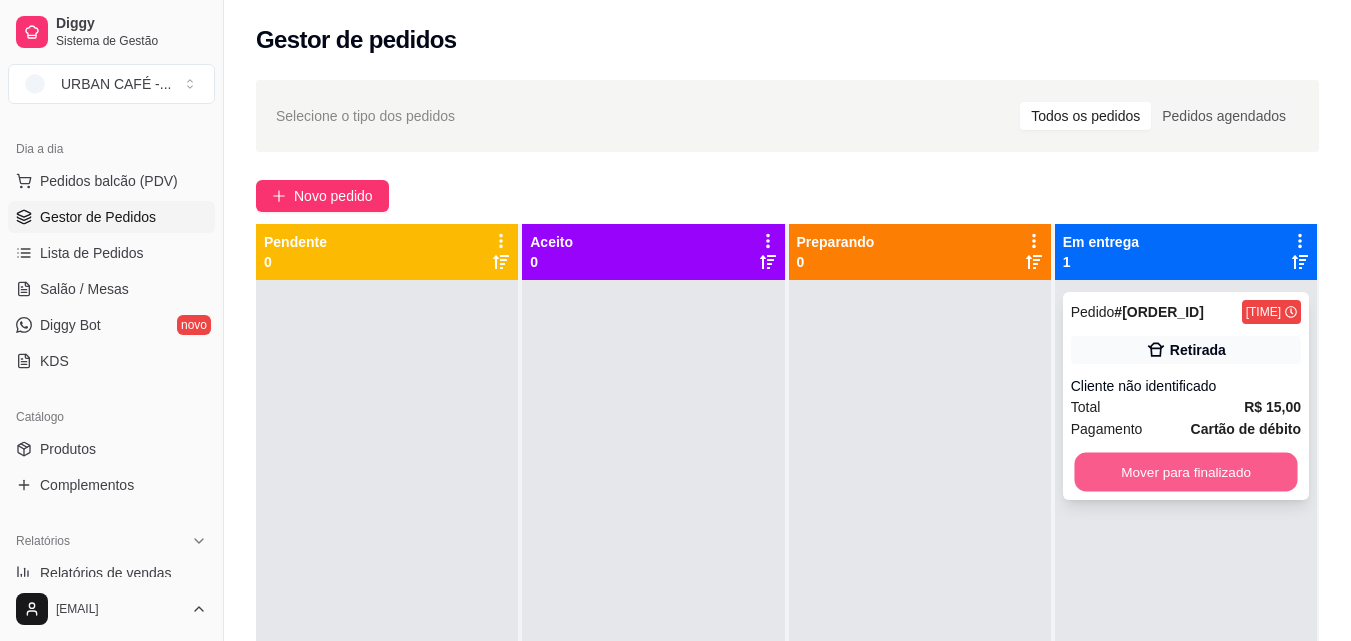 click on "Mover para finalizado" at bounding box center [1185, 472] 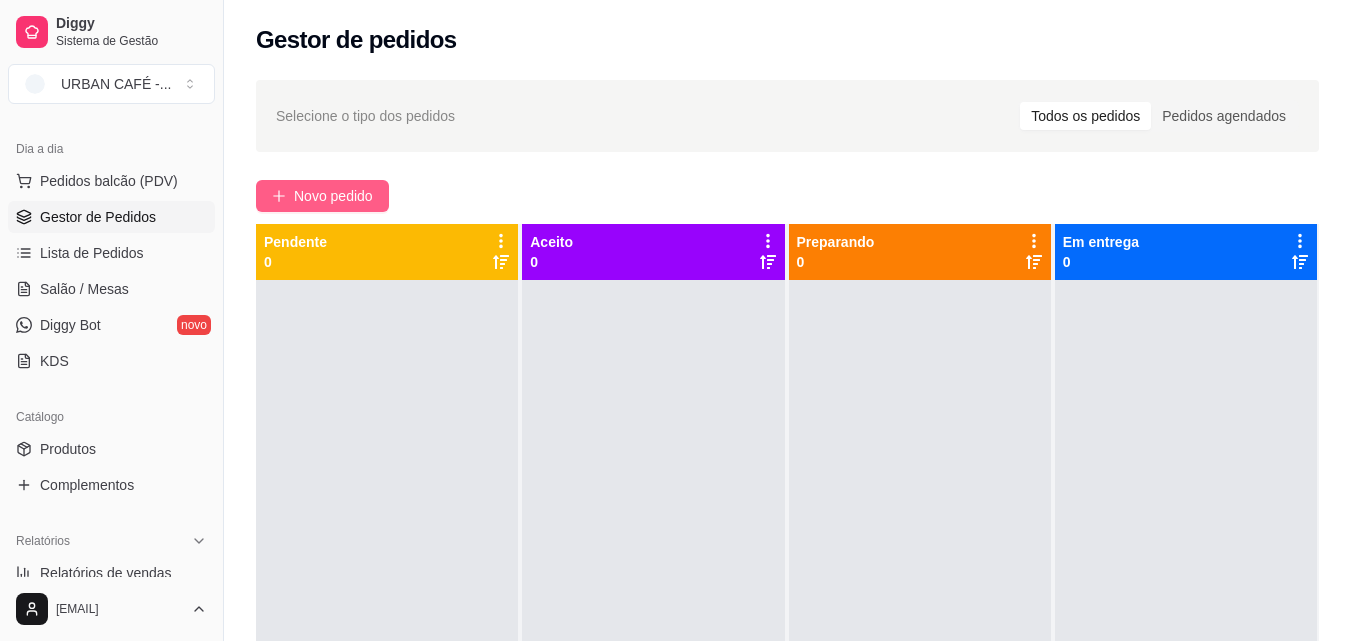 click on "Novo pedido" at bounding box center [333, 196] 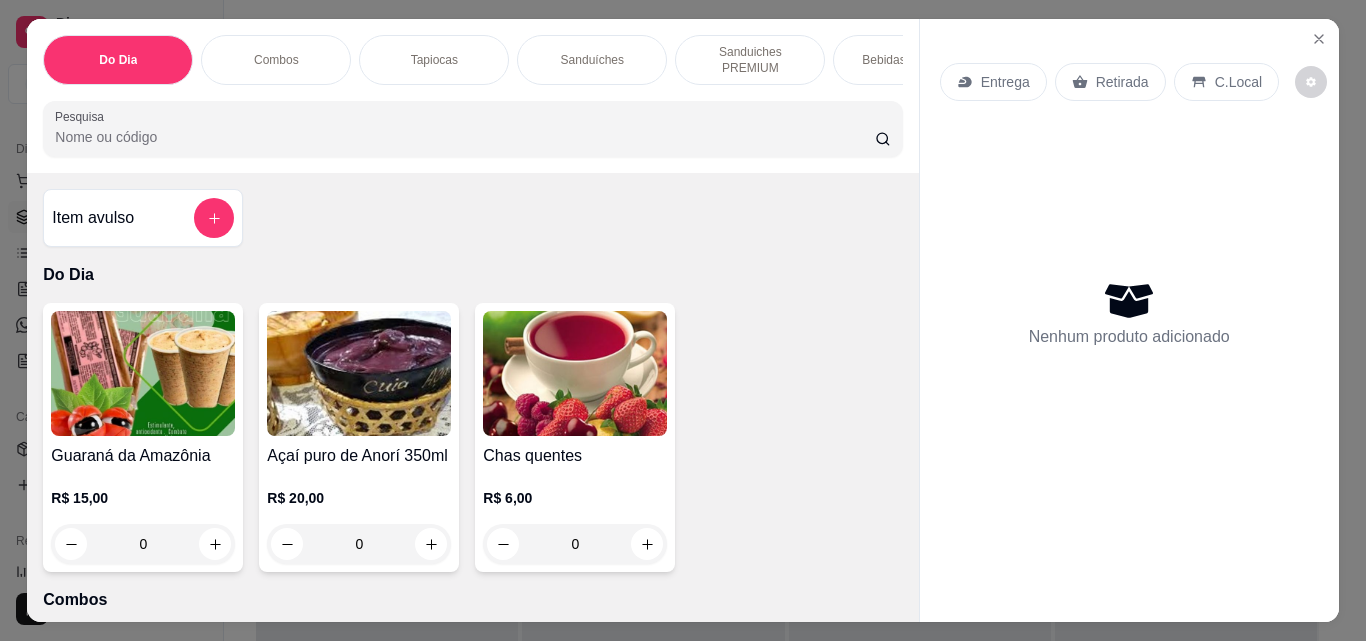 click on "Pesquisa" at bounding box center (465, 137) 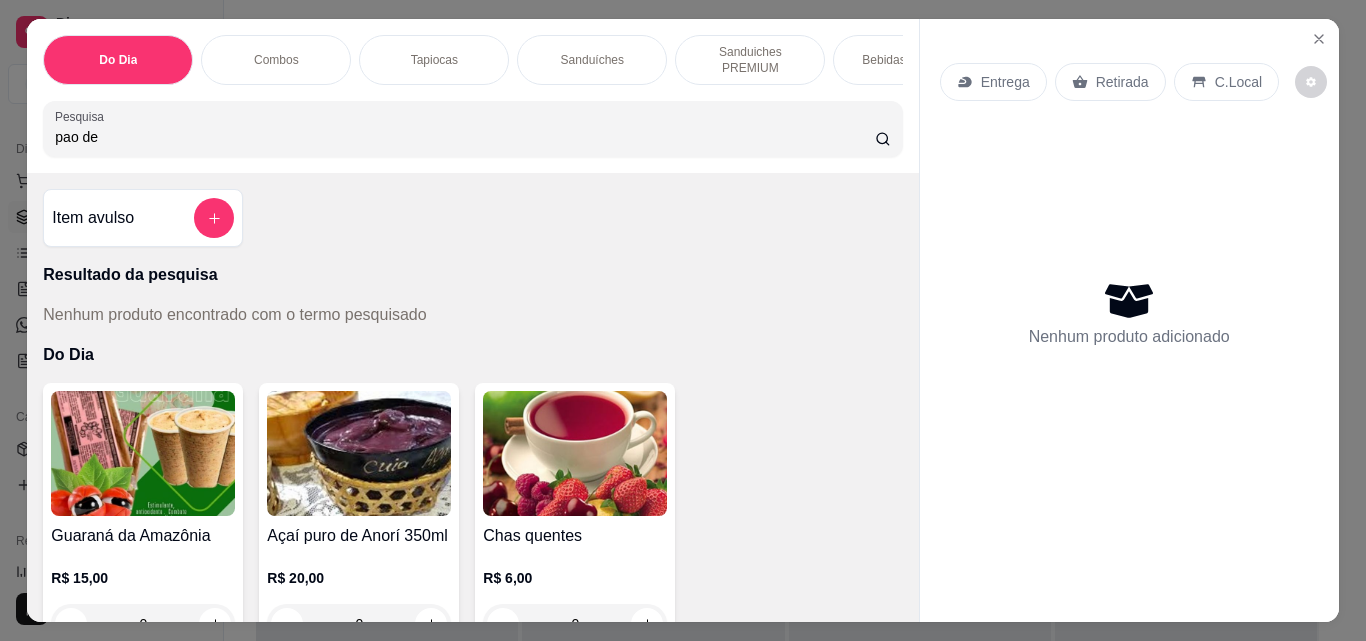 type on "pao de" 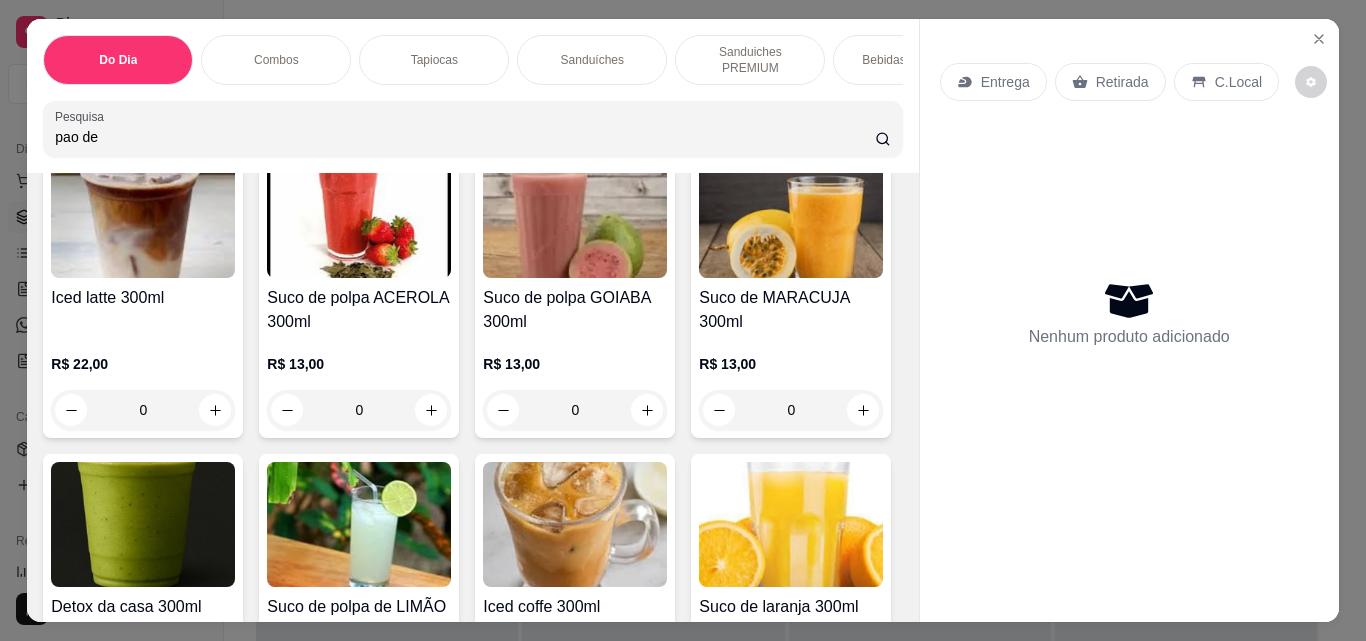 scroll, scrollTop: 8023, scrollLeft: 0, axis: vertical 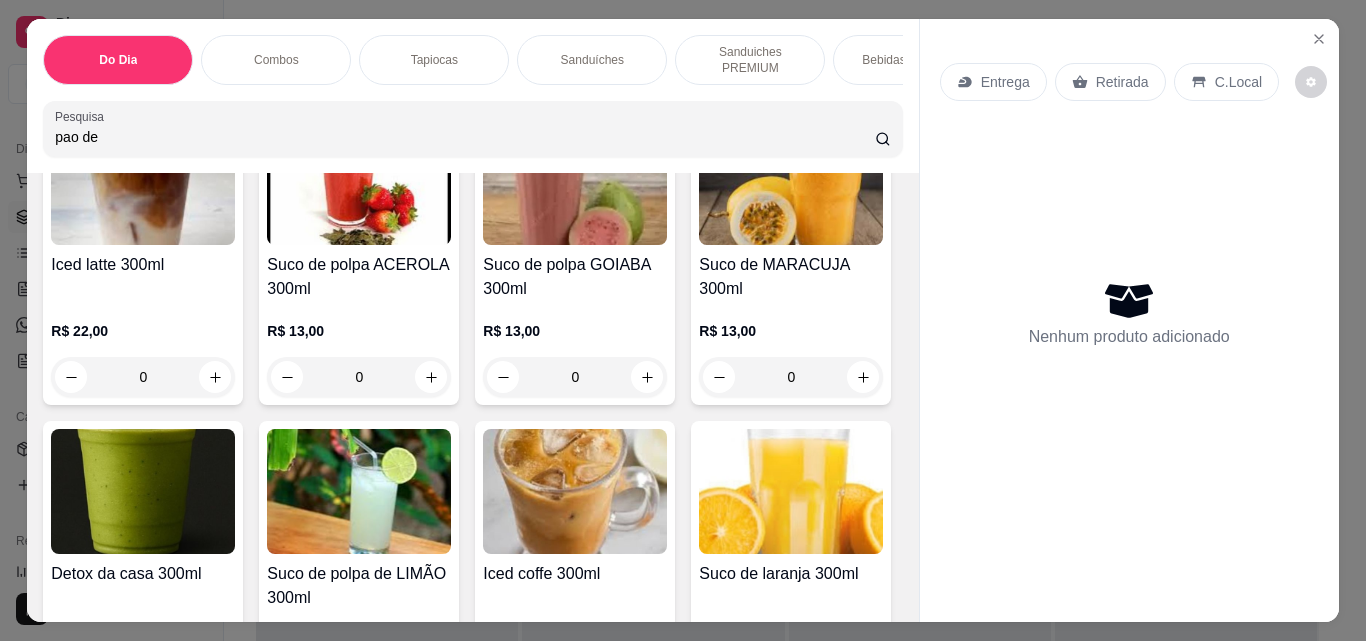 drag, startPoint x: 901, startPoint y: 601, endPoint x: 884, endPoint y: 574, distance: 31.906113 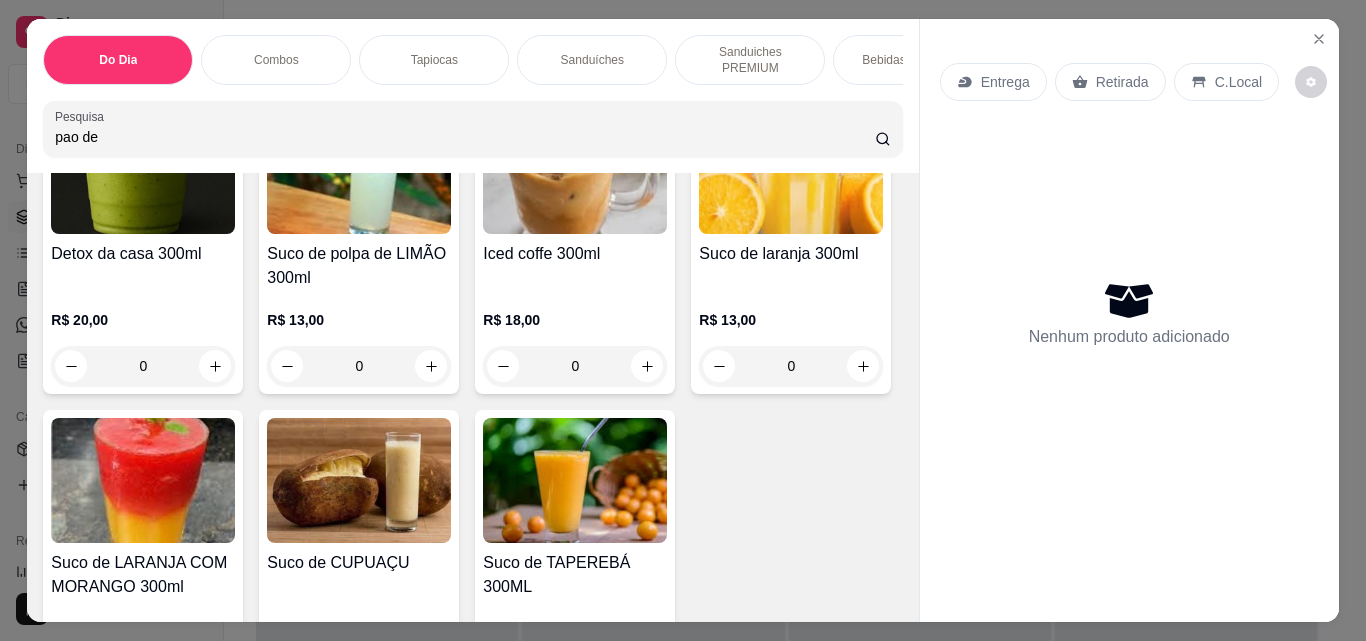 scroll, scrollTop: 8383, scrollLeft: 0, axis: vertical 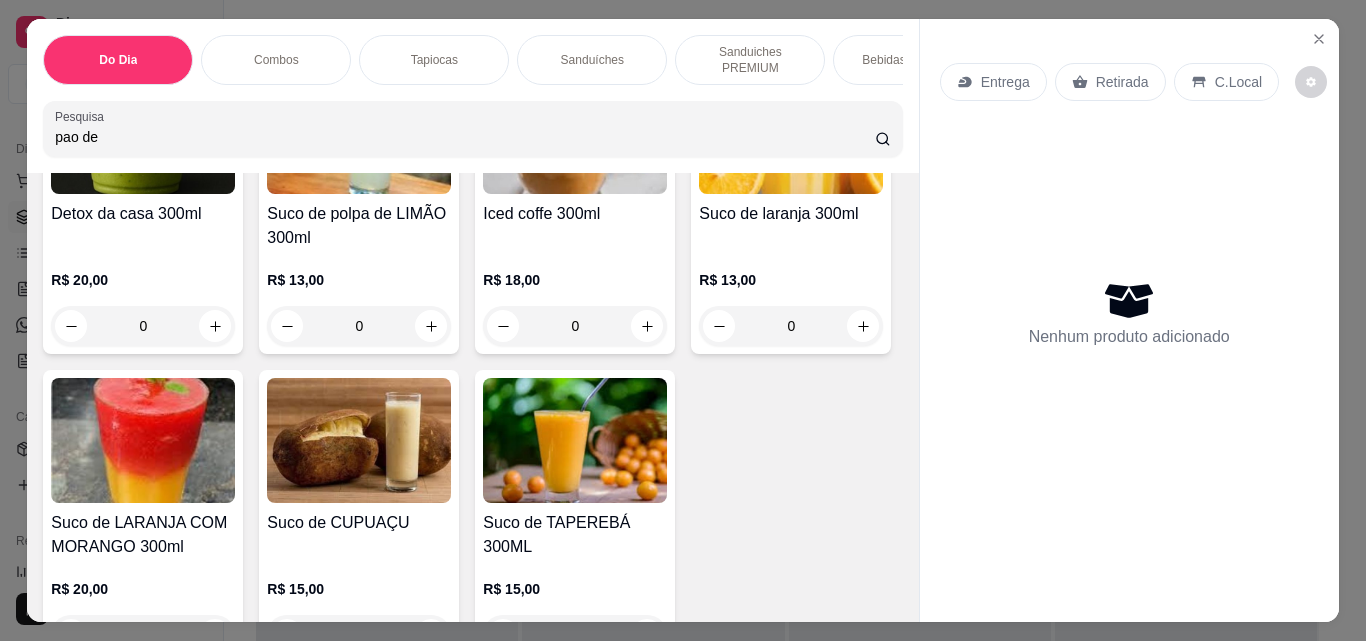 click 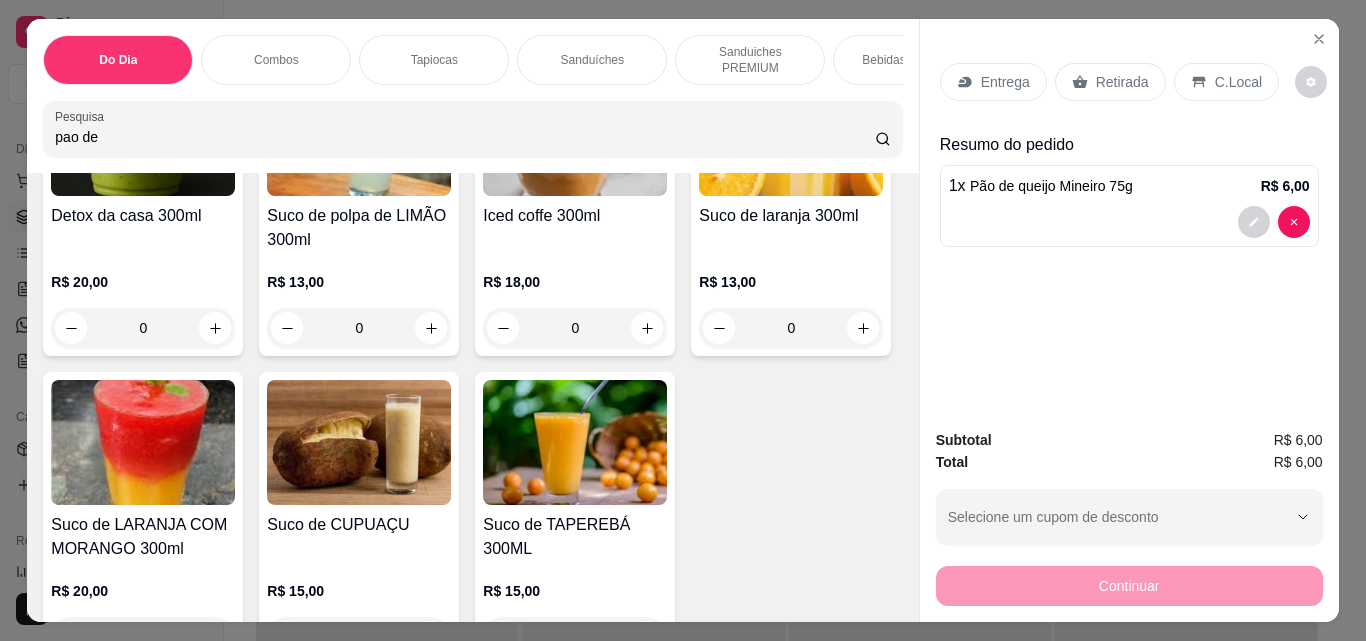 click on "Retirada" at bounding box center (1122, 82) 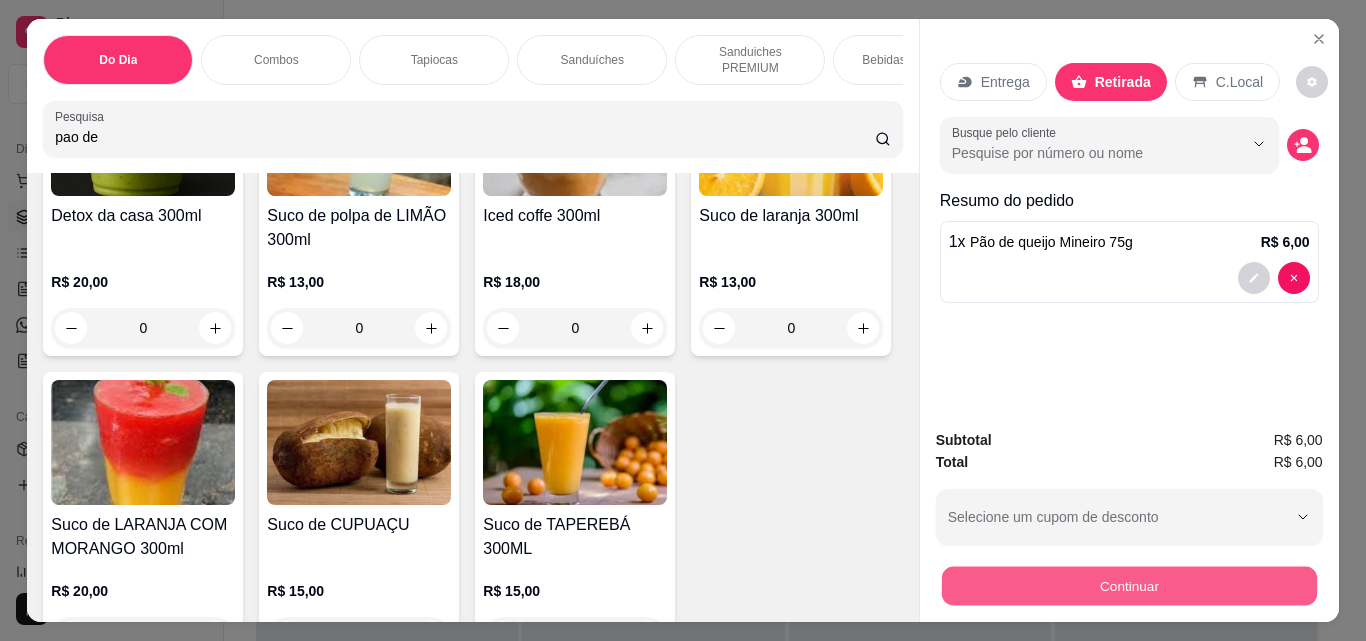 click on "Continuar" at bounding box center [1128, 585] 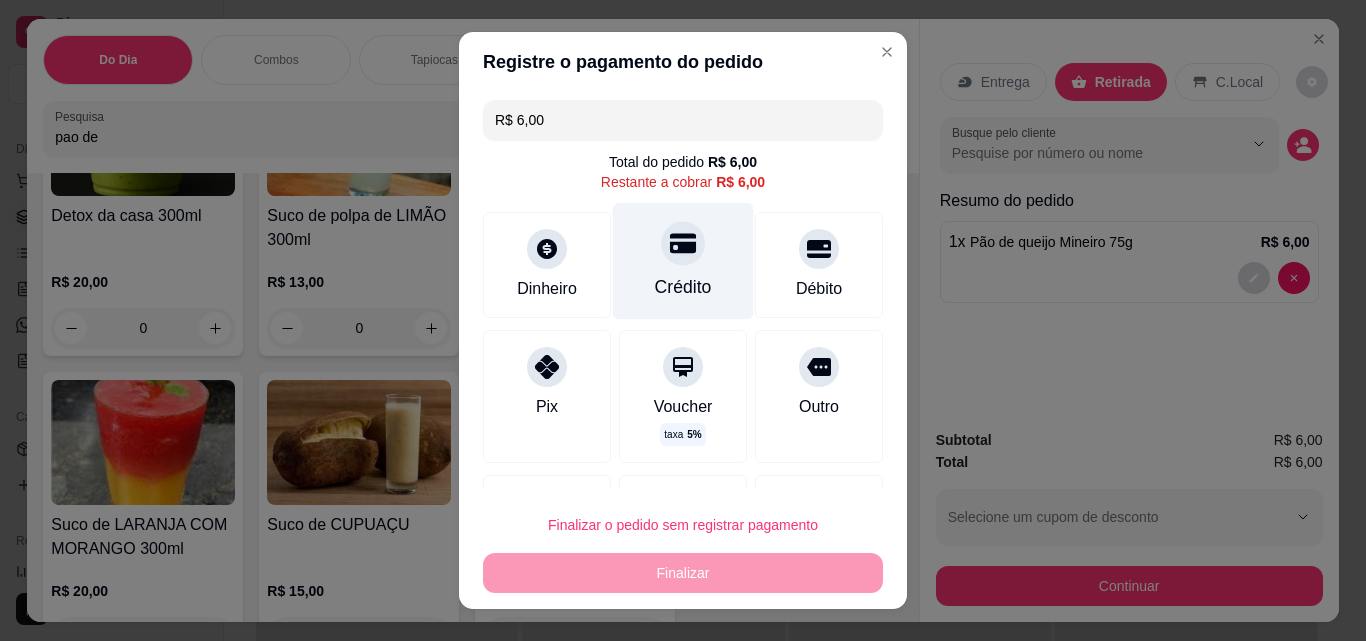 click at bounding box center [683, 243] 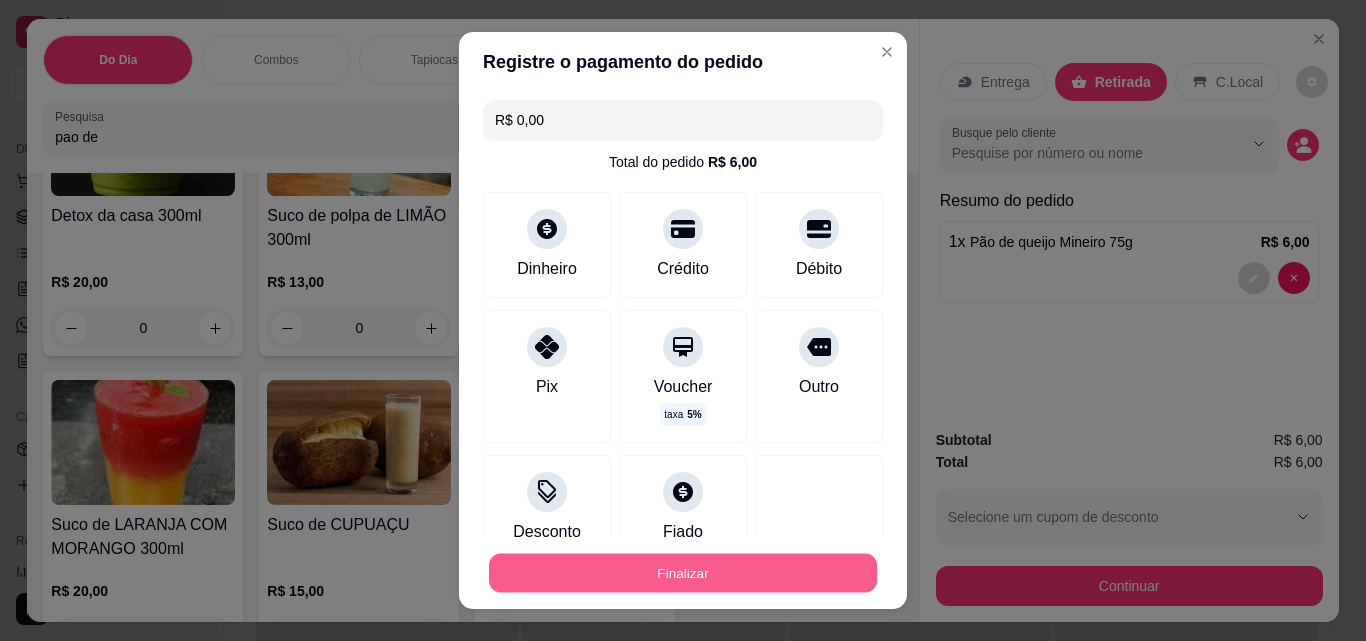 click on "Finalizar" at bounding box center [683, 573] 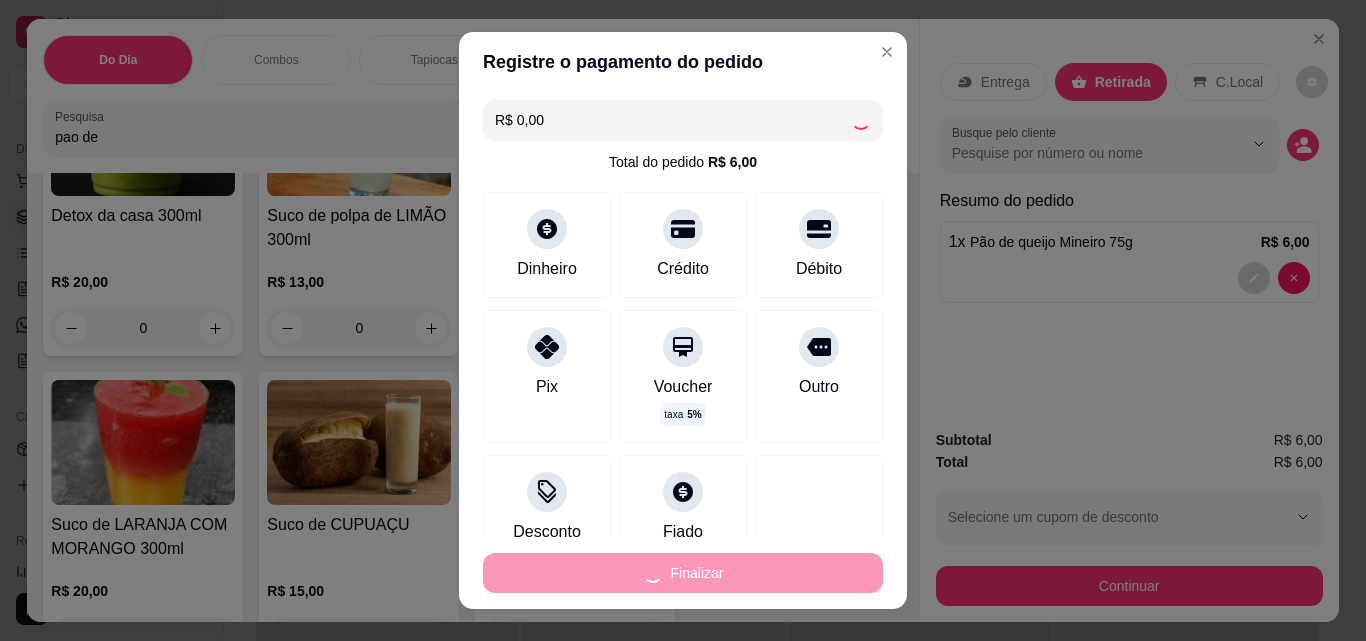 type on "0" 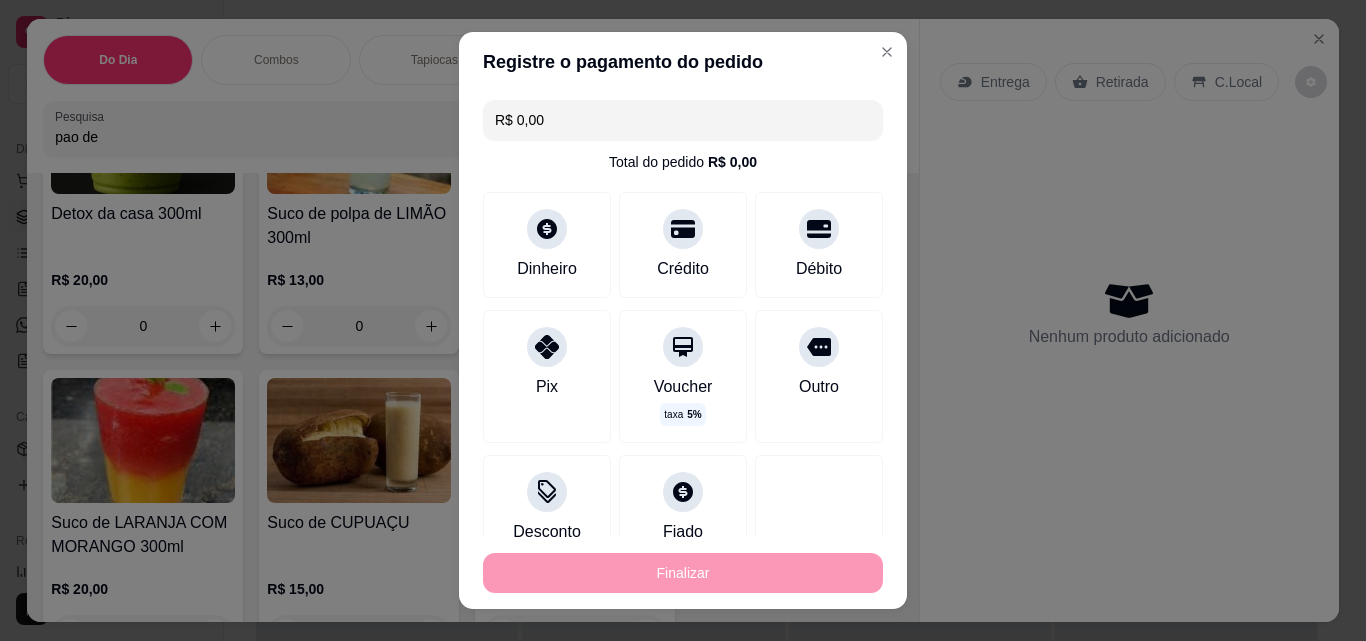 type on "-R$ 6,00" 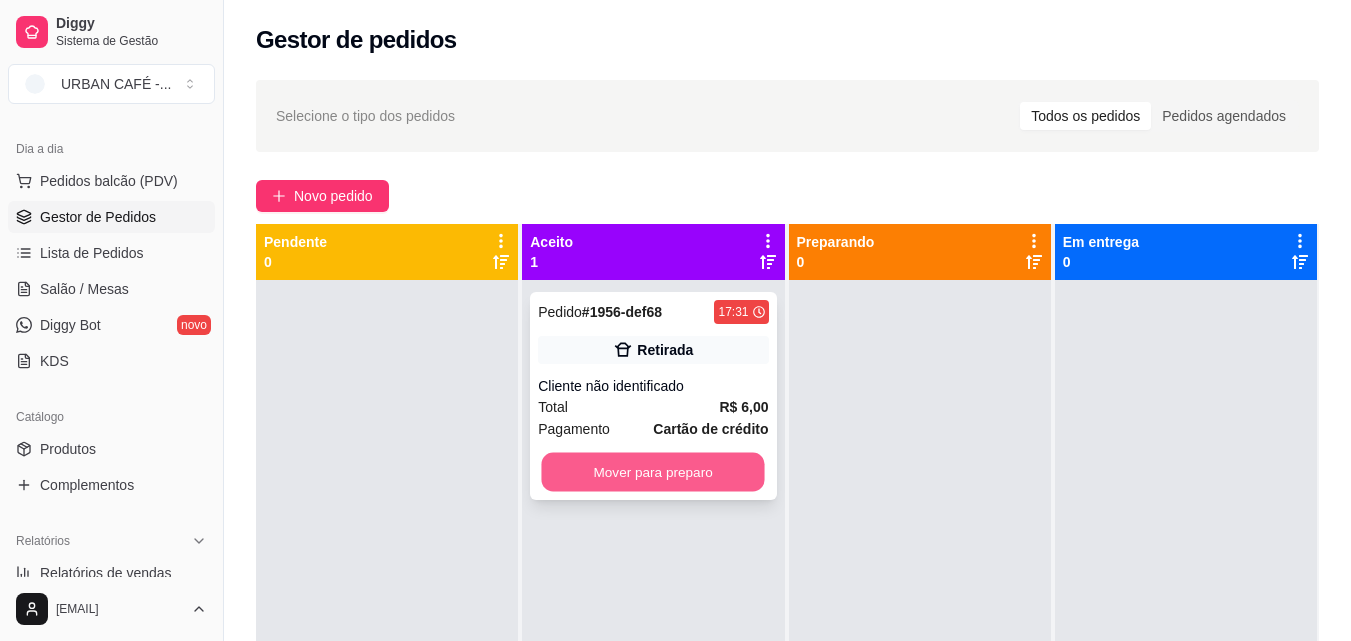 click on "Mover para preparo" at bounding box center [653, 472] 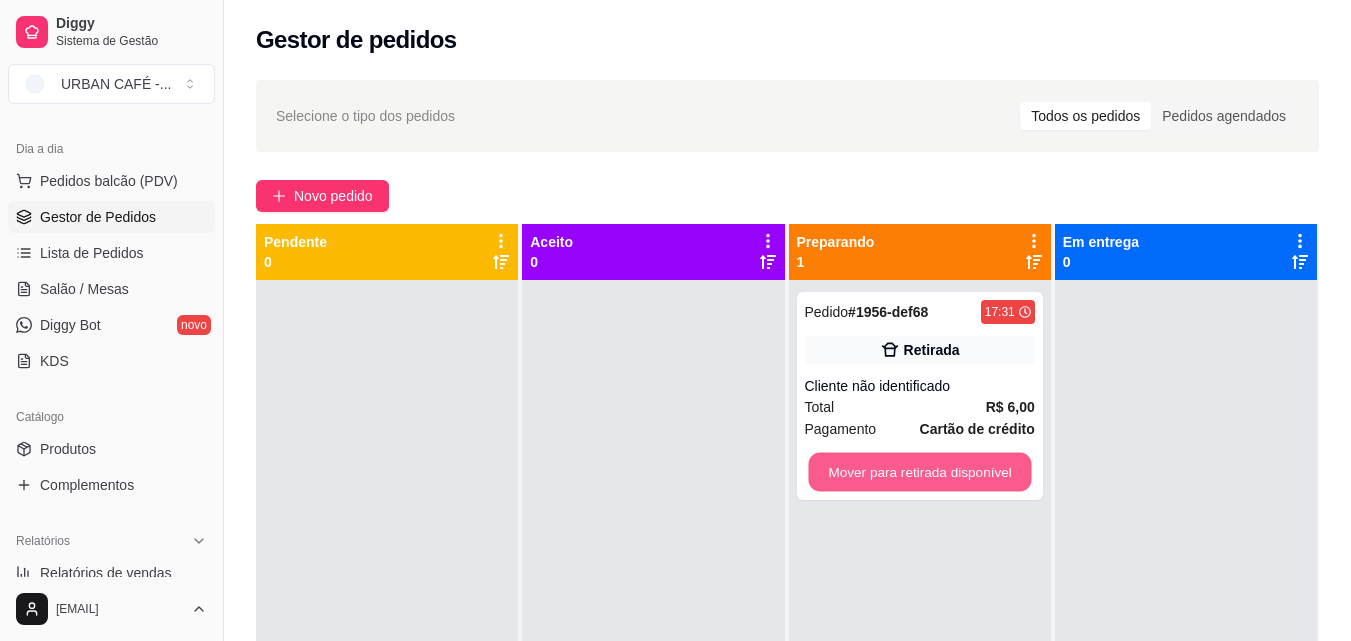 click on "Mover para retirada disponível" at bounding box center (919, 472) 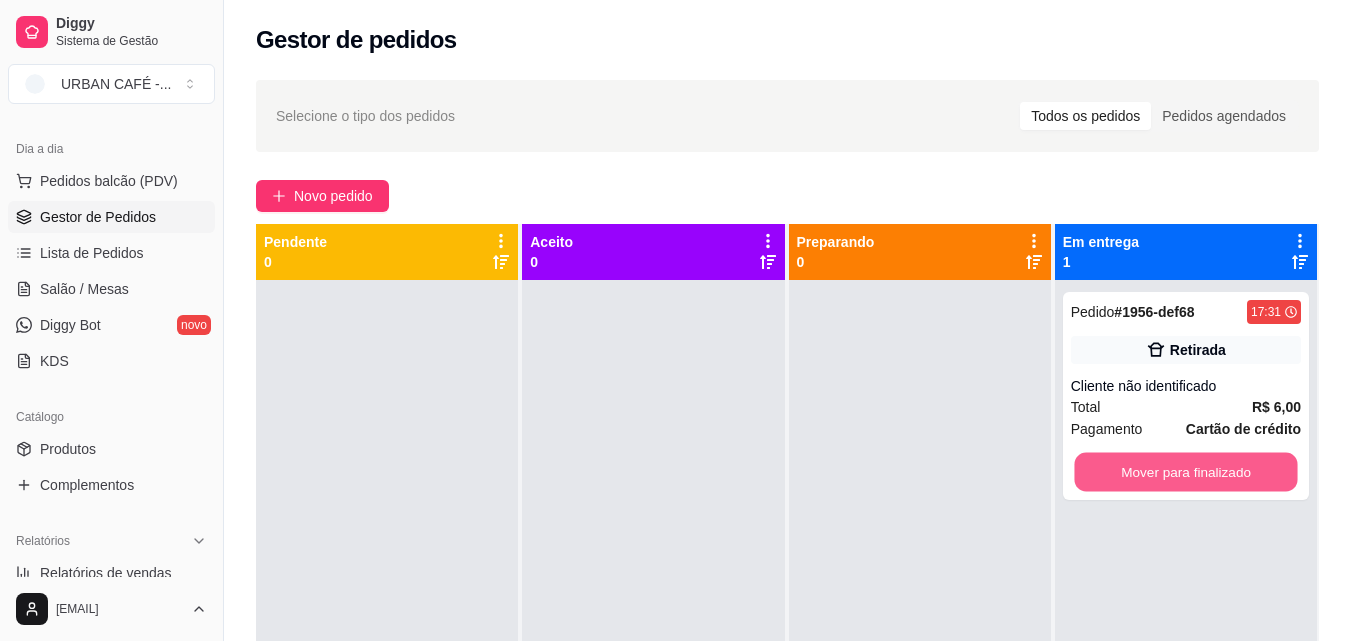 click on "Mover para finalizado" at bounding box center (1185, 472) 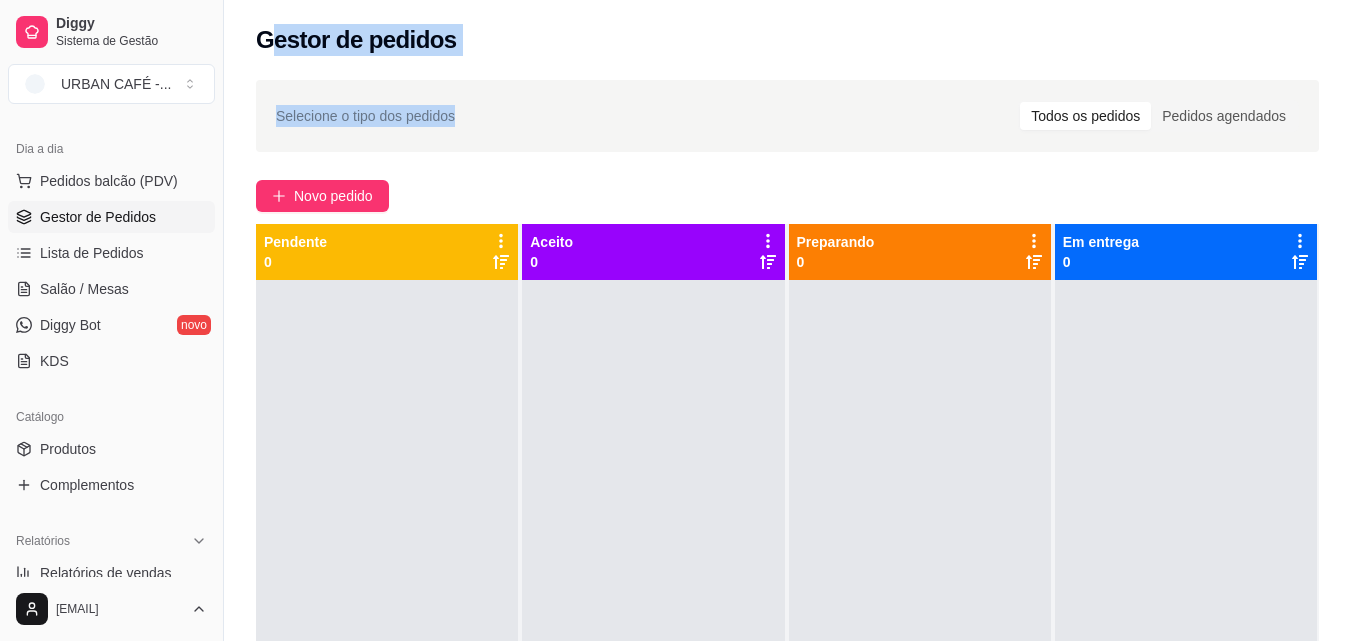 drag, startPoint x: 649, startPoint y: 127, endPoint x: 232, endPoint y: -23, distance: 443.158 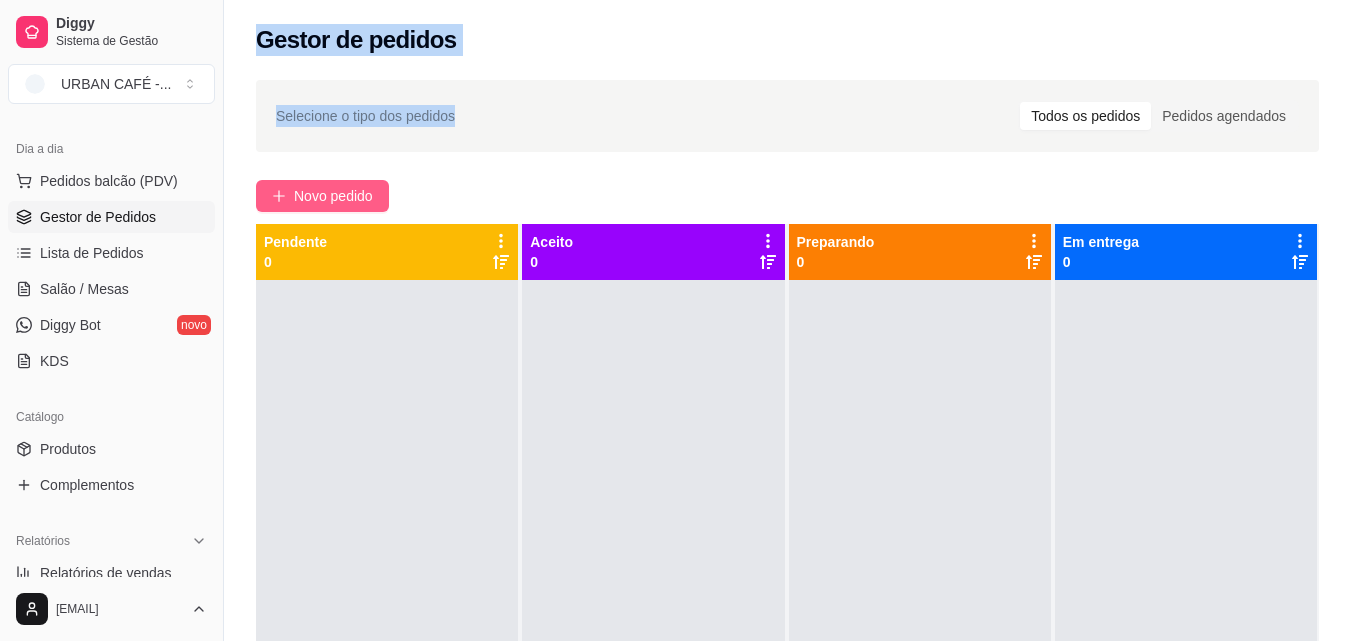 click on "Novo pedido" at bounding box center [333, 196] 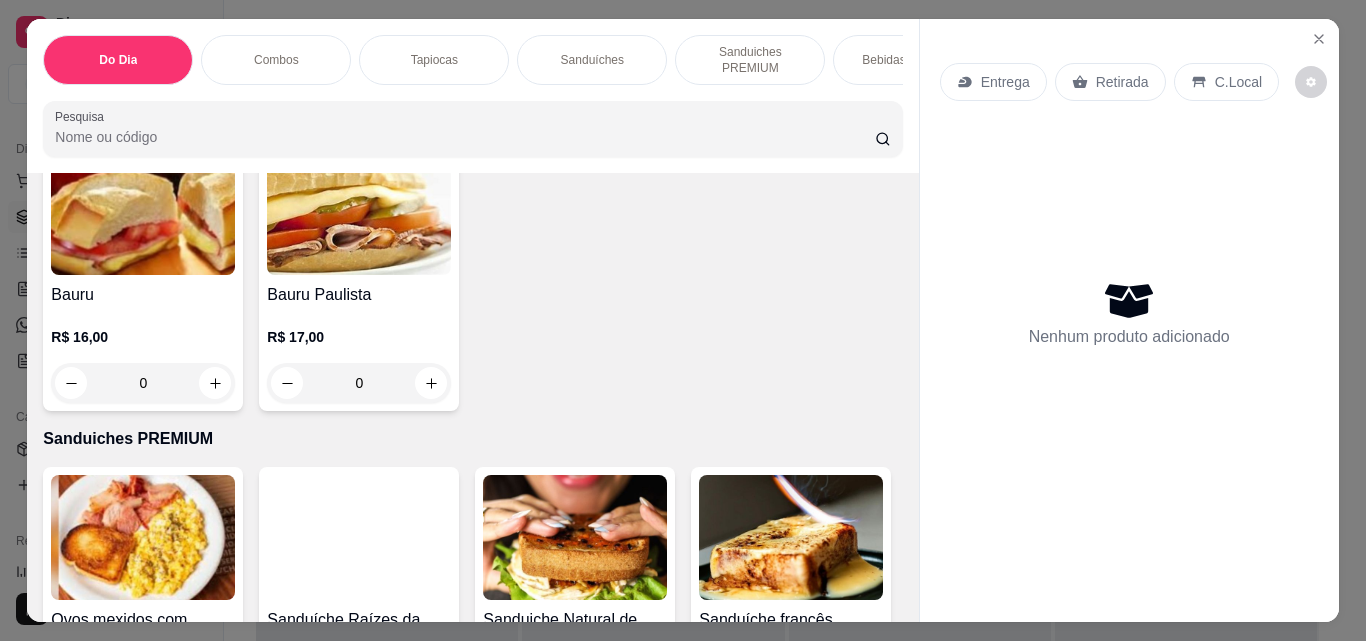 scroll, scrollTop: 1935, scrollLeft: 0, axis: vertical 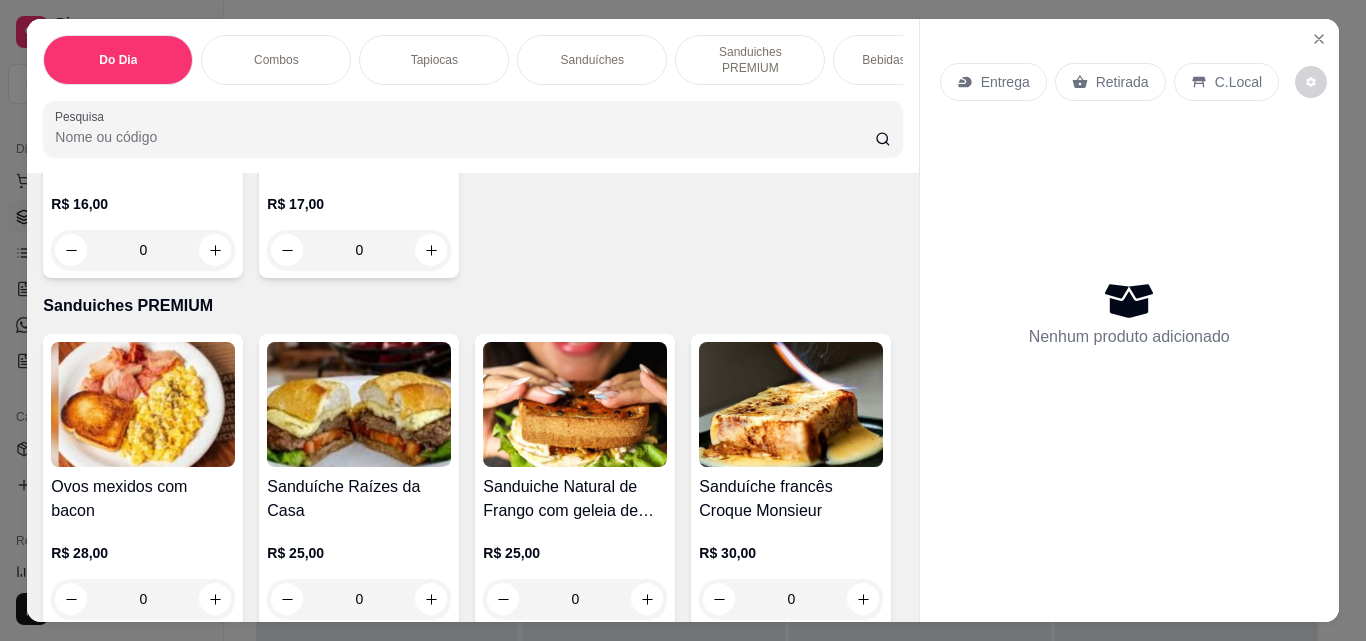 click on "0" at bounding box center (575, -35) 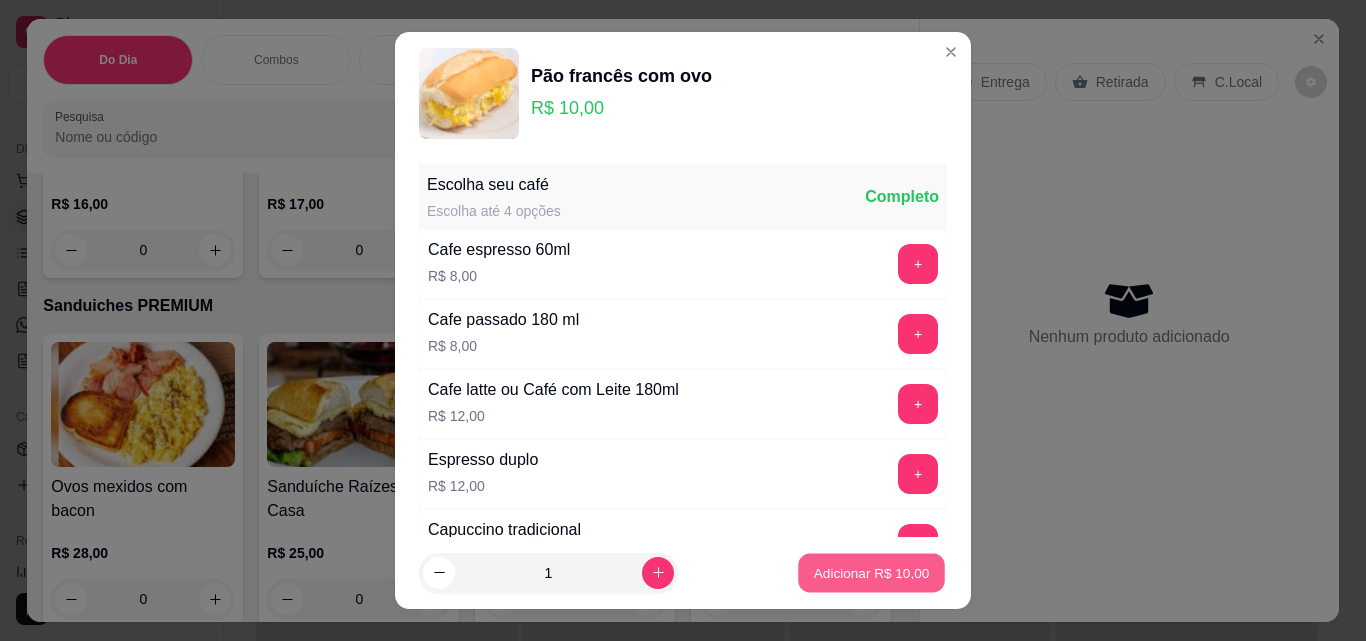 click on "Adicionar   R$ 10,00" at bounding box center (871, 573) 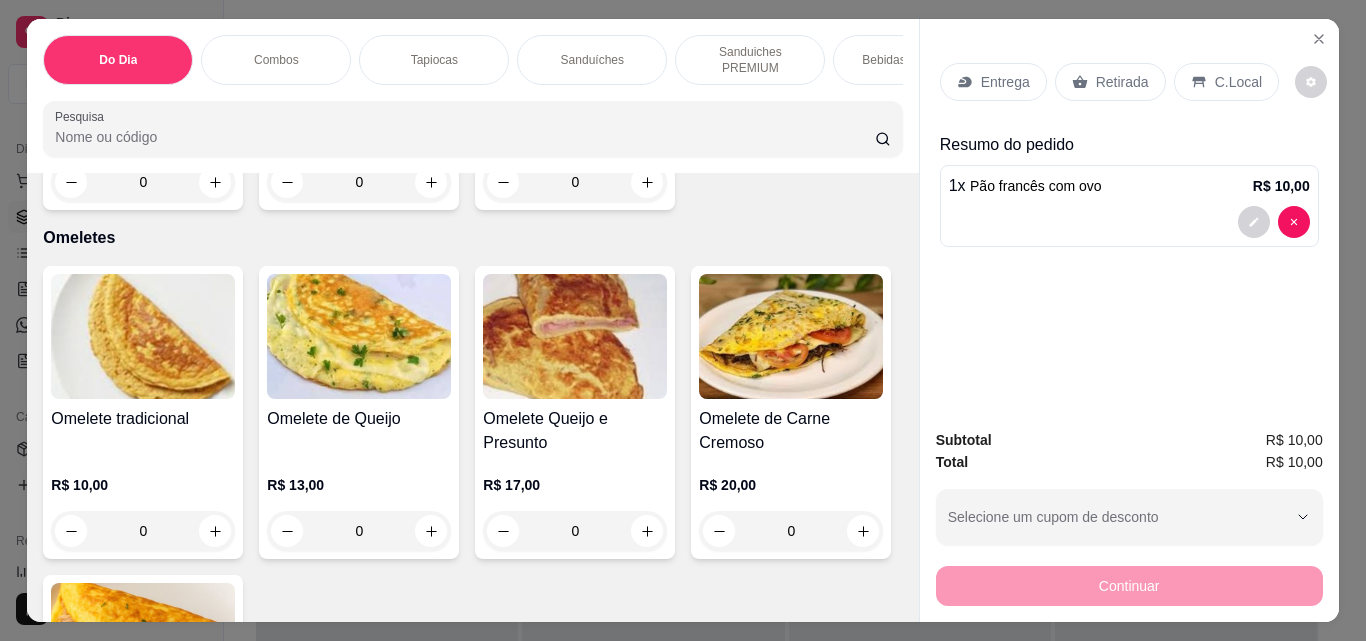 scroll, scrollTop: 5237, scrollLeft: 0, axis: vertical 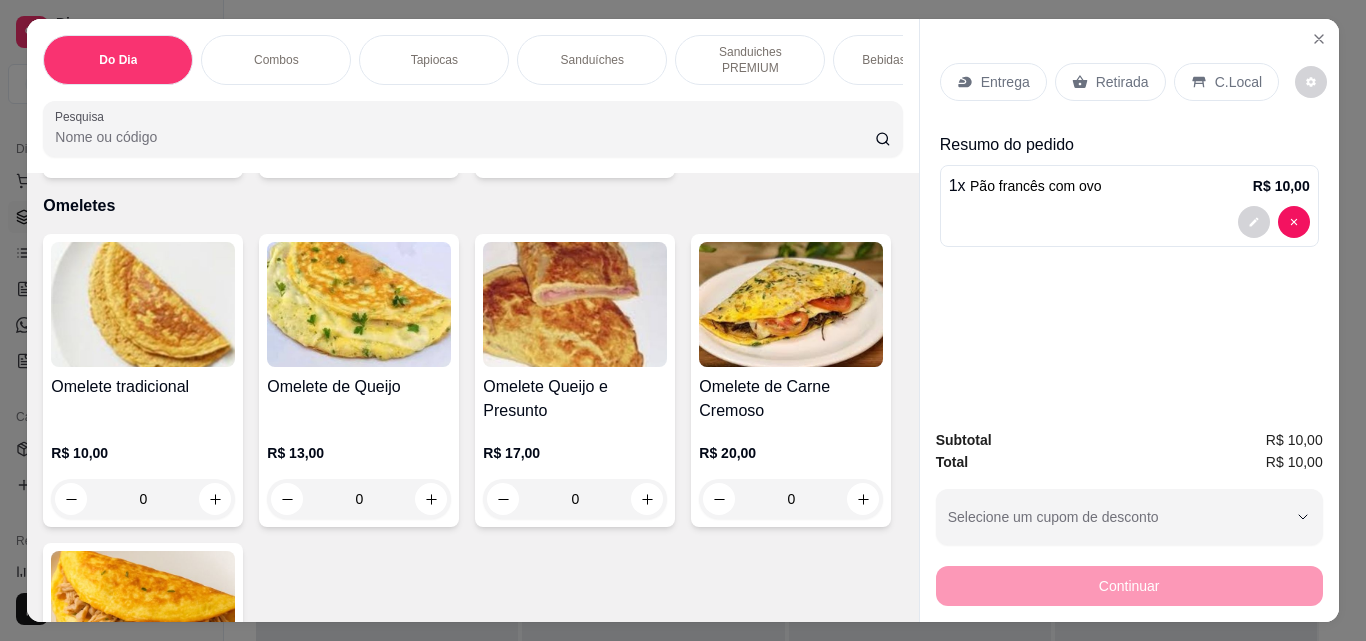 click 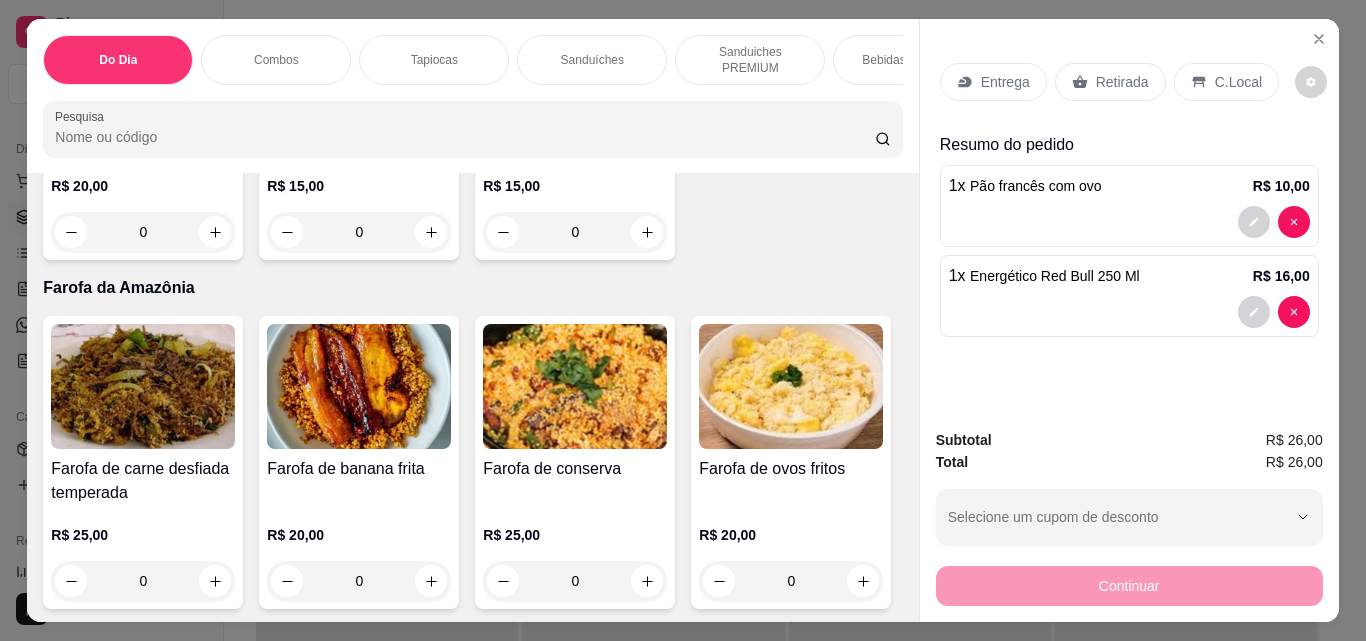 scroll, scrollTop: 8742, scrollLeft: 0, axis: vertical 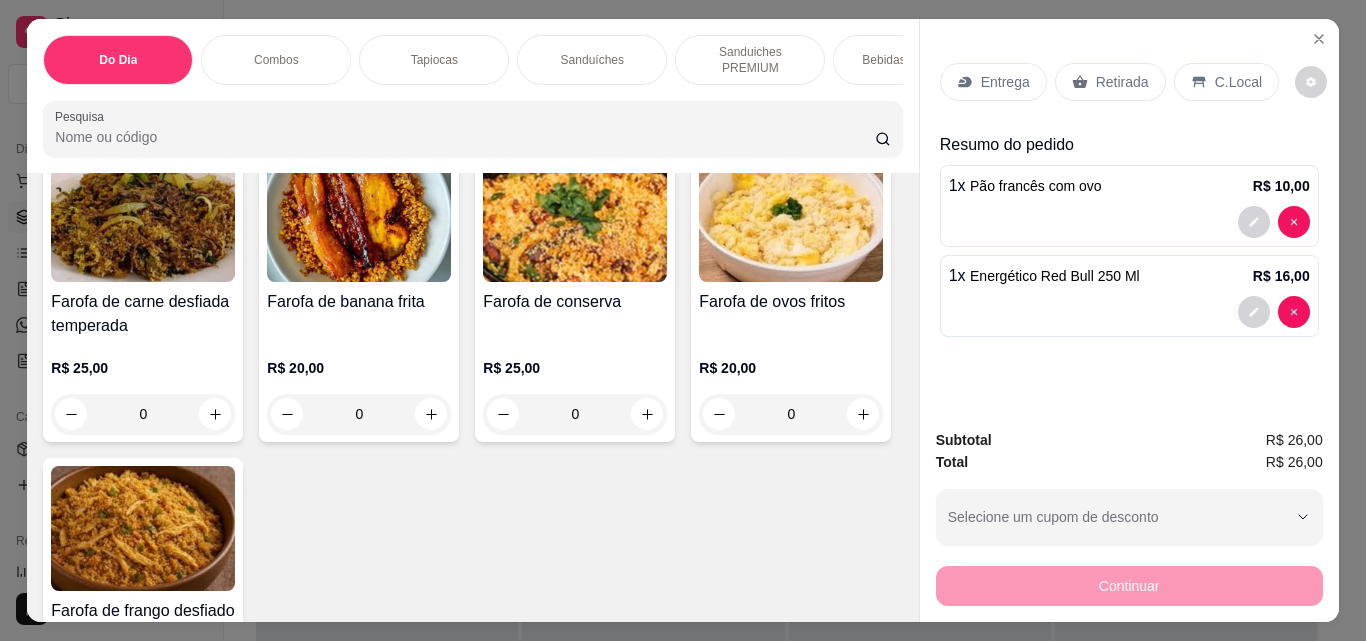 click 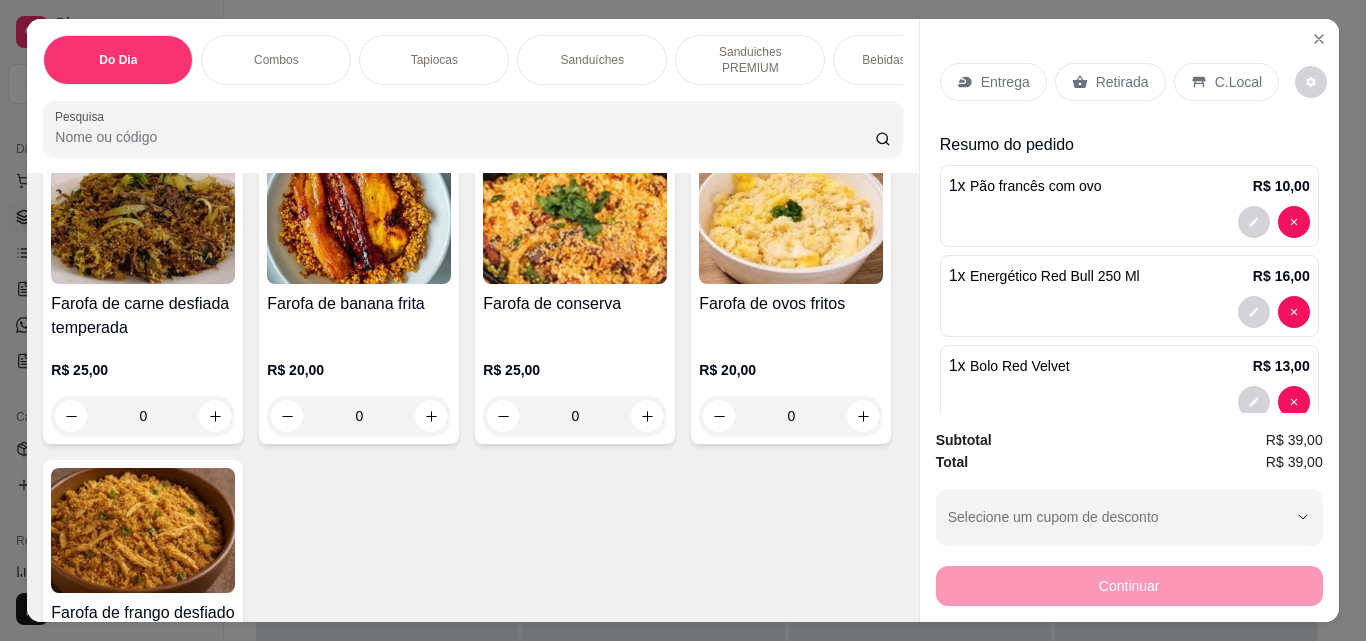scroll, scrollTop: 8877, scrollLeft: 0, axis: vertical 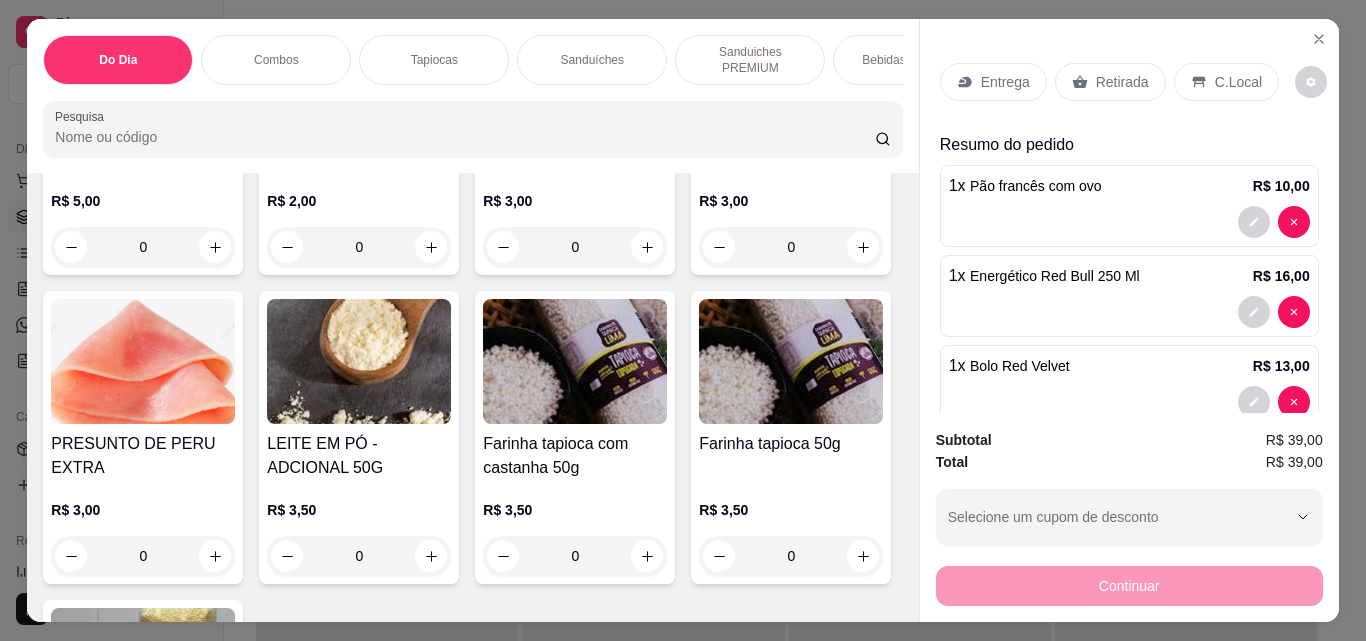 click 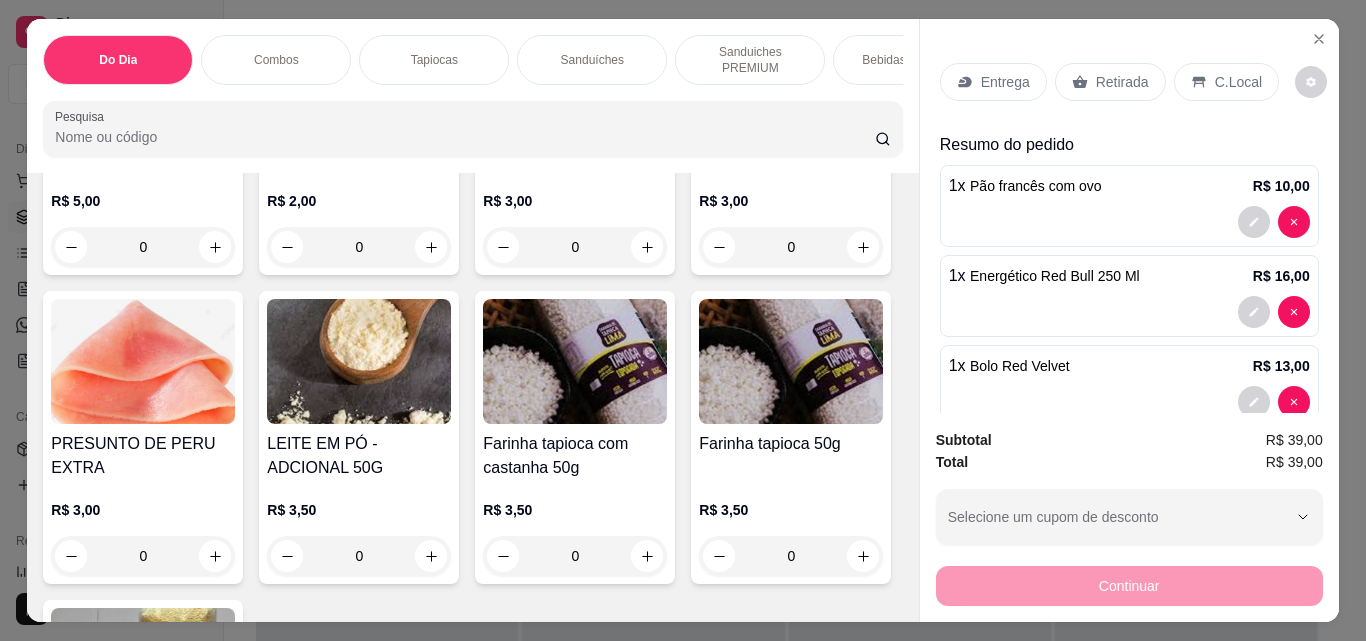 type on "1" 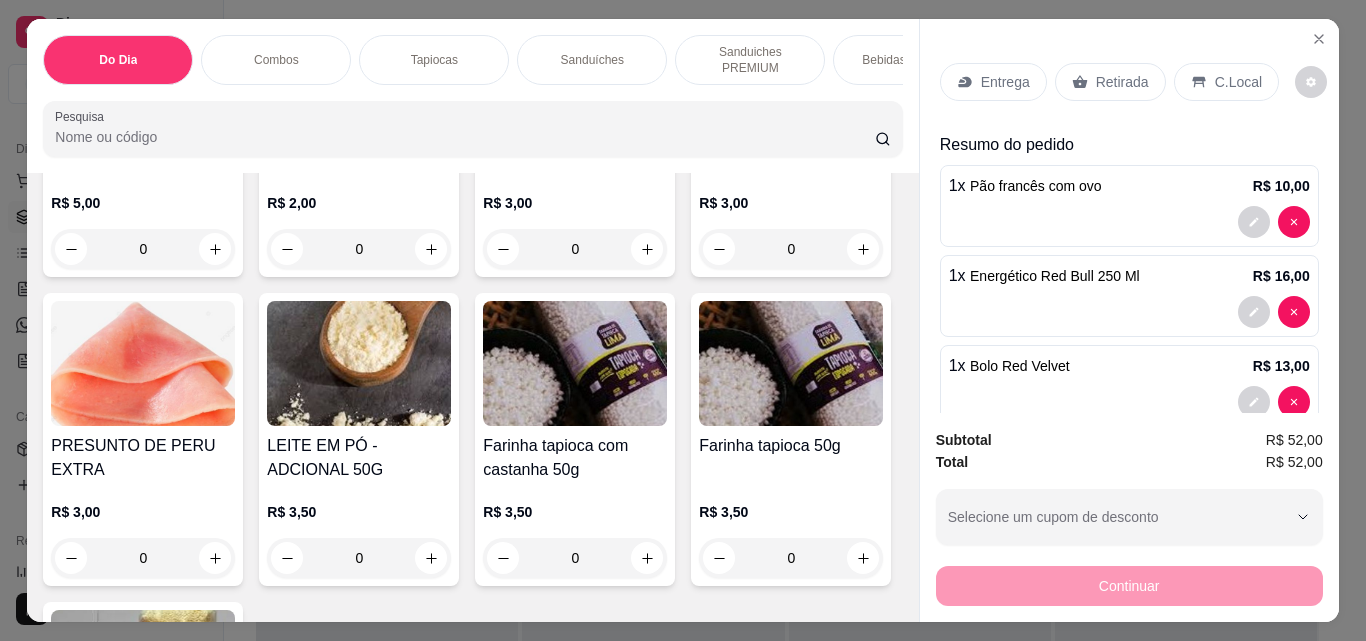 scroll, scrollTop: 9679, scrollLeft: 0, axis: vertical 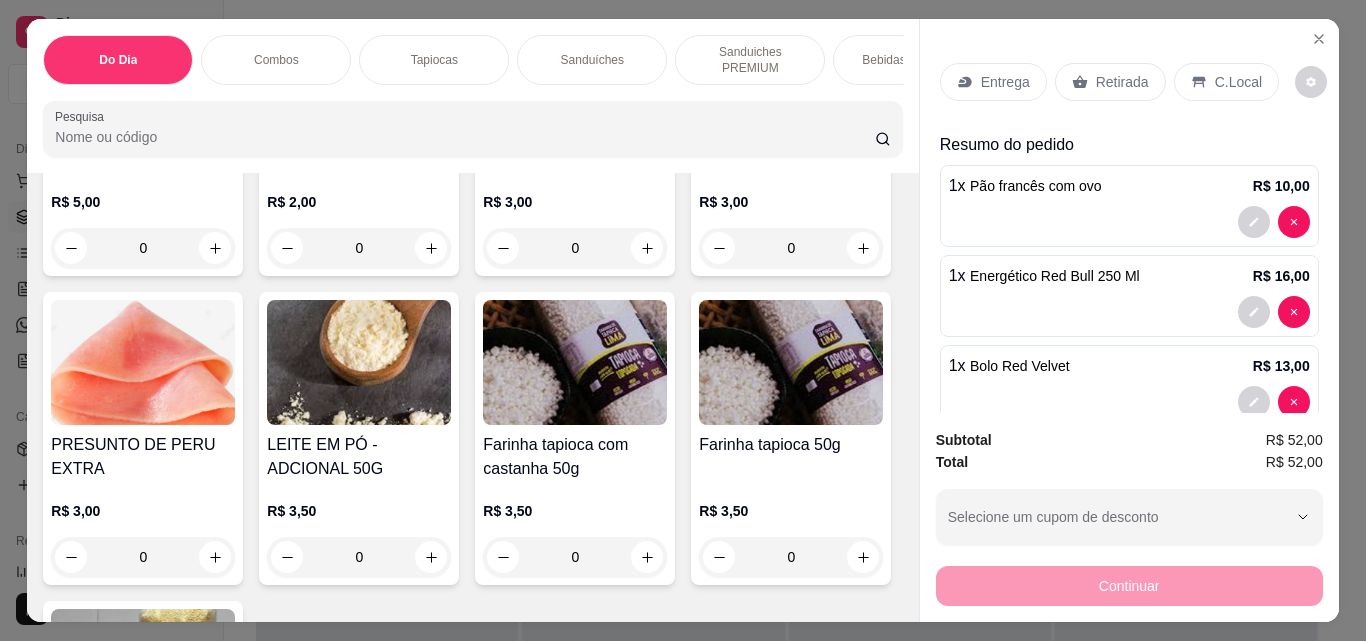 click on "C.Local" at bounding box center (1238, 82) 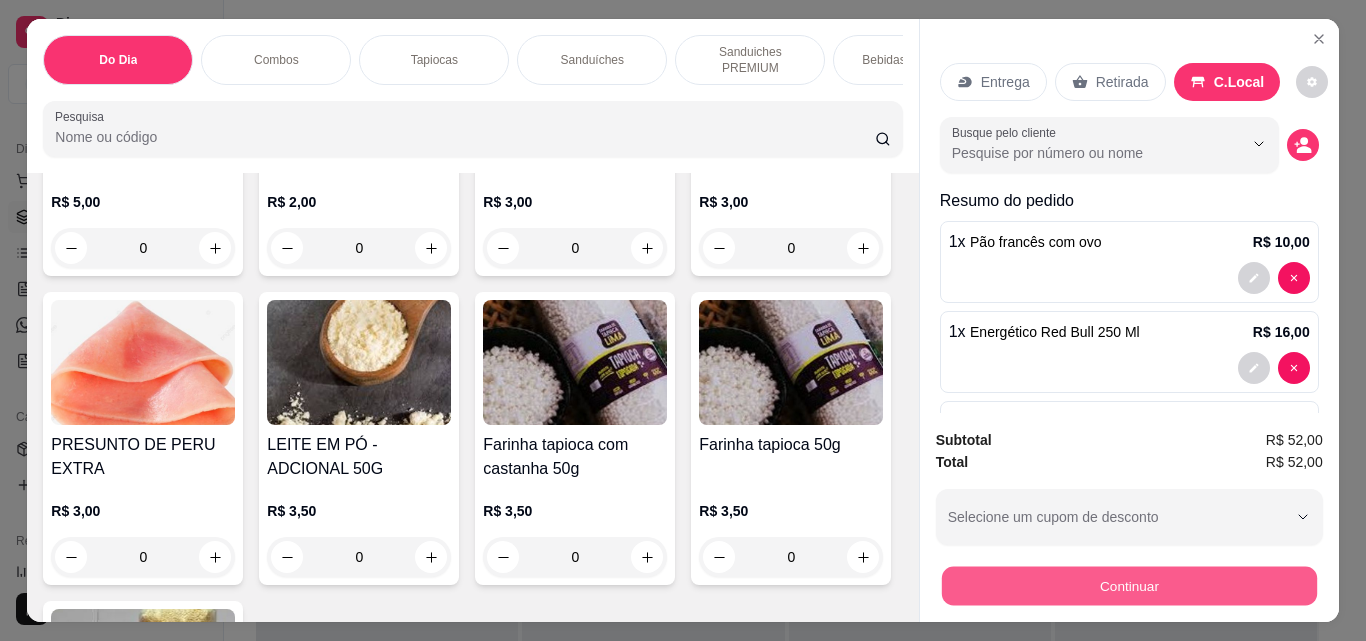 click on "Continuar" at bounding box center [1128, 585] 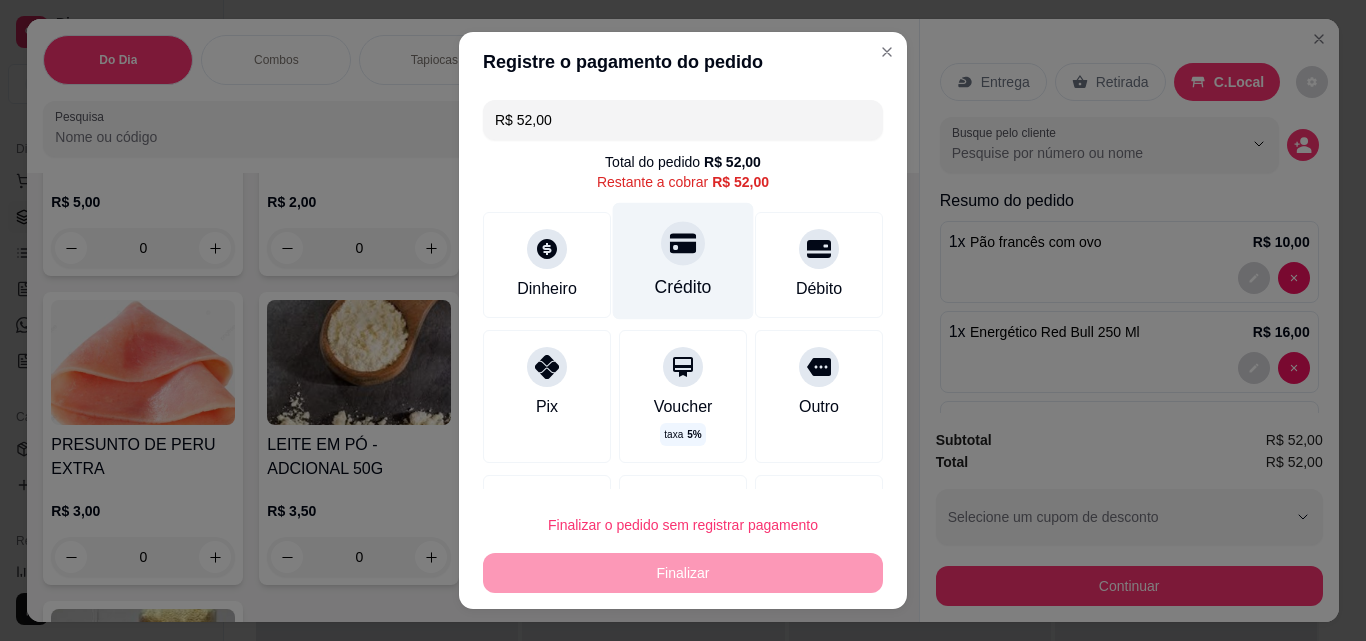 click at bounding box center [683, 243] 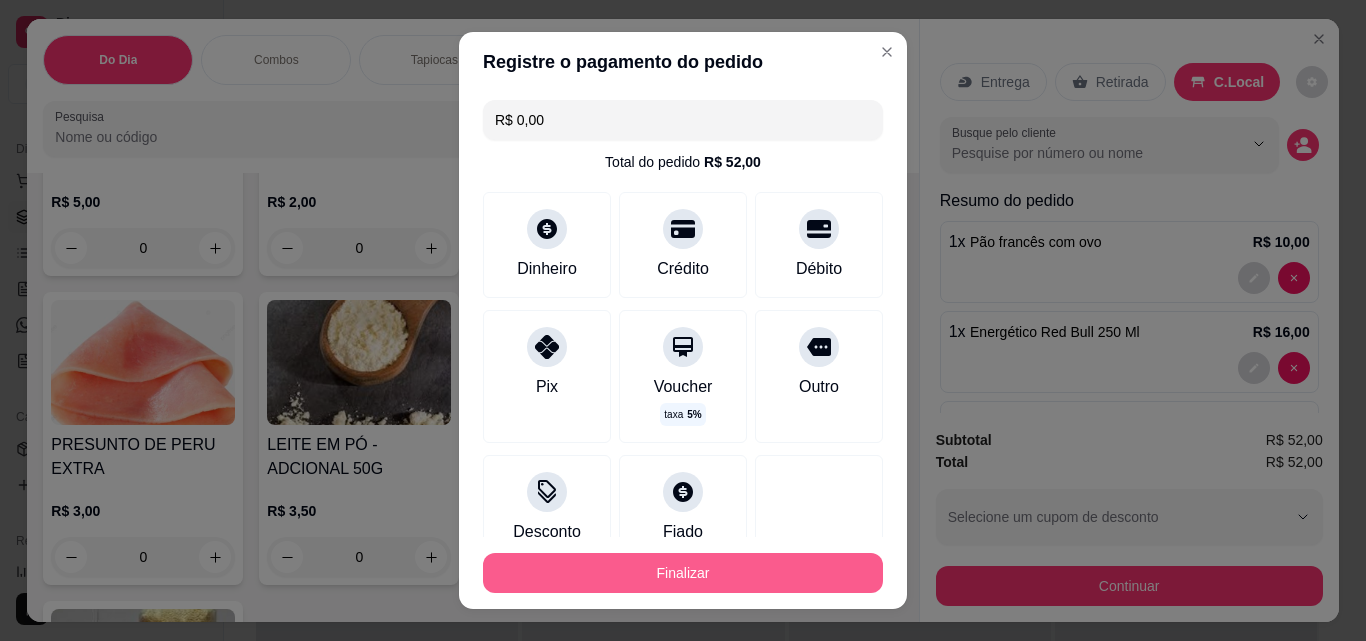 click on "Finalizar" at bounding box center (683, 573) 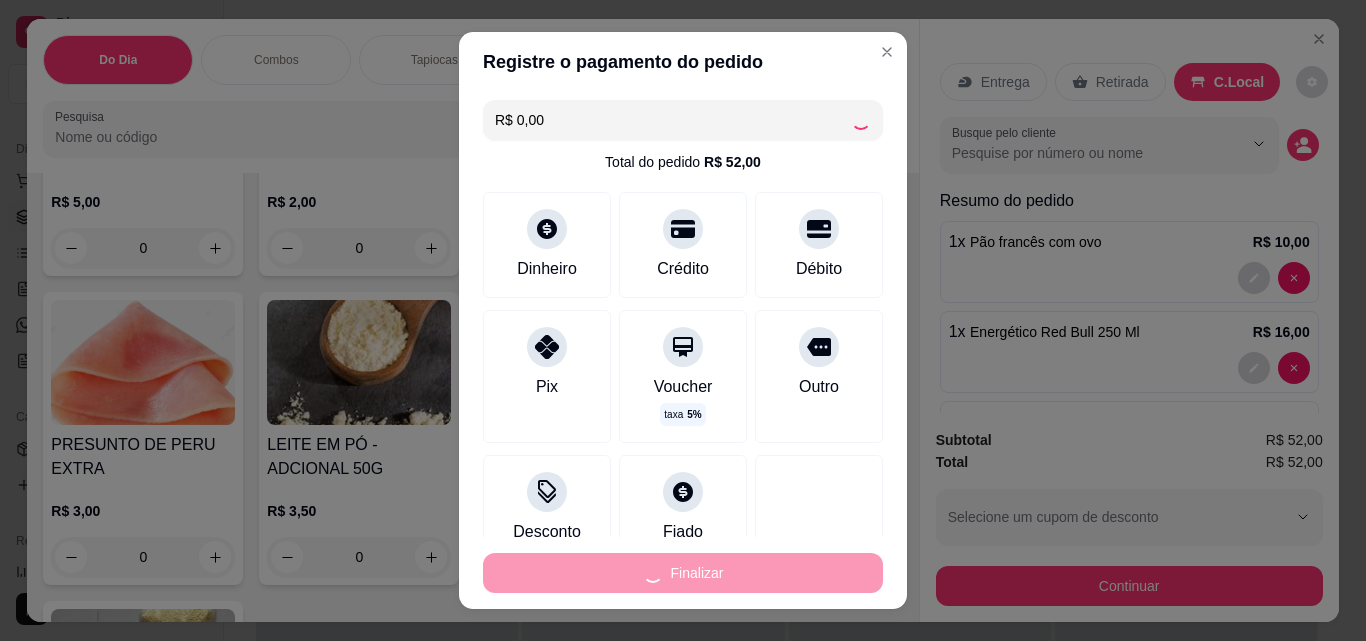 type on "0" 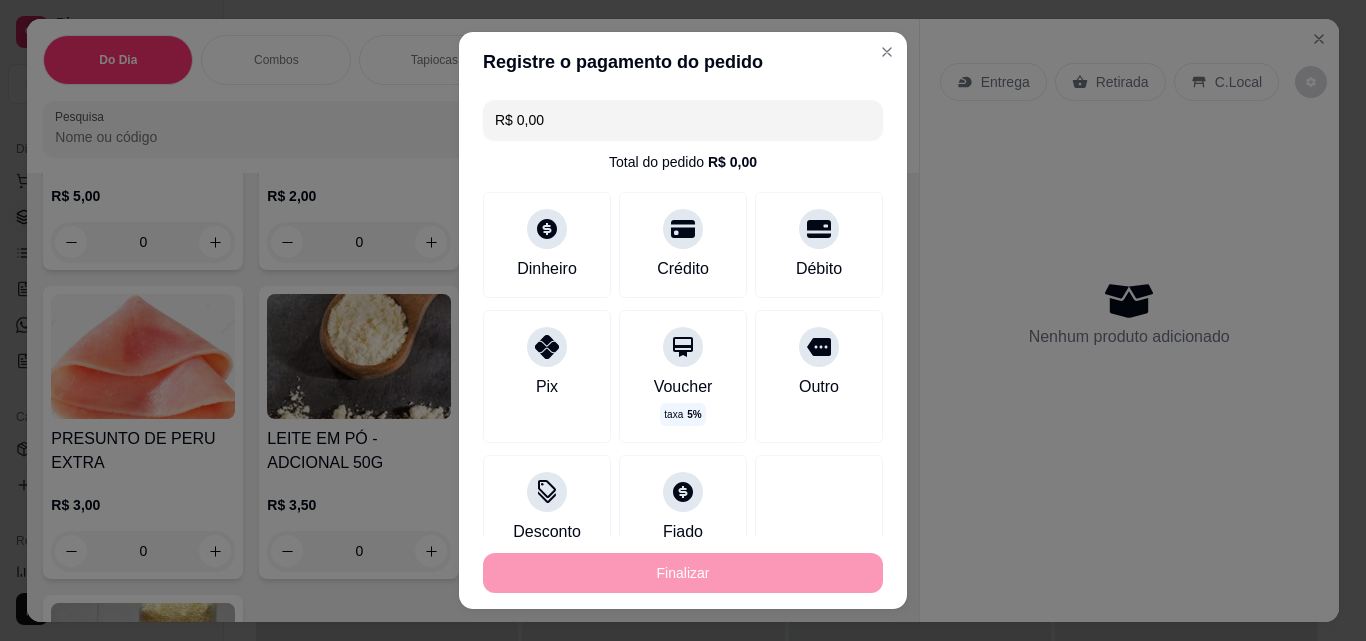type on "-R$ 52,00" 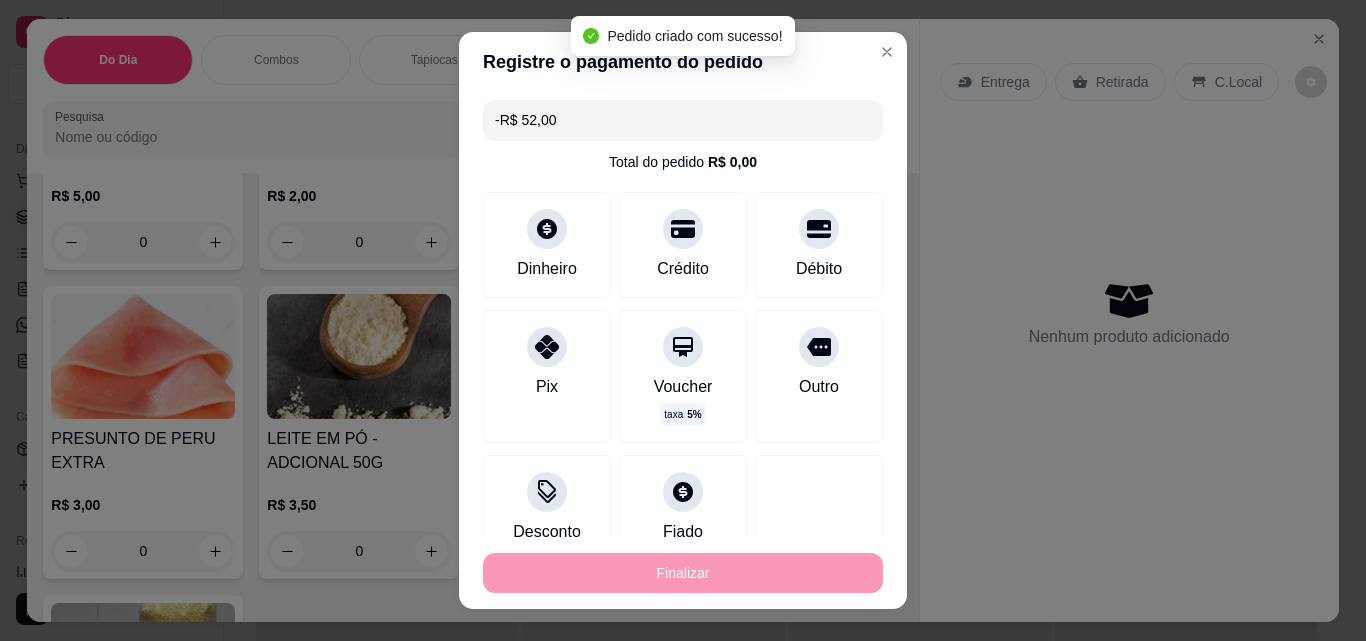 scroll, scrollTop: 9674, scrollLeft: 0, axis: vertical 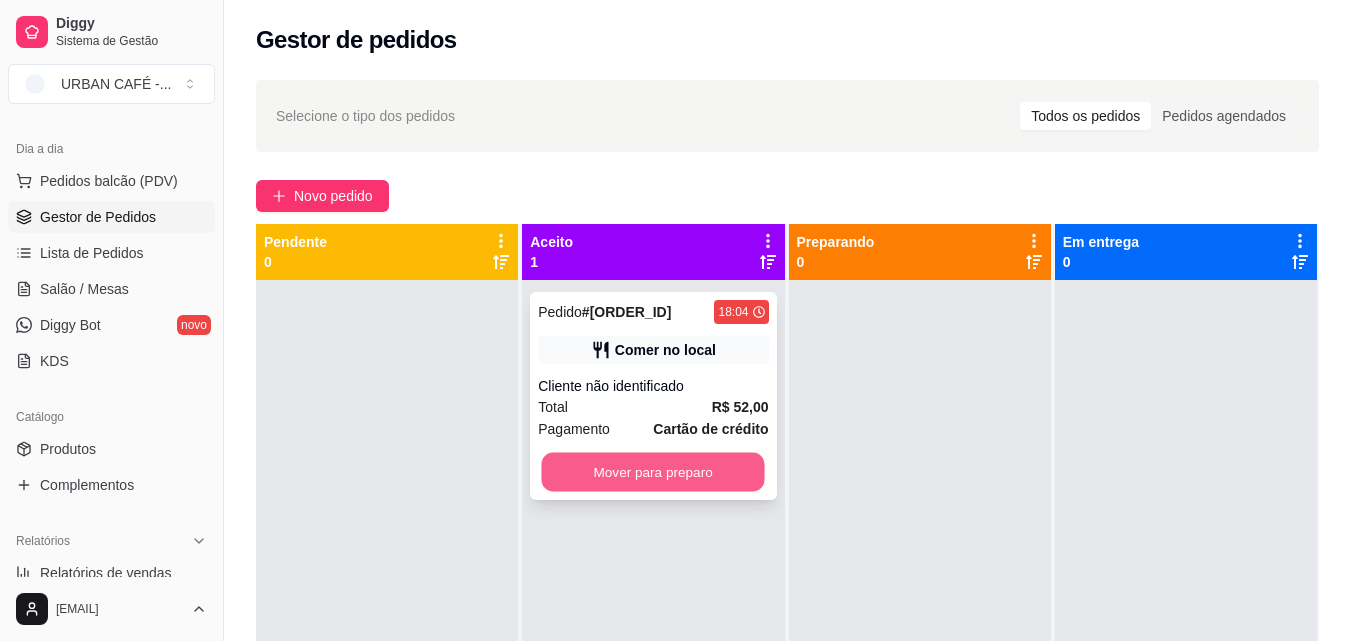 click on "Mover para preparo" at bounding box center (653, 472) 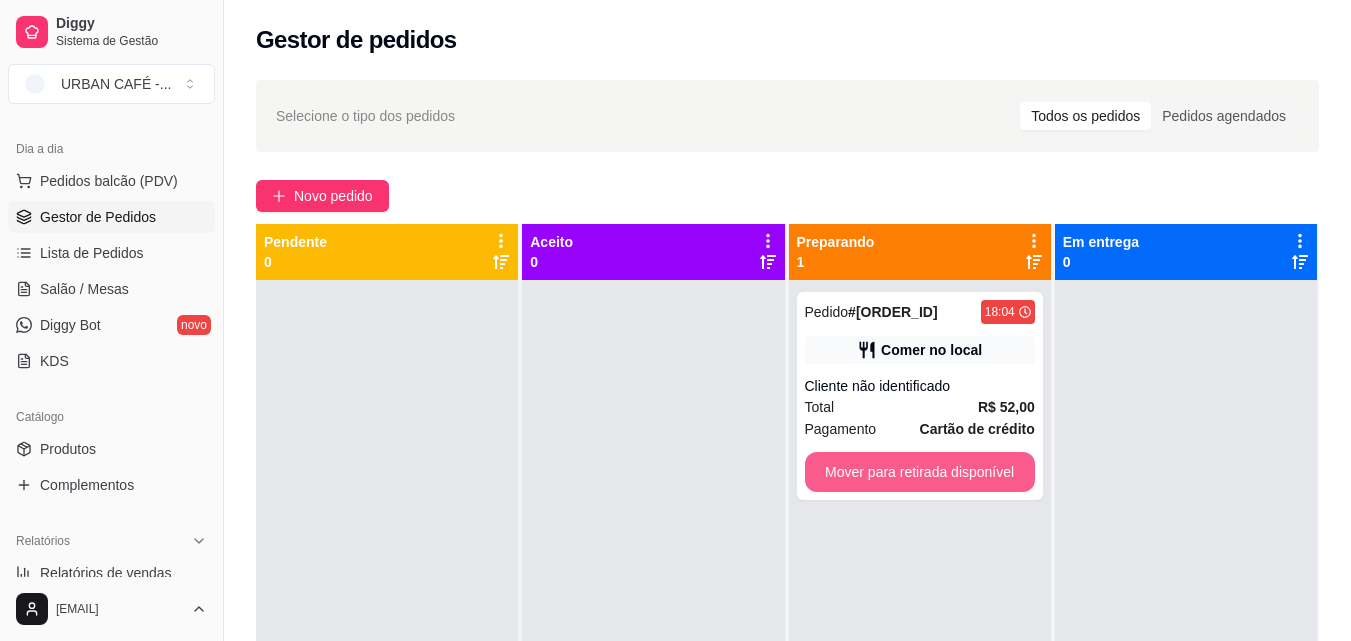 click on "Pedido  # [ORDER_ID] 18:04 Comer no local Cliente não identificado Total R$ 52,00 Pagamento Cartão de crédito Mover para retirada disponível" at bounding box center [920, 600] 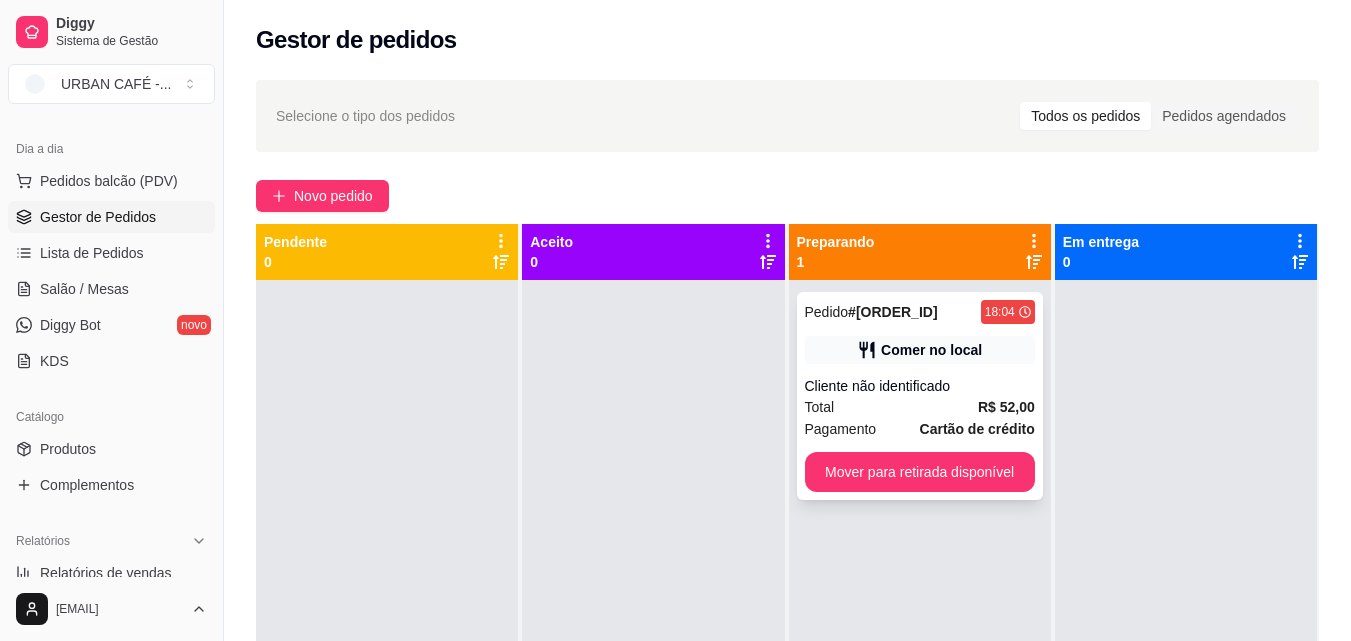 click on "Pendente 0 Aceito 0 Preparando 1 Pedido  # [ORDER_ID] 18:04 Comer no local Cliente não identificado Total R$ 52,00 Pagamento Cartão de crédito Mover para retirada disponível Em entrega 0" at bounding box center (787, 544) 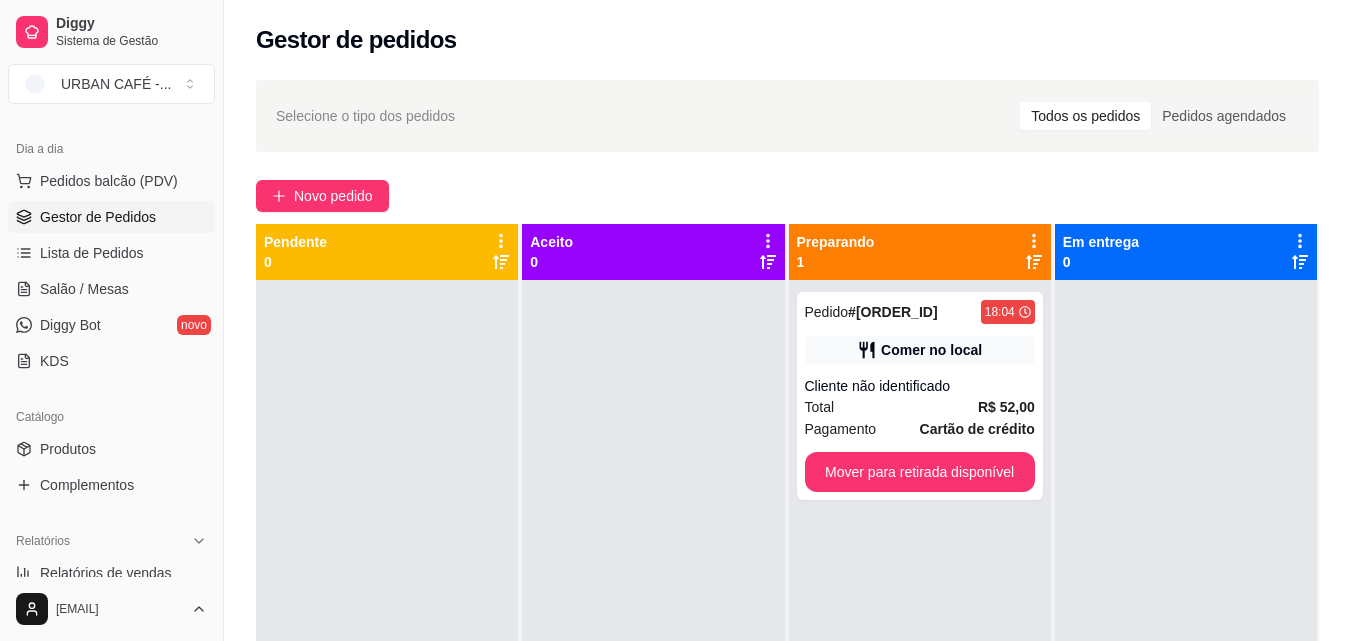 click at bounding box center [1186, 600] 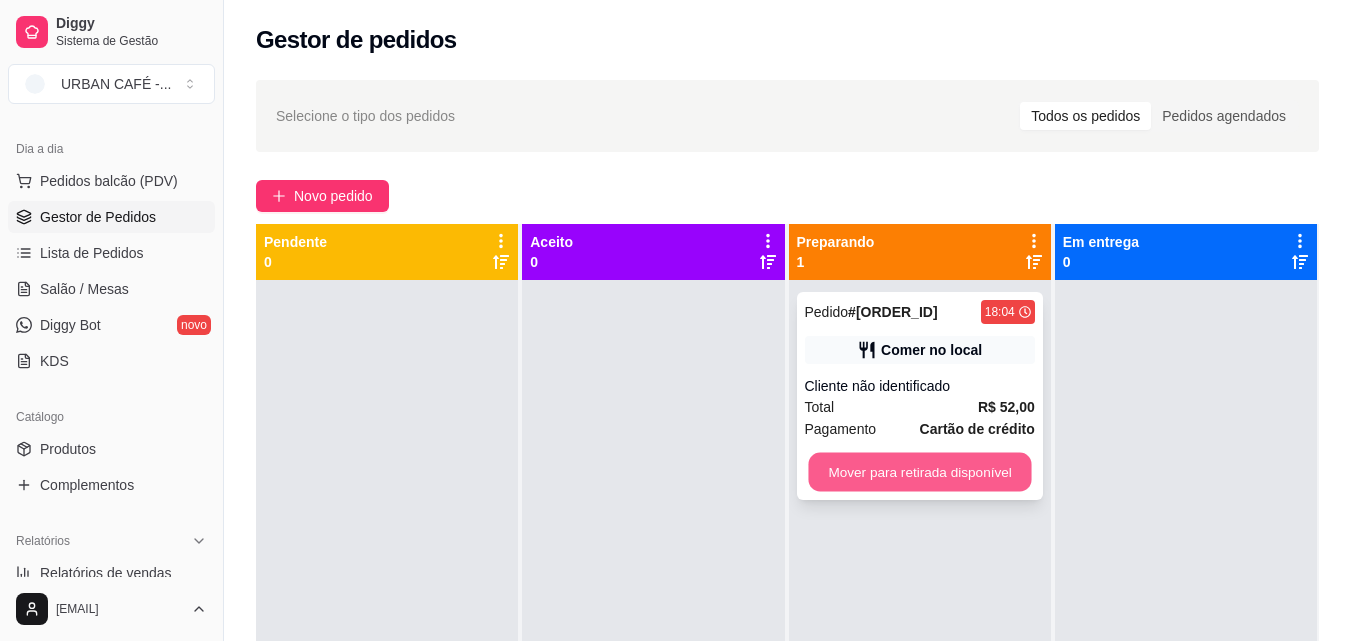 click on "Mover para retirada disponível" at bounding box center [919, 472] 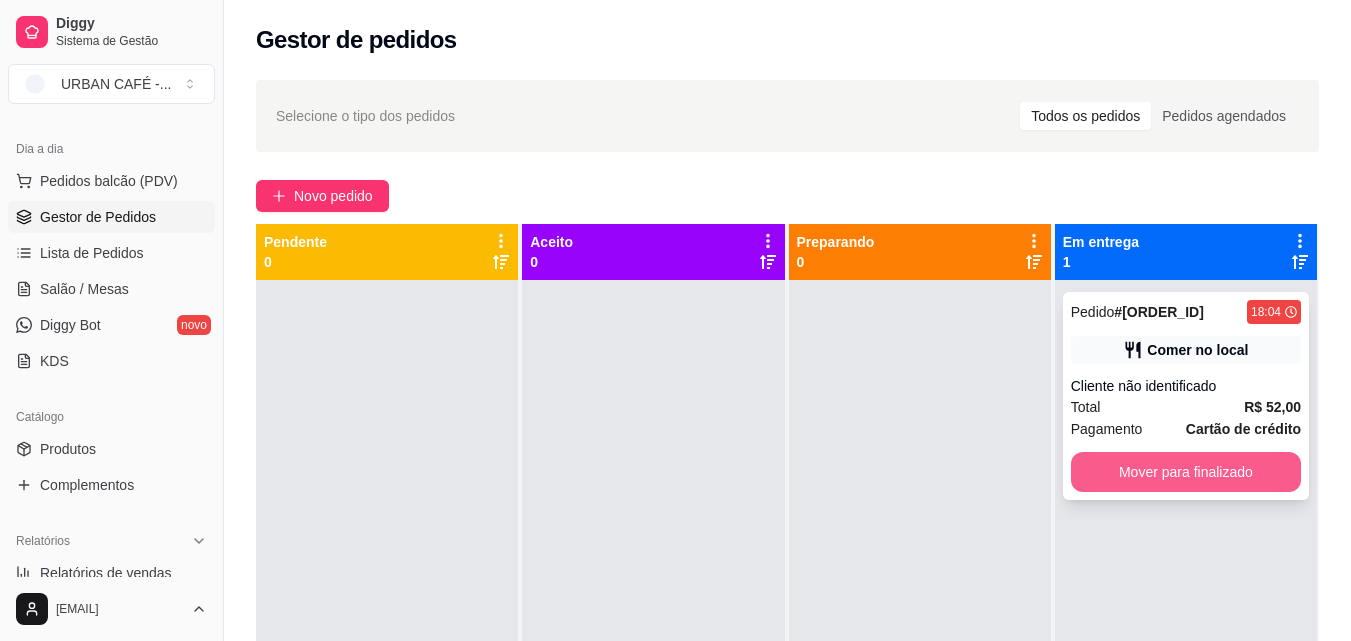 click on "Mover para finalizado" at bounding box center (1186, 472) 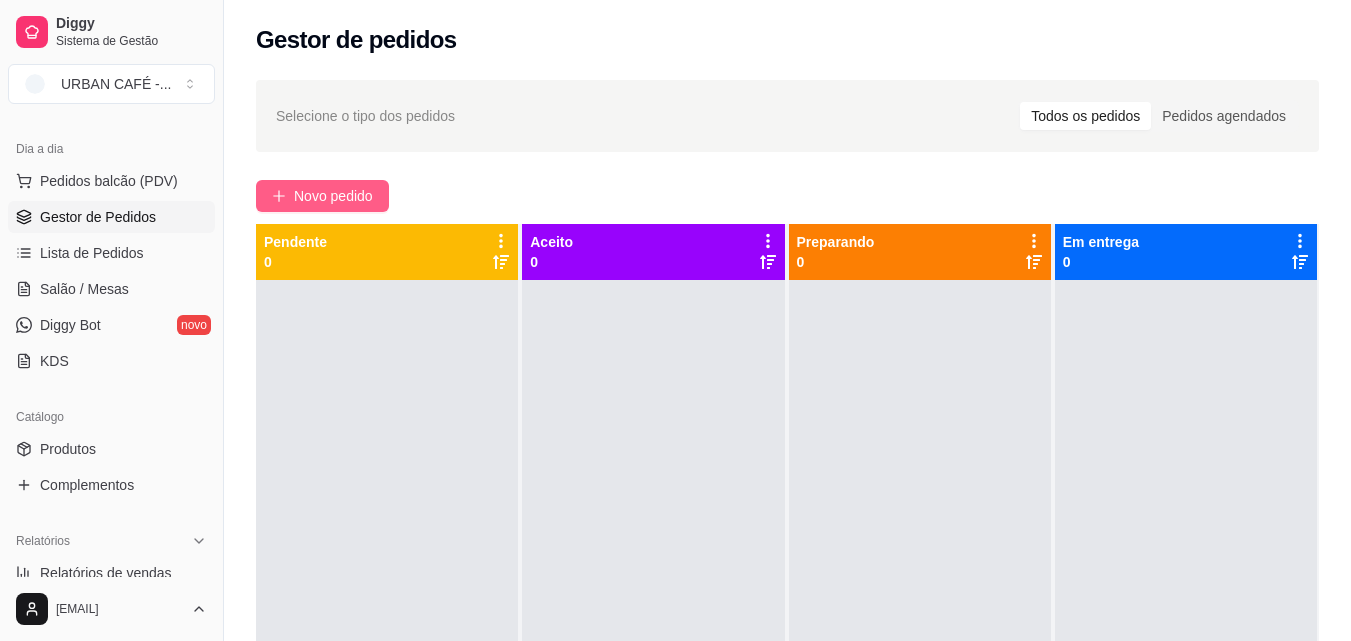 click on "Novo pedido" at bounding box center (333, 196) 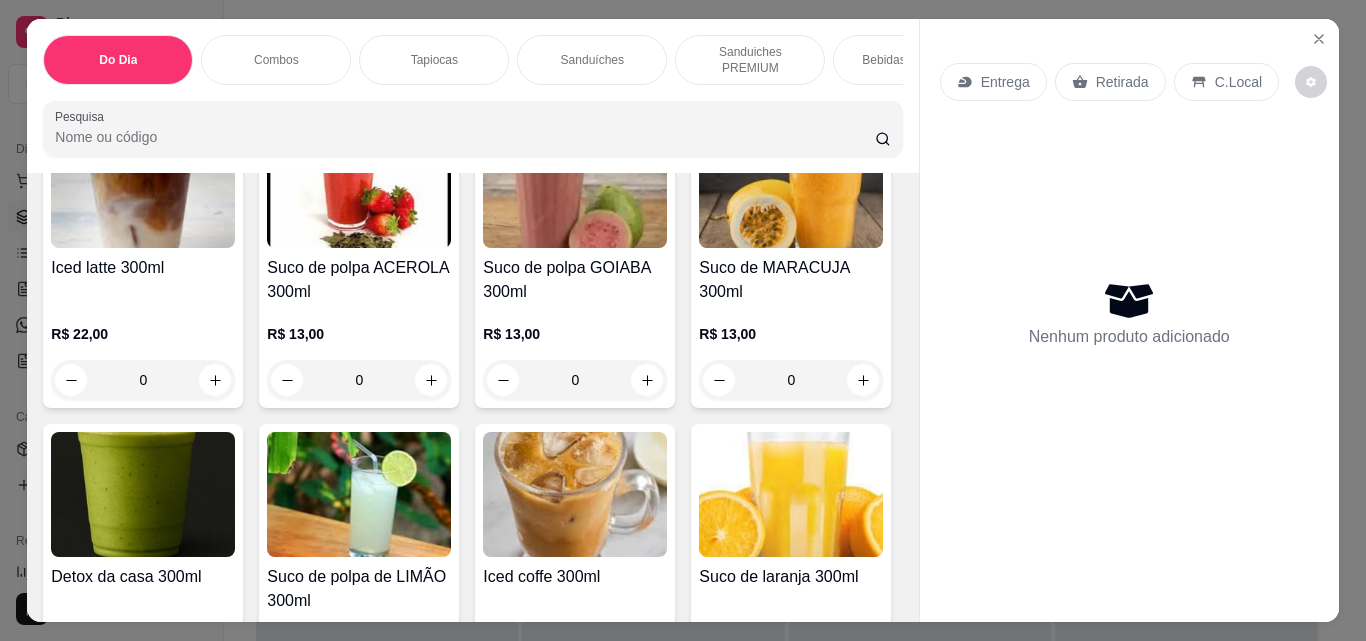 scroll, scrollTop: 8174, scrollLeft: 0, axis: vertical 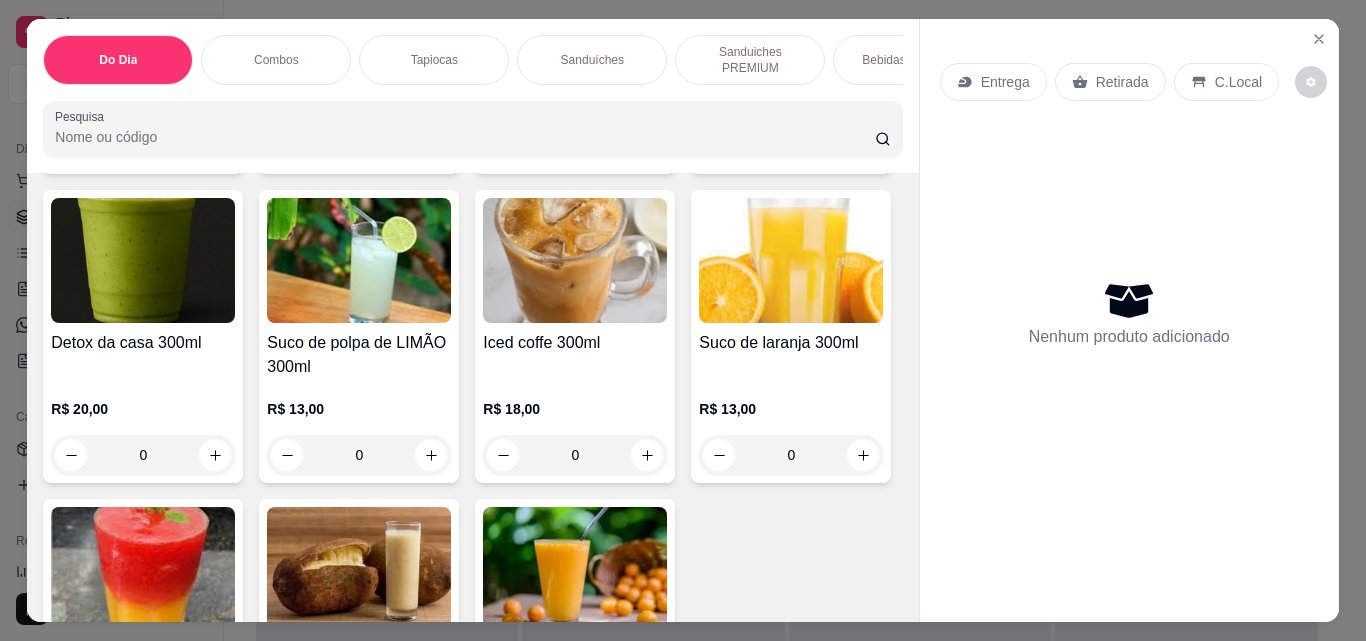 click 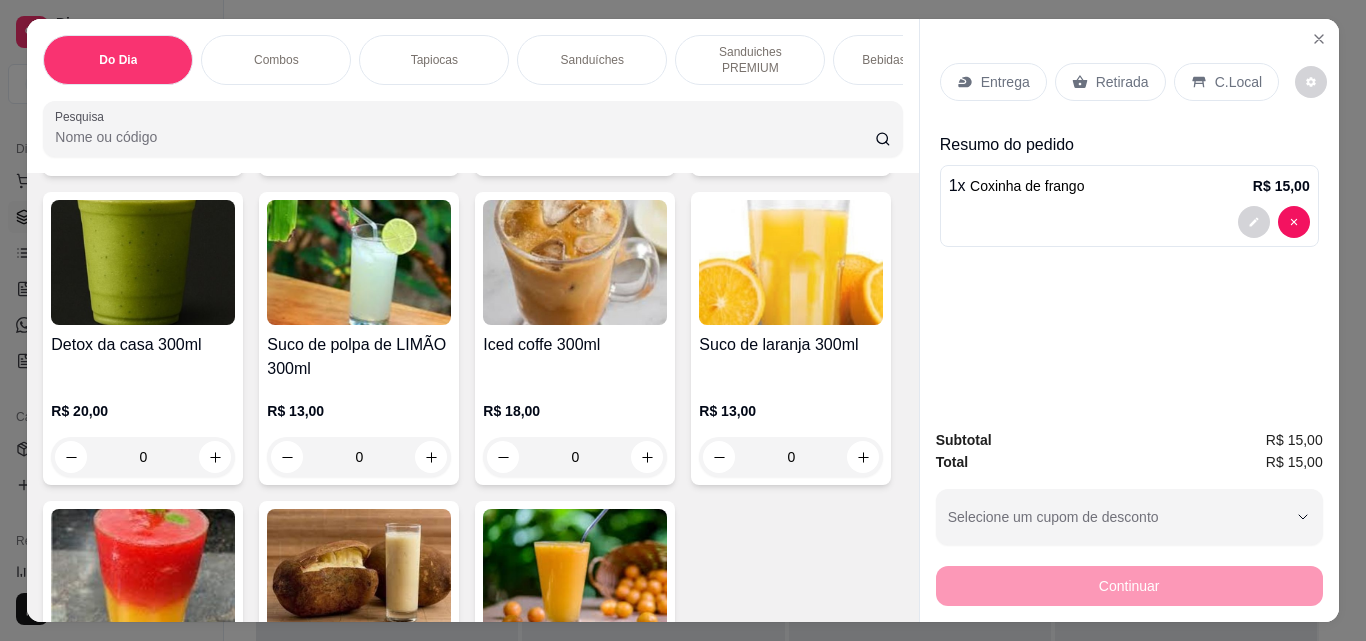 scroll, scrollTop: 8175, scrollLeft: 0, axis: vertical 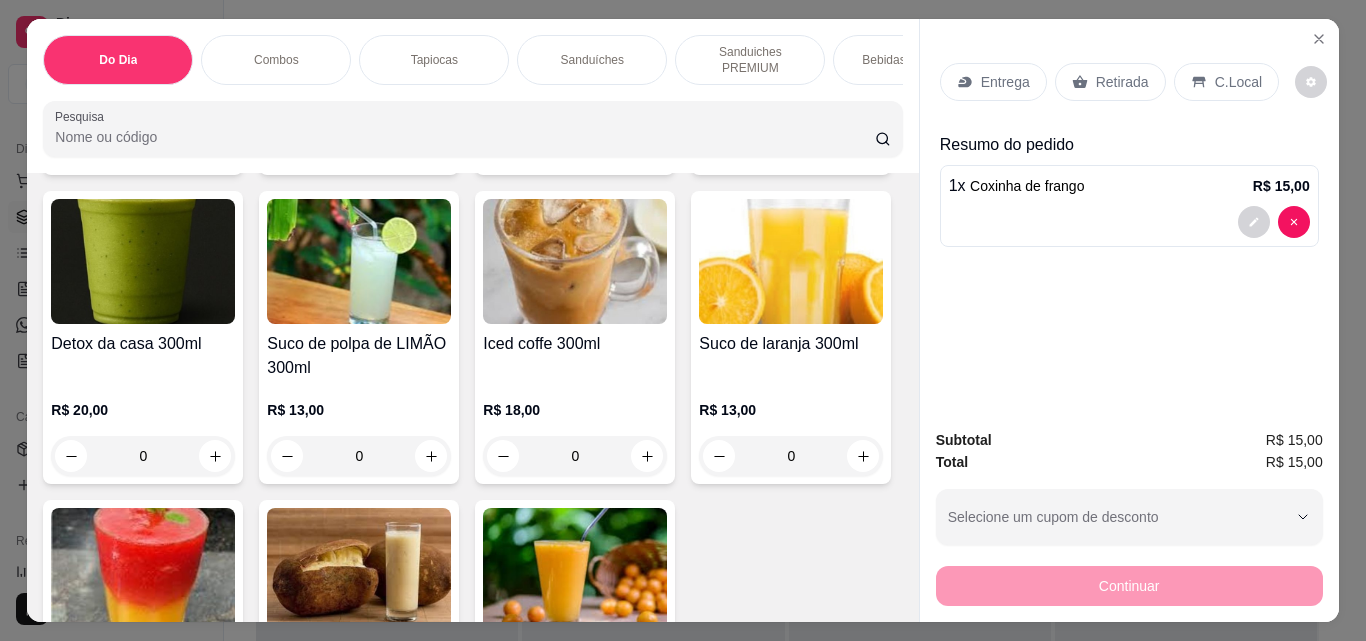 click on "Retirada" at bounding box center [1122, 82] 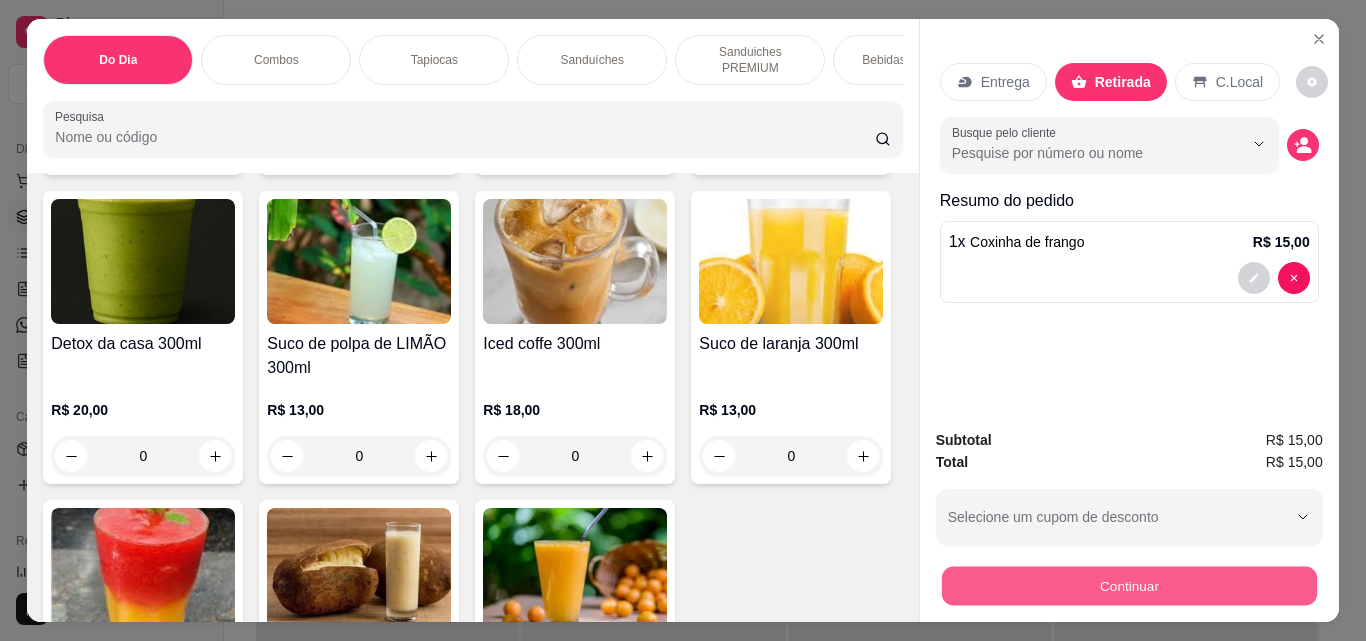 click on "Continuar" at bounding box center [1128, 585] 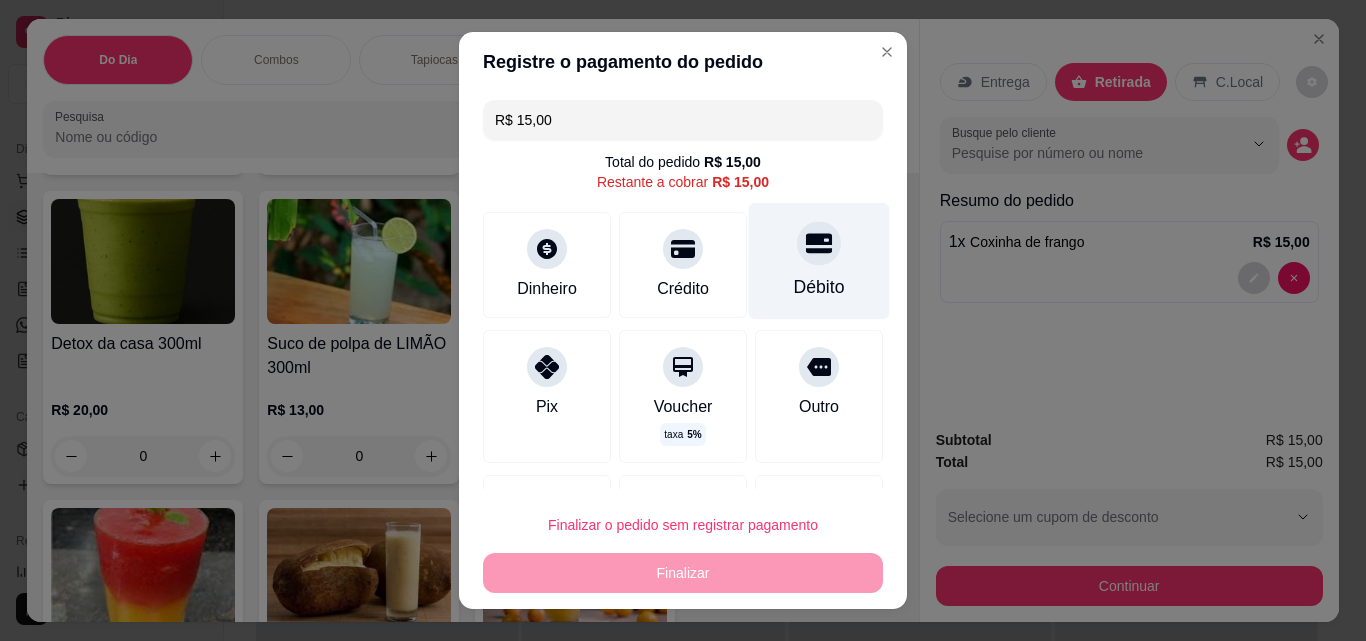 click at bounding box center (819, 243) 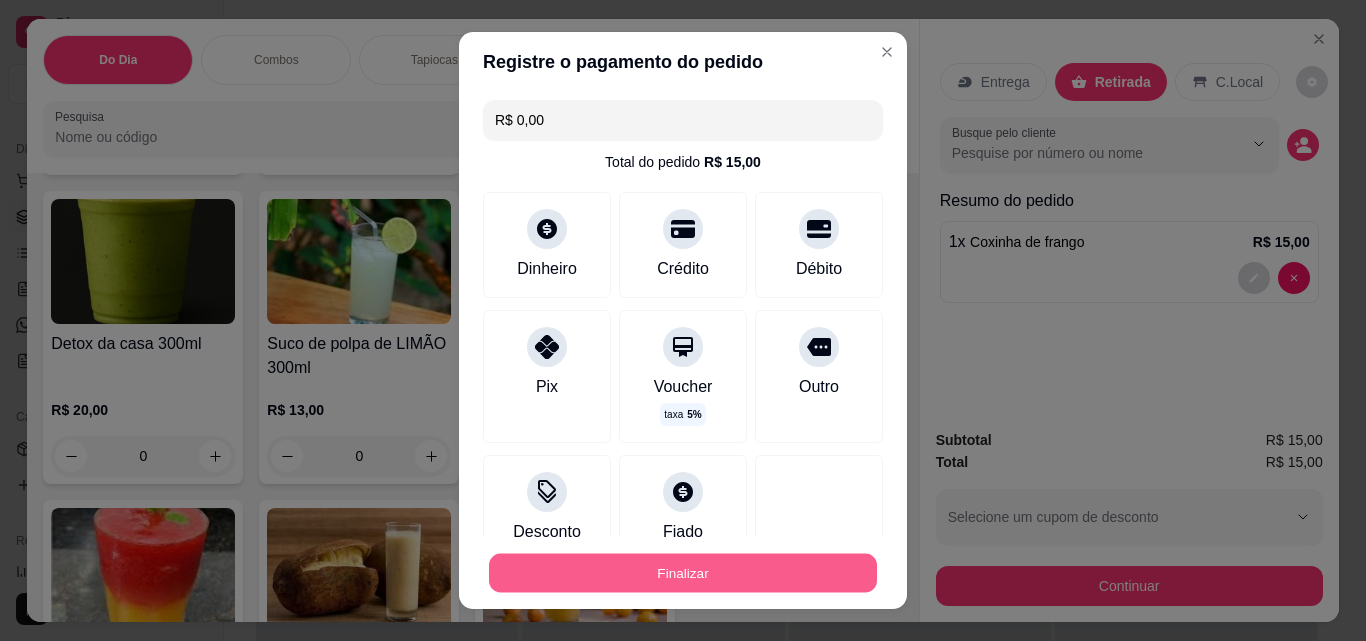 click on "Finalizar" at bounding box center (683, 573) 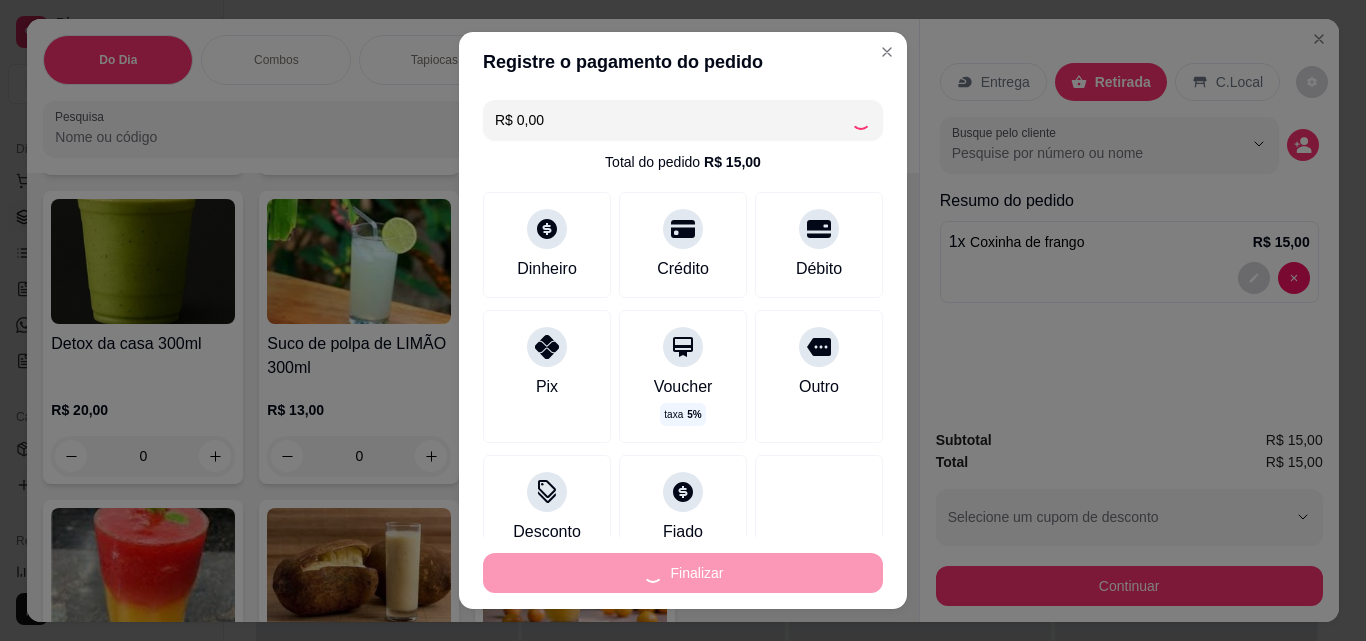 type on "0" 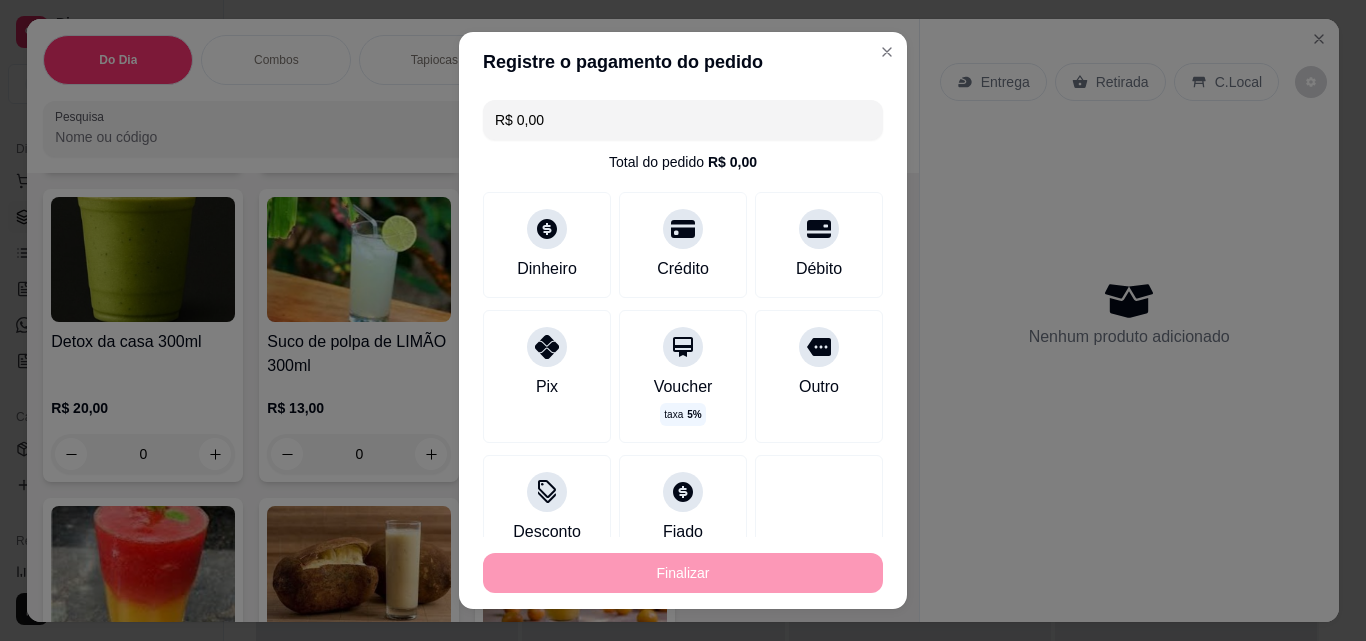 type on "-R$ 15,00" 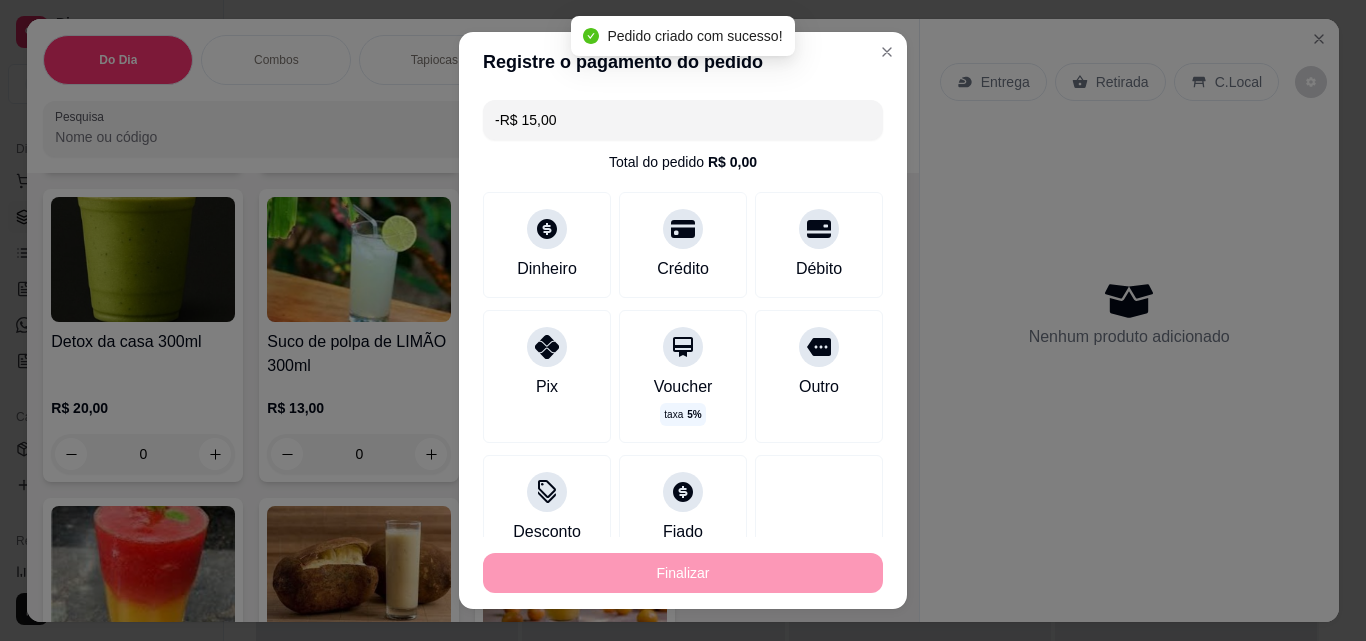 scroll, scrollTop: 8174, scrollLeft: 0, axis: vertical 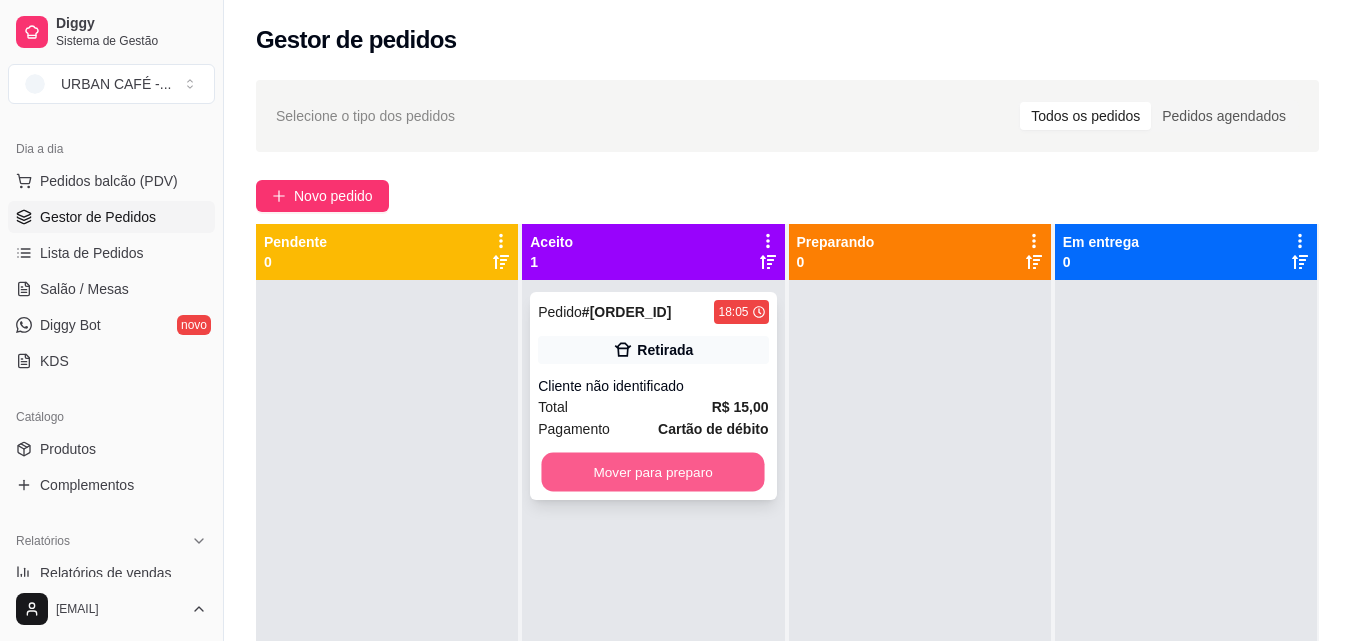 click on "Mover para preparo" at bounding box center [653, 472] 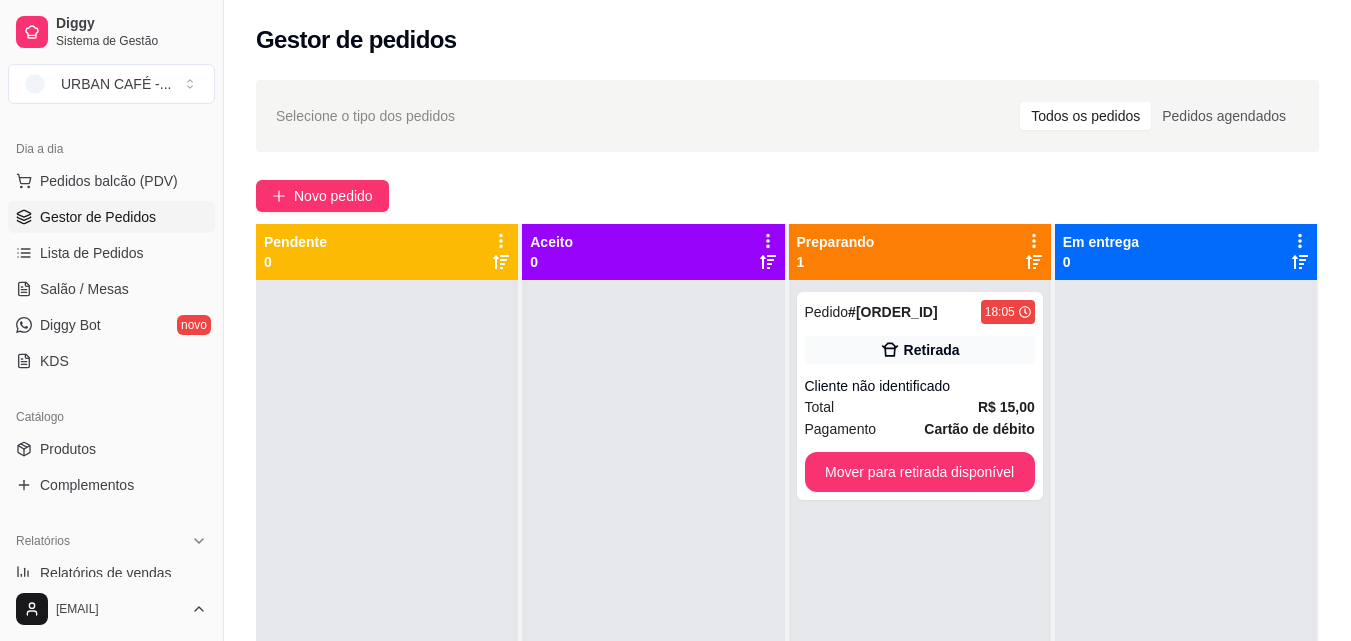 click on "Pendente 0 Aceito 0 Preparando 1 Pedido  # [ORDER_ID] 18:05 Retirada Cliente não identificado Total R$ 15,00 Pagamento Cartão de débito Mover para retirada disponível Em entrega 0" at bounding box center [787, 544] 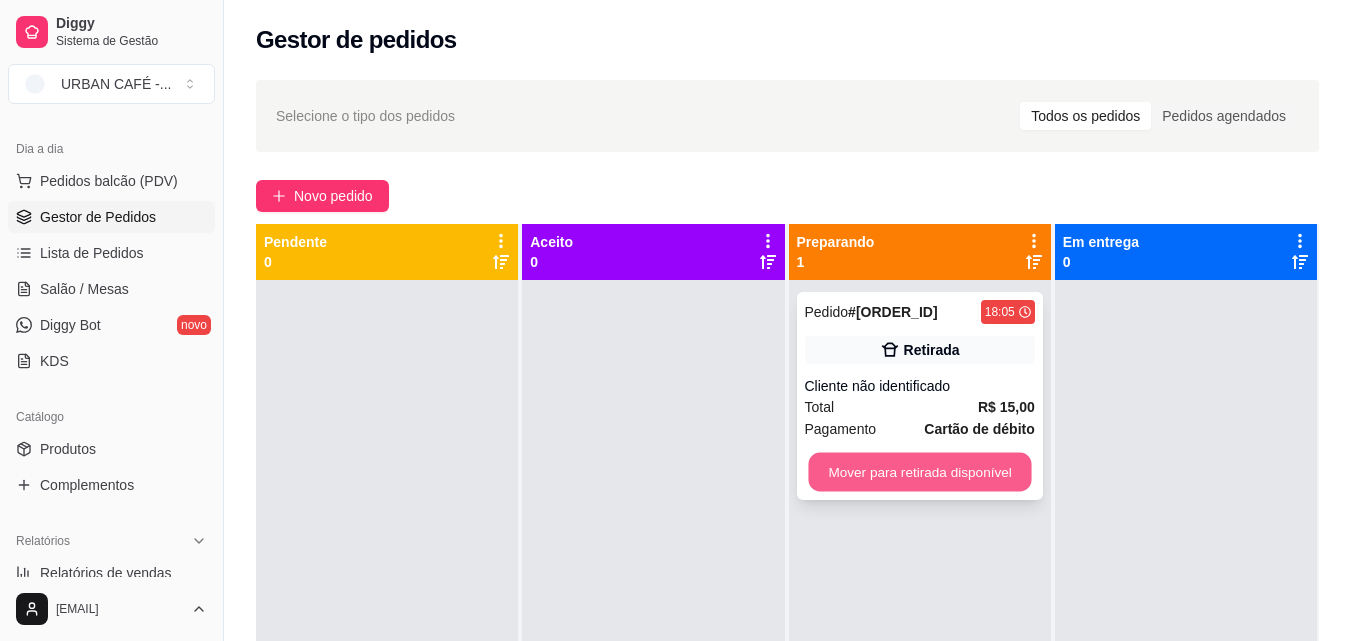 click on "Mover para retirada disponível" at bounding box center (919, 472) 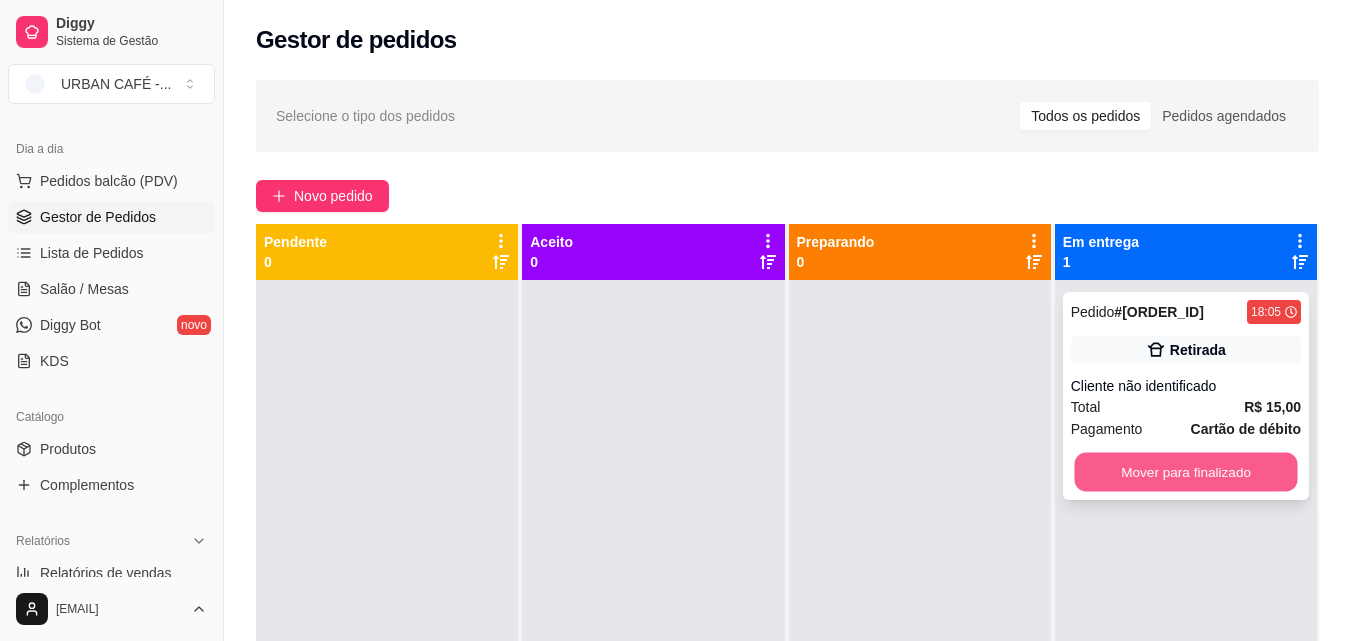 click on "Mover para finalizado" at bounding box center (1185, 472) 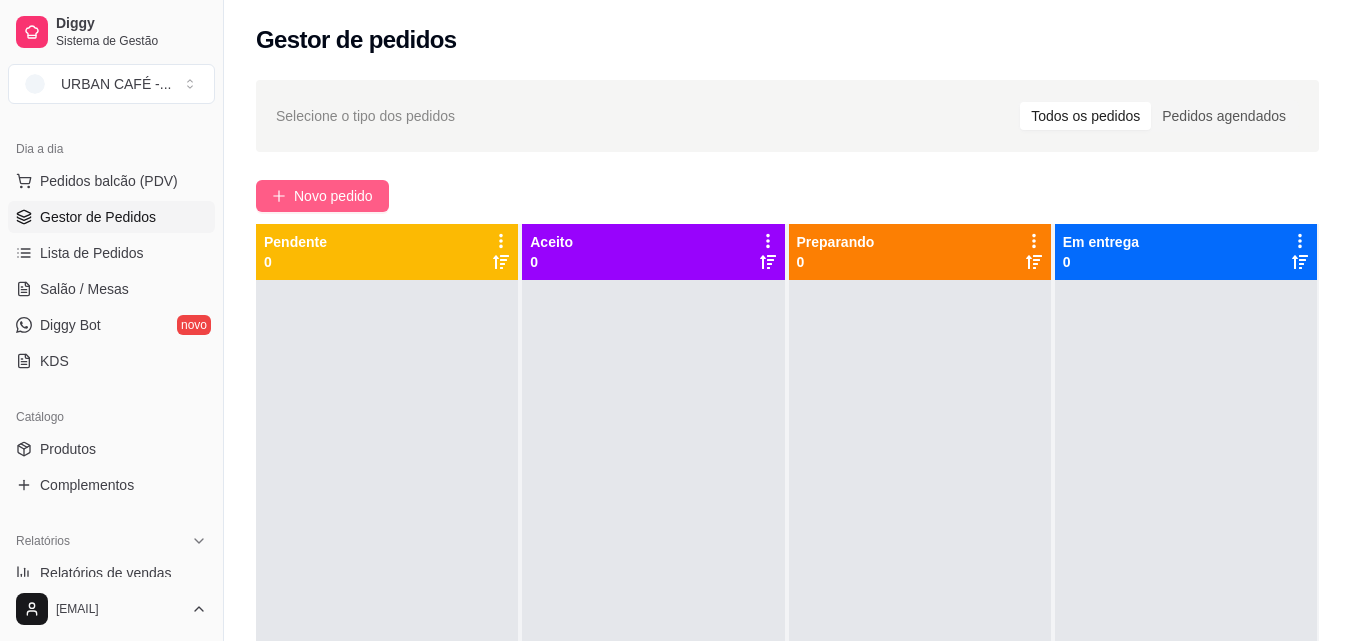 click on "Novo pedido" at bounding box center [333, 196] 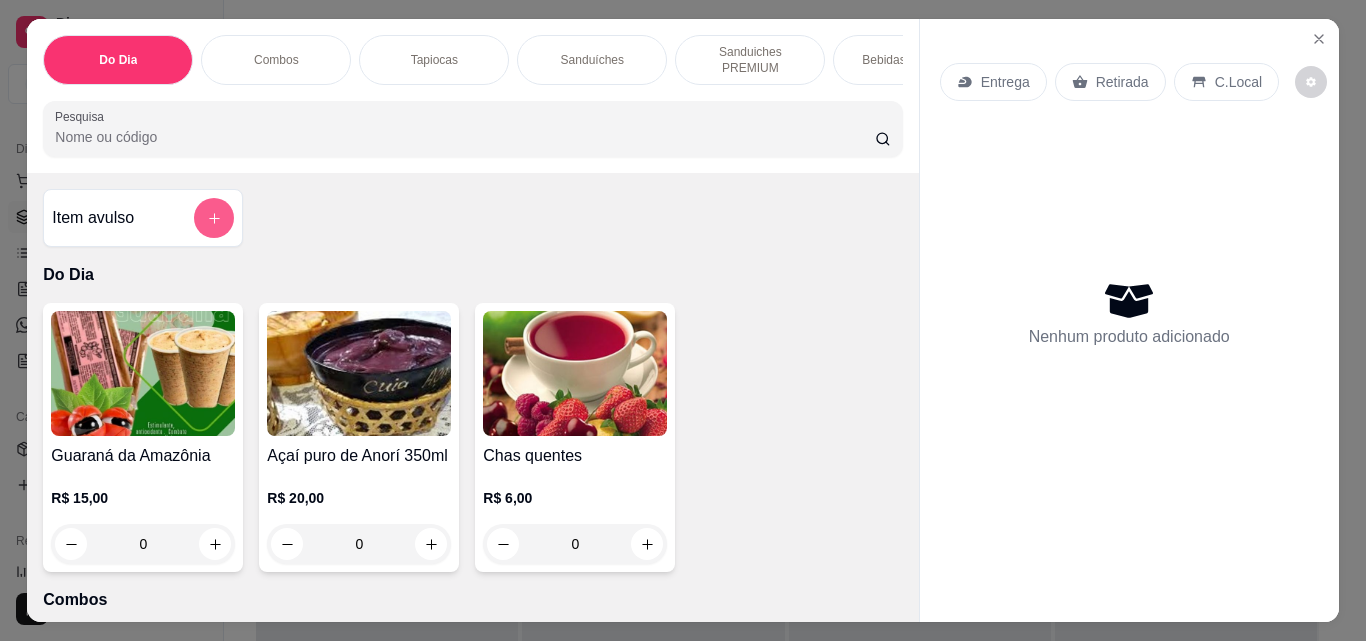 click 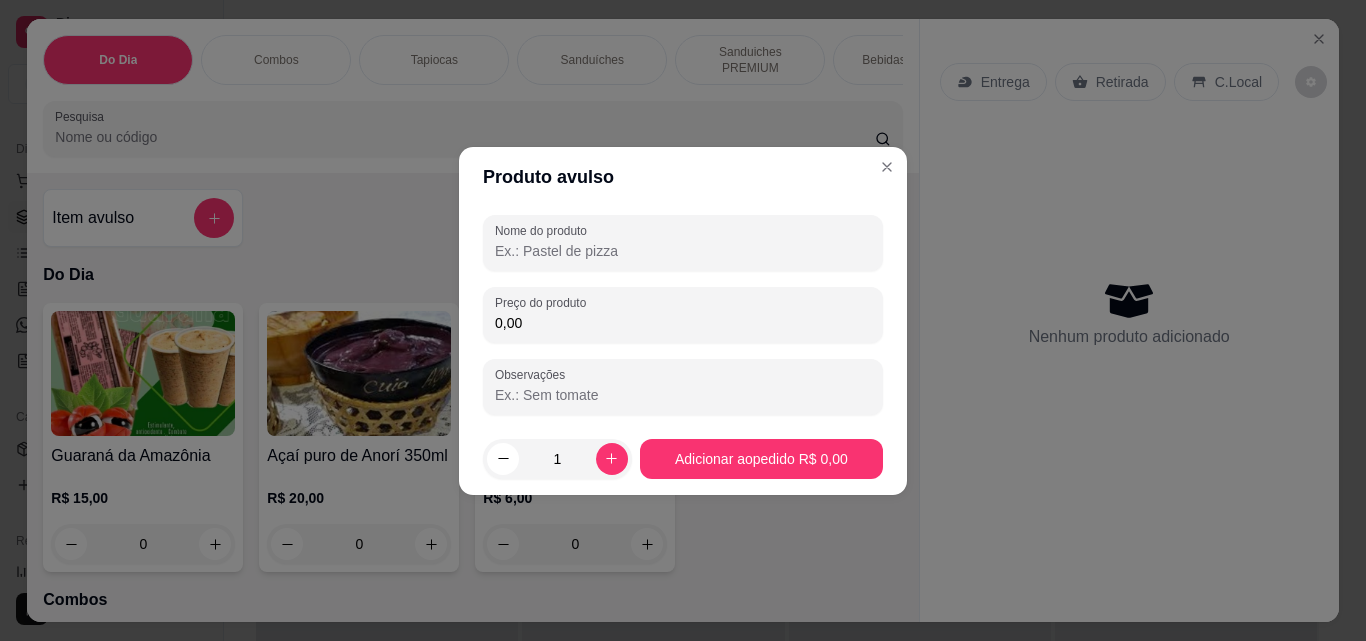 click on "Nome do produto" at bounding box center [683, 251] 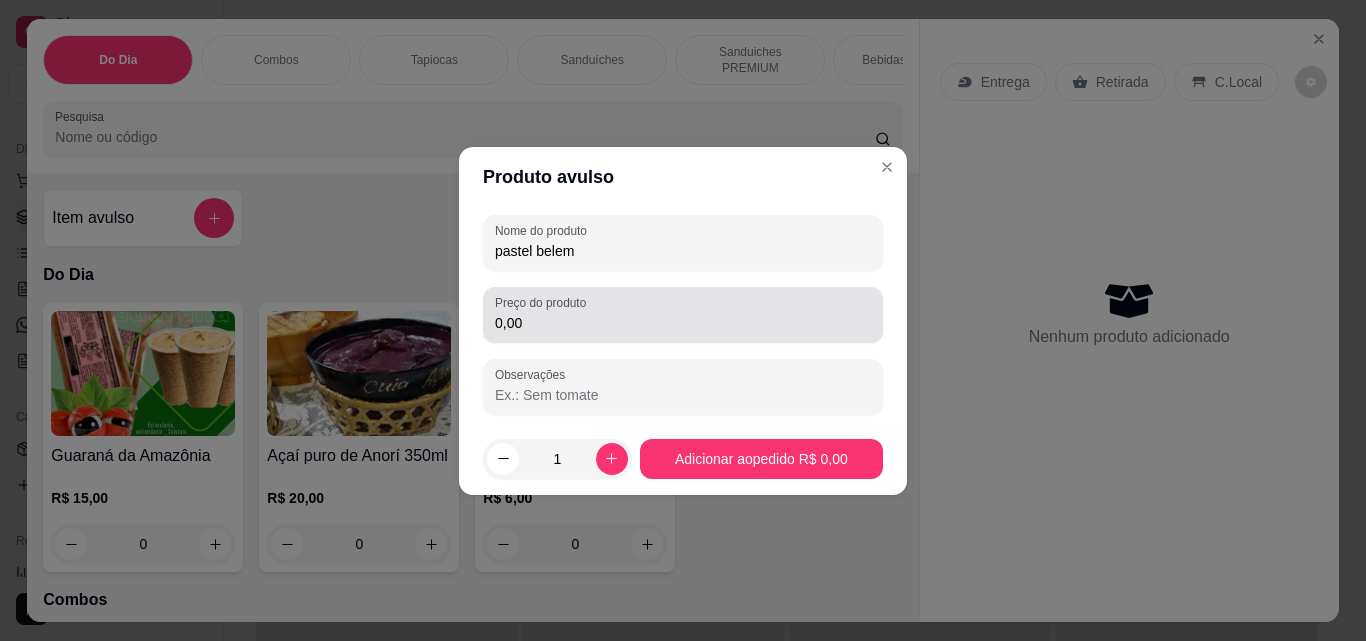 type on "pastel belem" 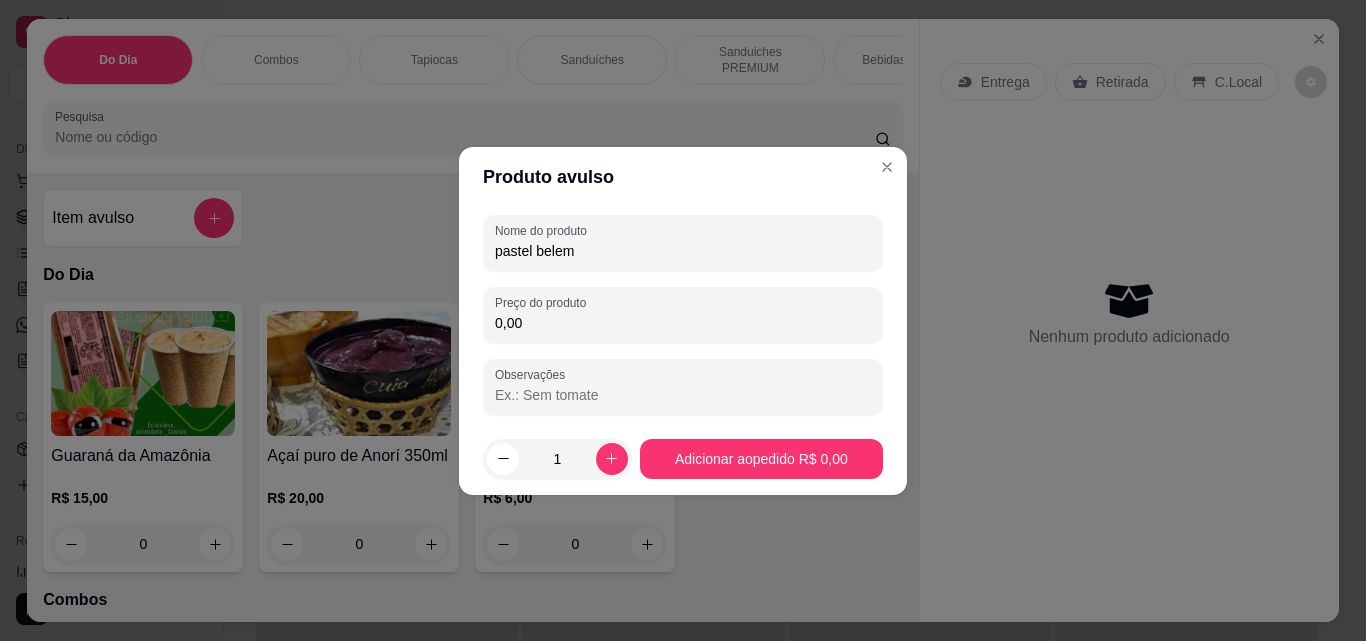click on "0,00" at bounding box center [683, 323] 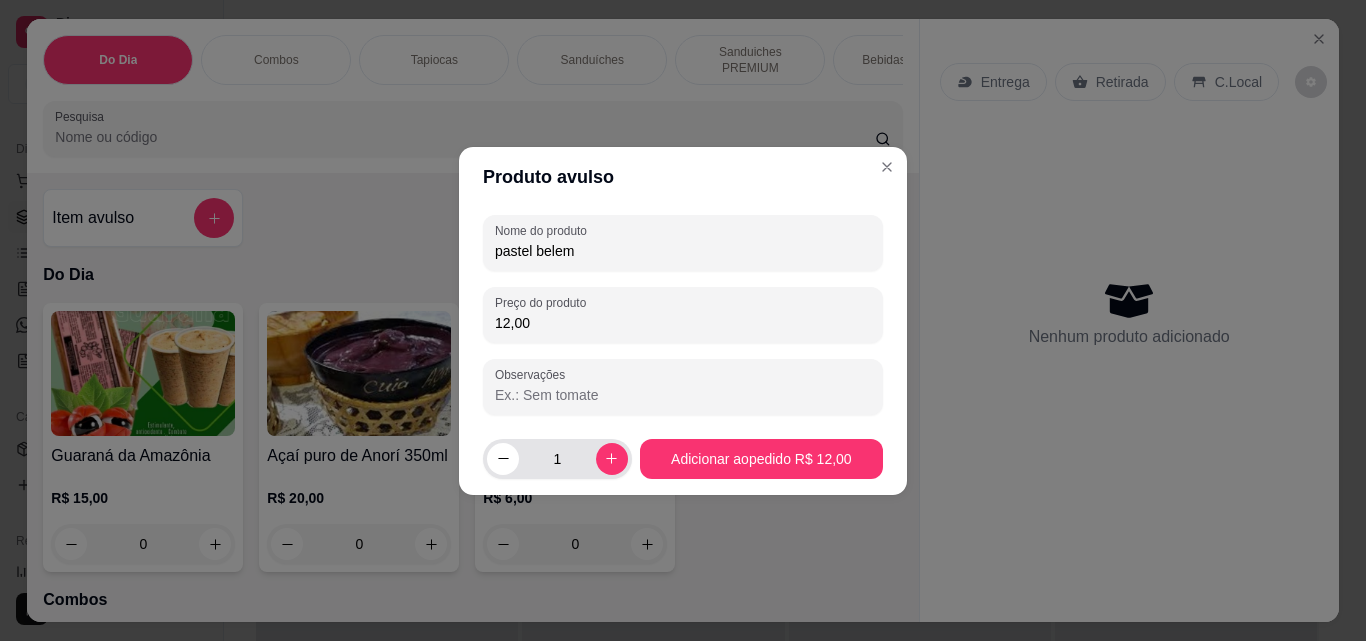 type on "12,00" 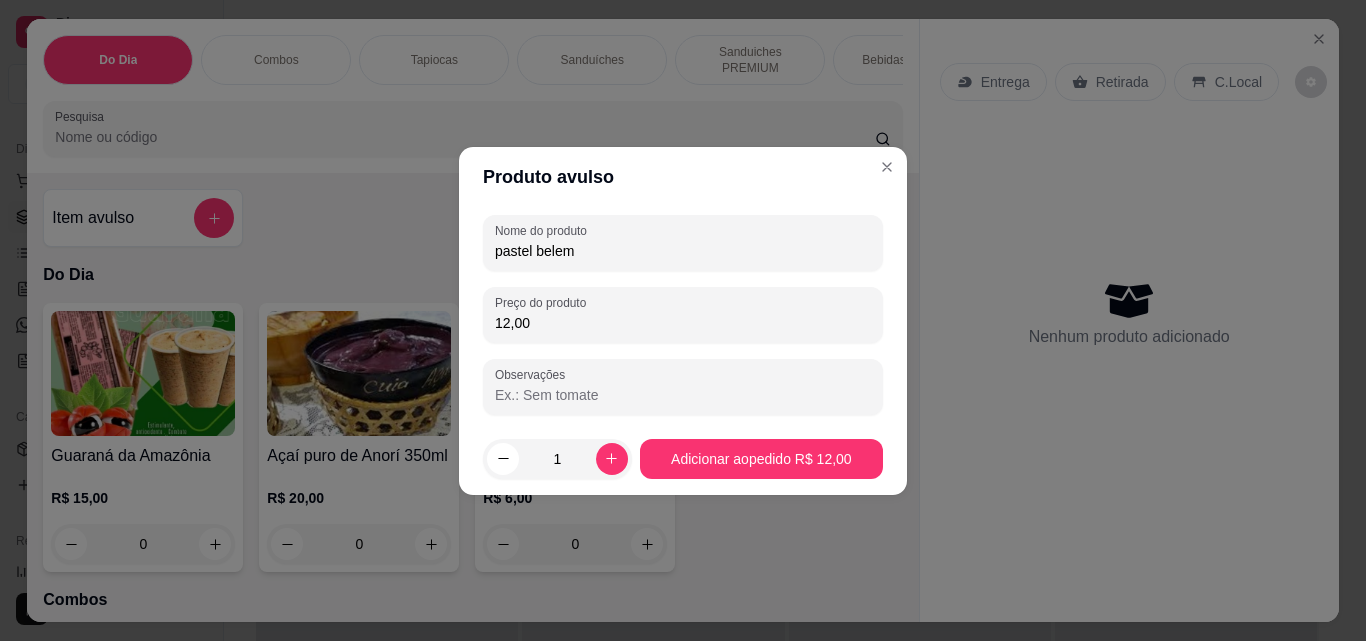 click on "1" at bounding box center [557, 459] 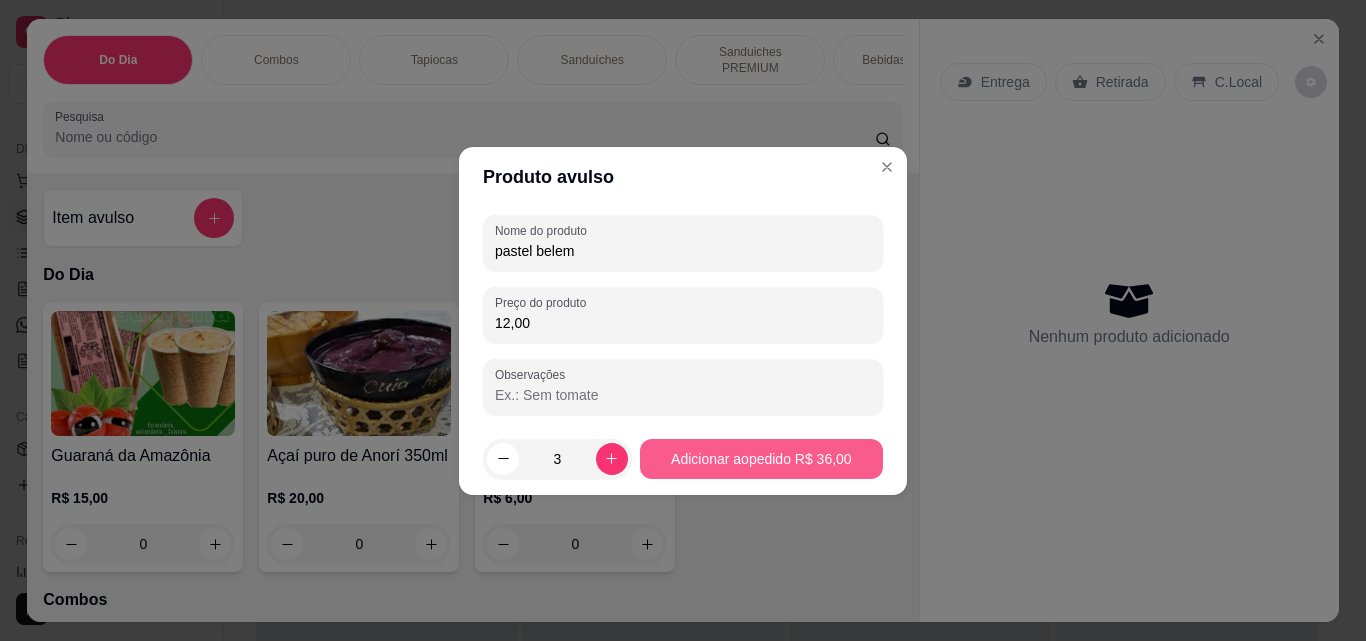 type on "3" 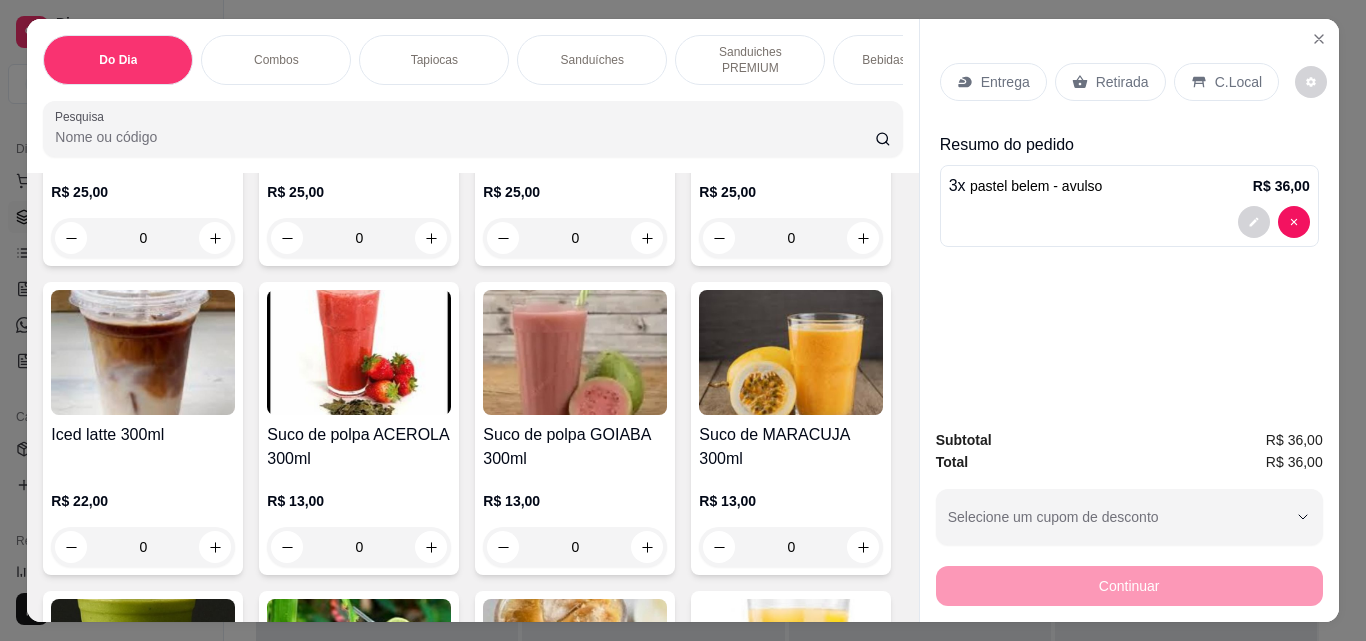 scroll, scrollTop: 7706, scrollLeft: 0, axis: vertical 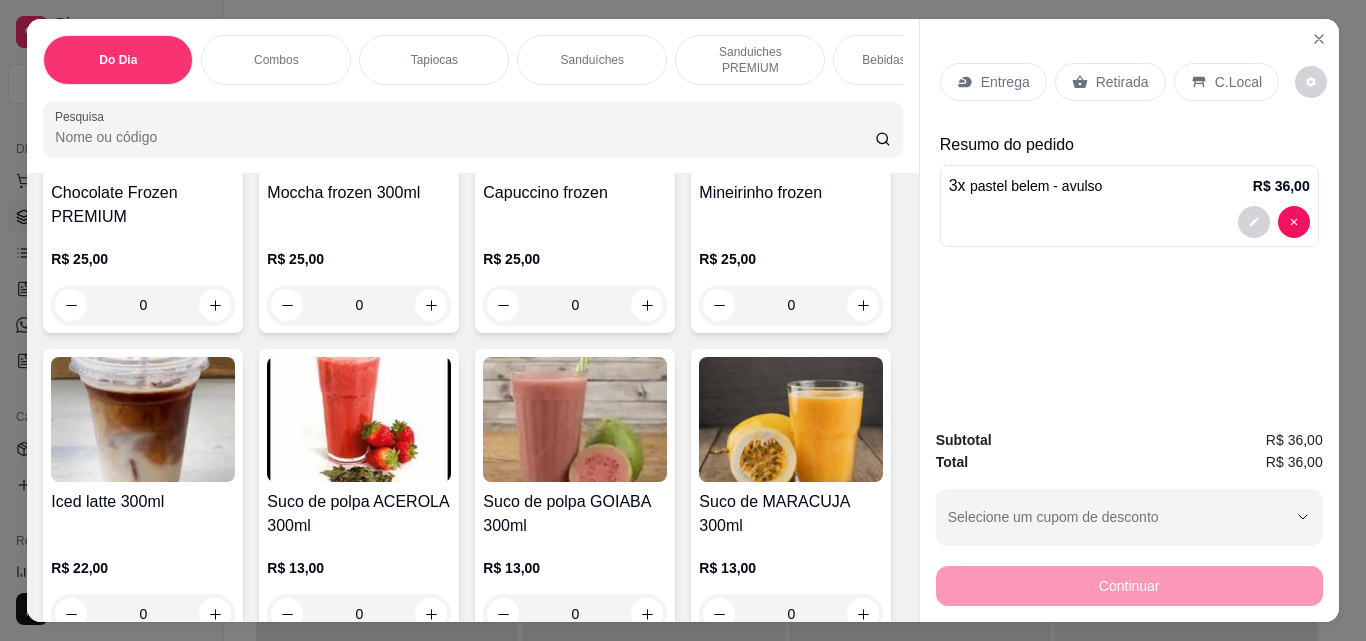 click 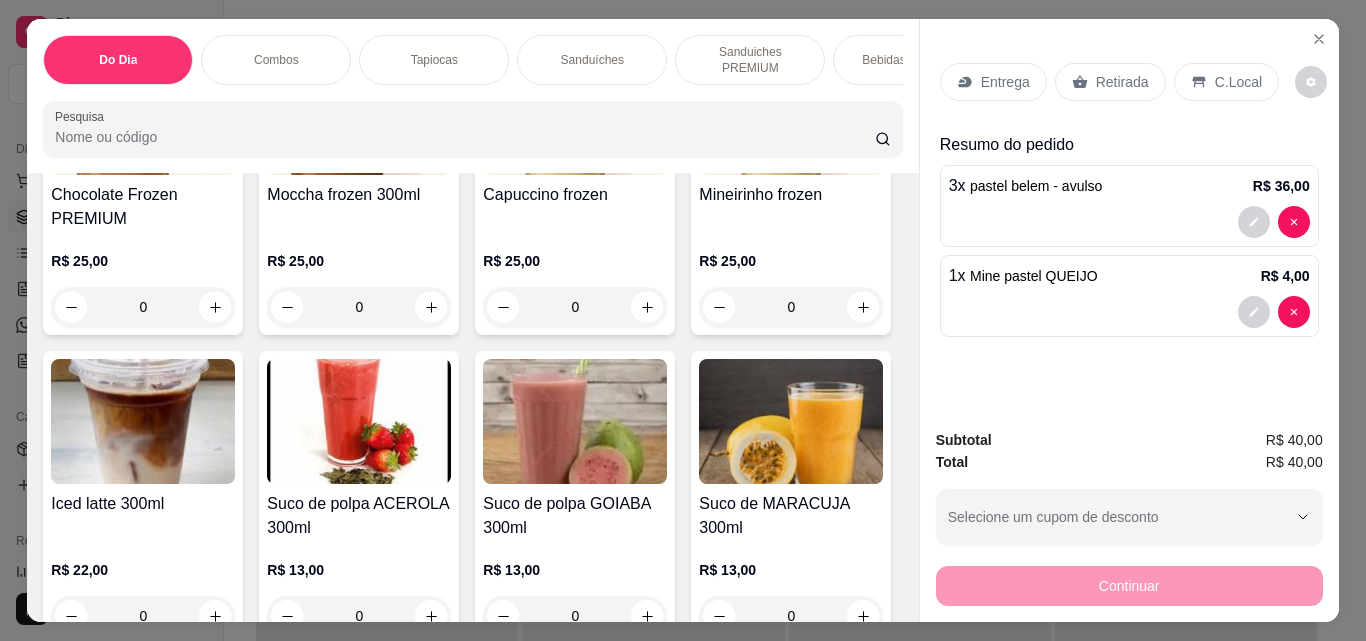 click 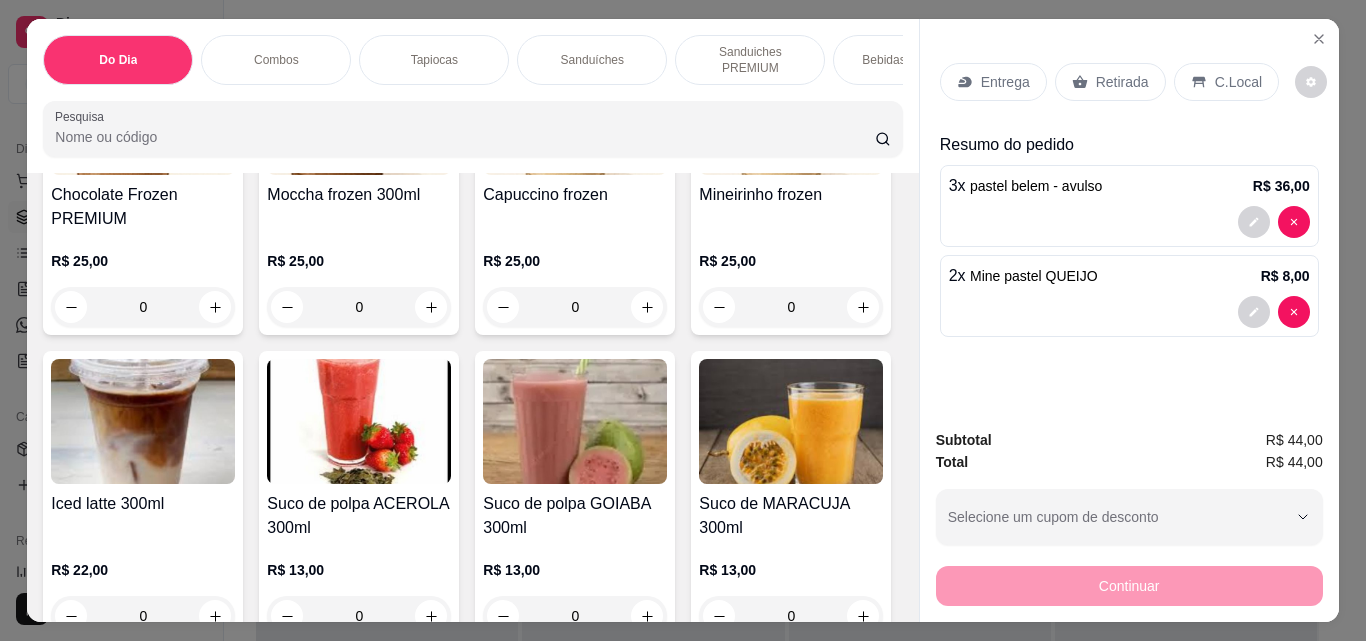 click on "Retirada" at bounding box center [1122, 82] 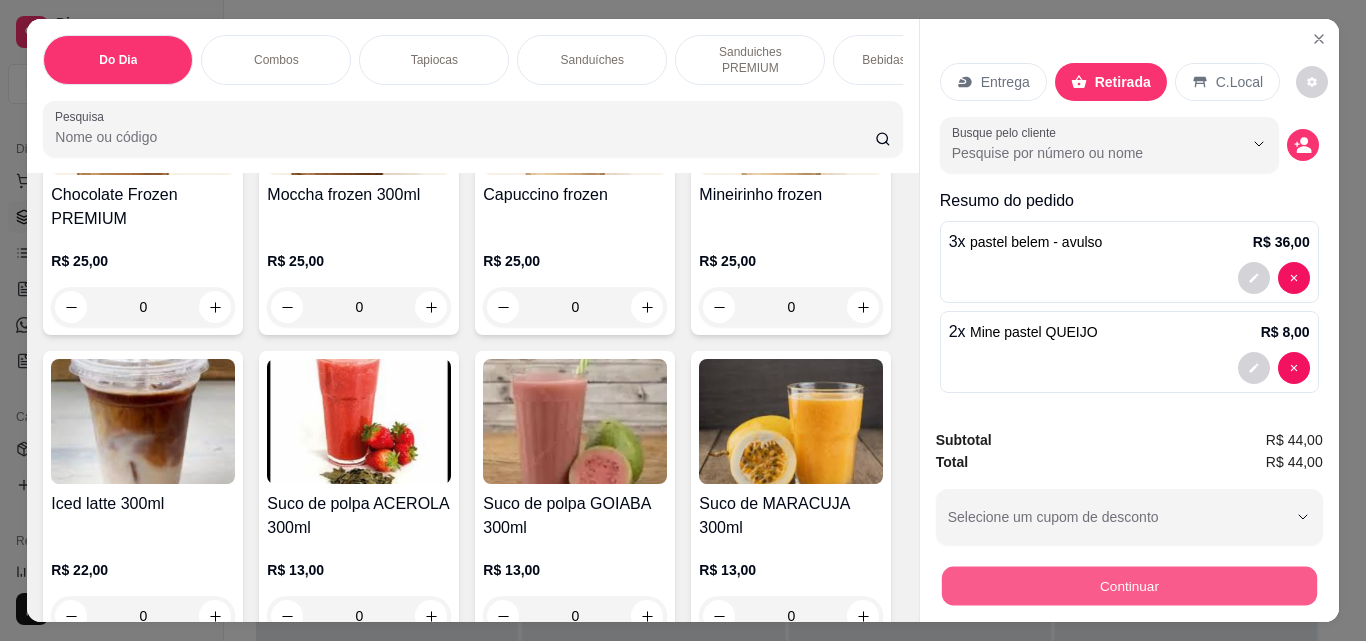 click on "Continuar" at bounding box center (1128, 585) 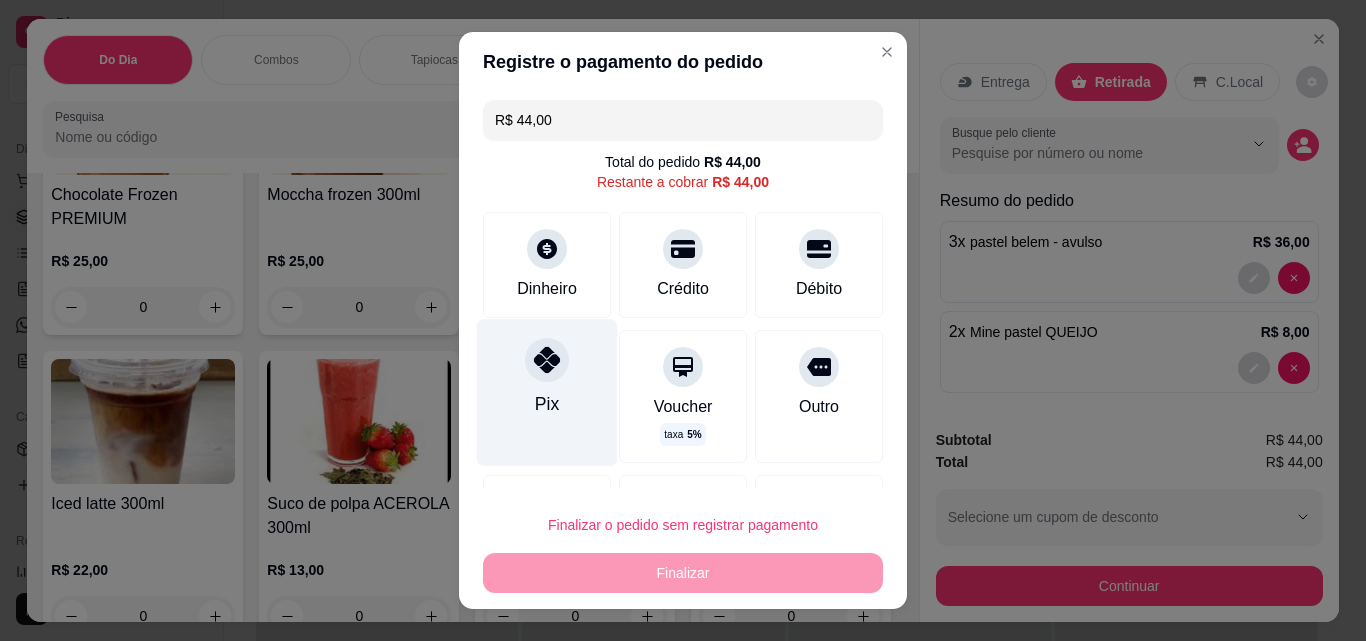 click 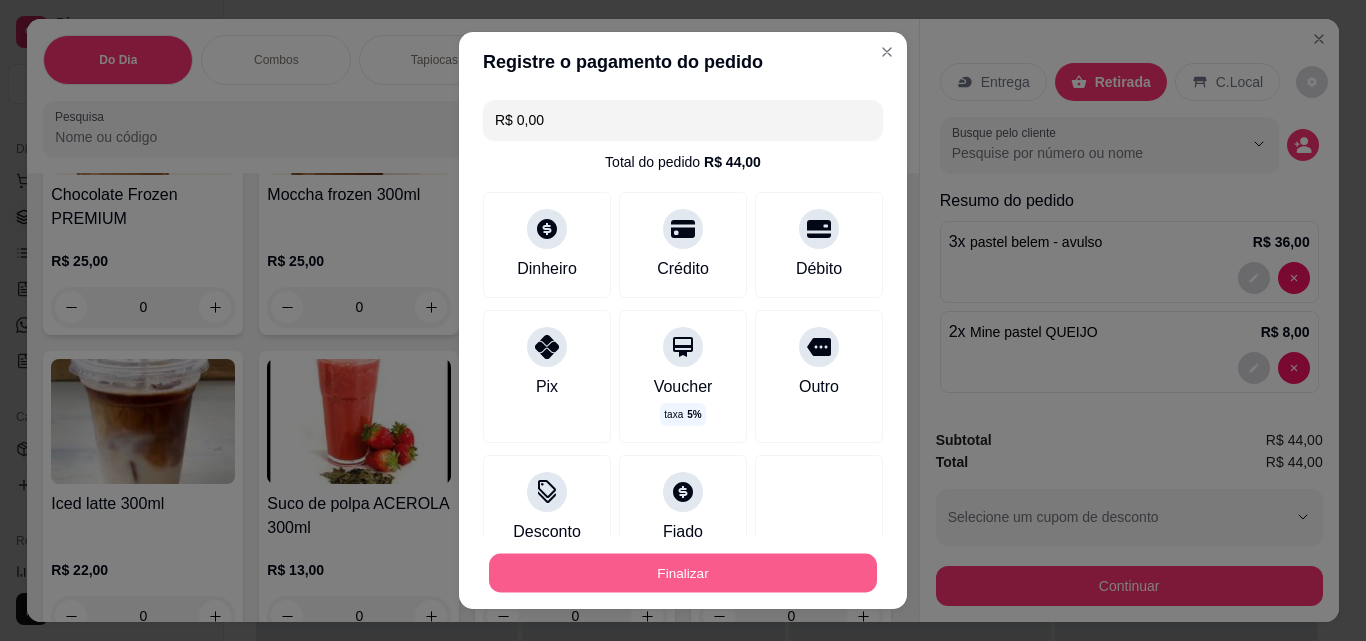 click on "Finalizar" at bounding box center (683, 573) 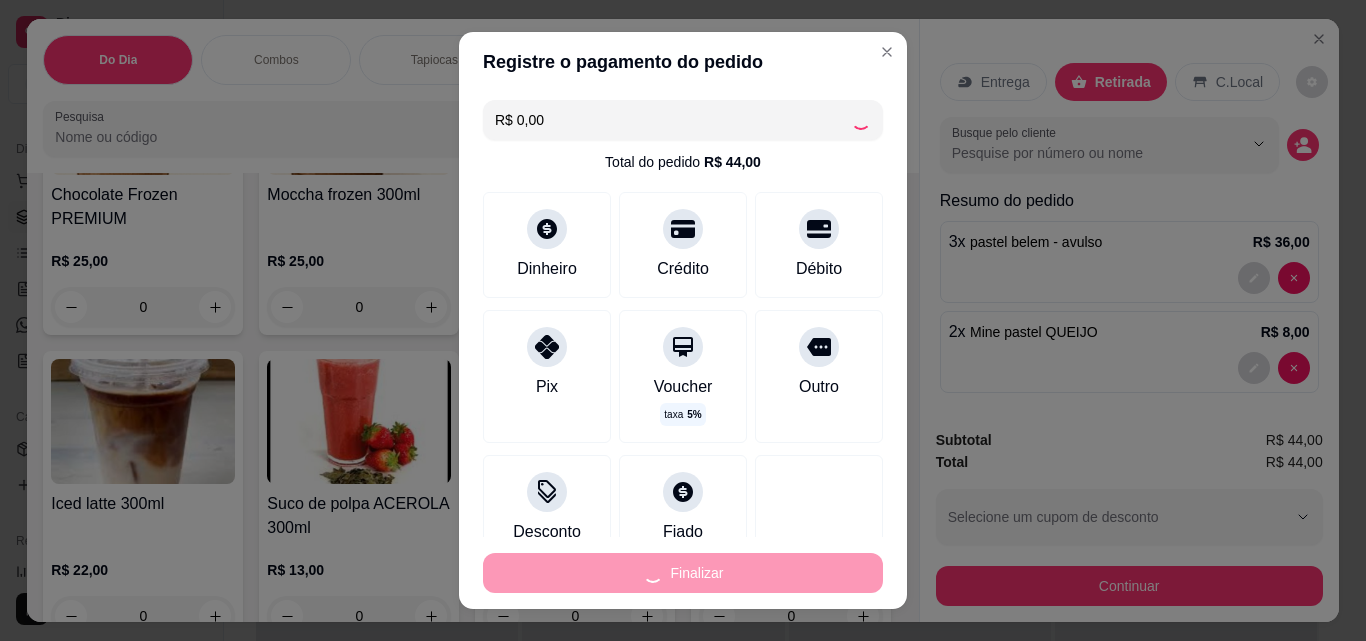 type on "0" 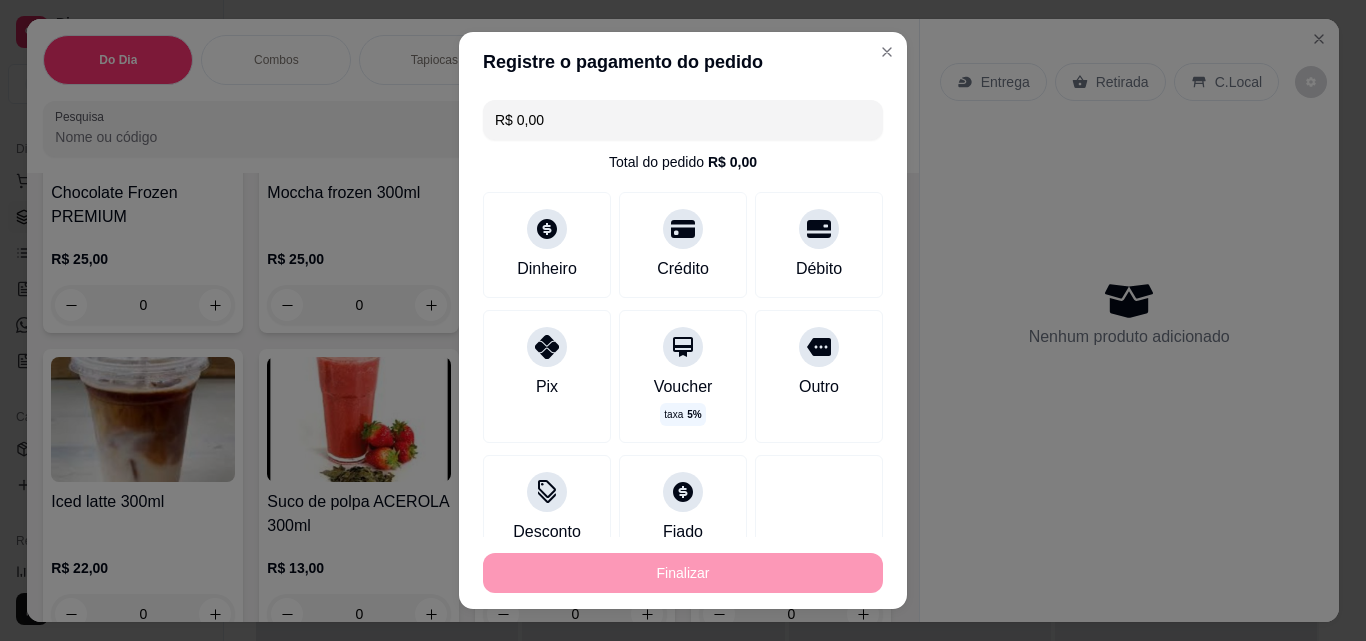 type on "-R$ 44,00" 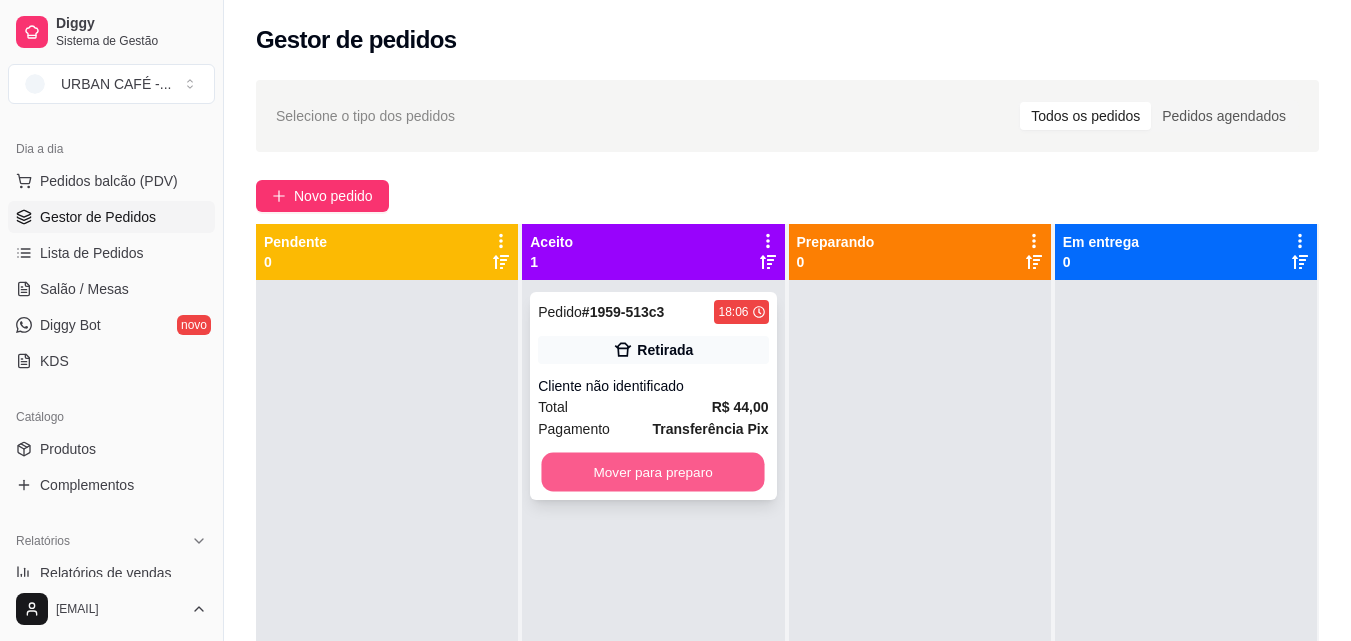 click on "Mover para preparo" at bounding box center [653, 472] 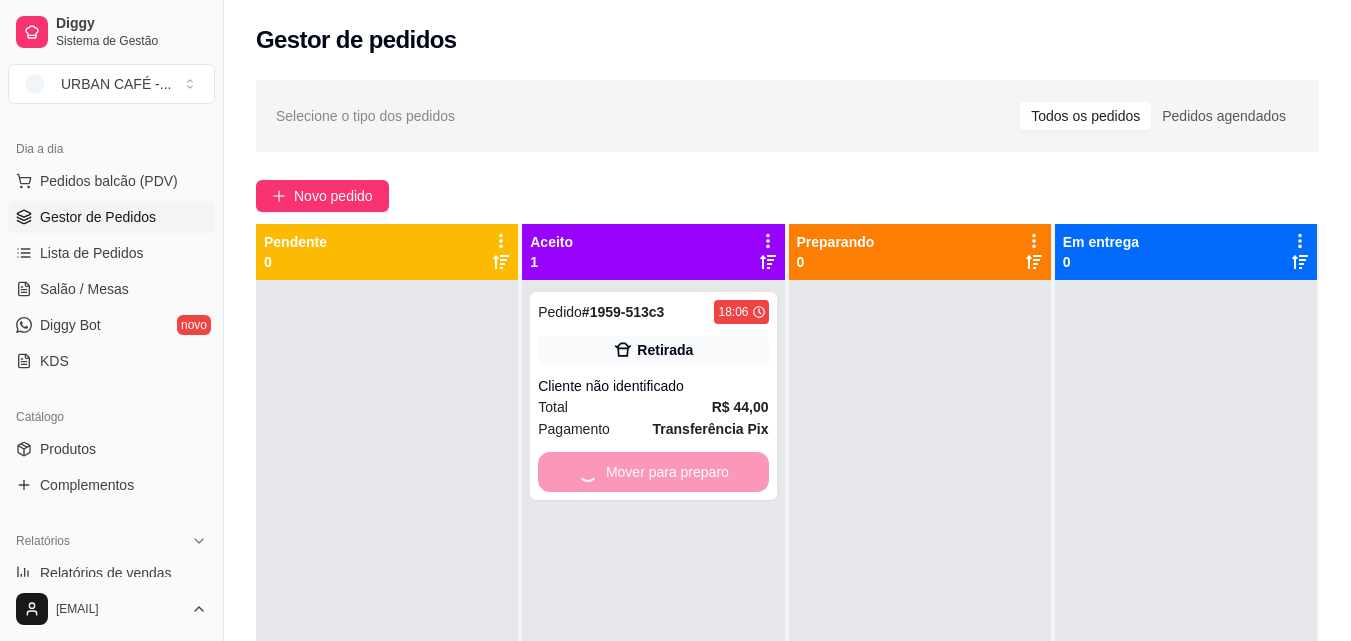 click at bounding box center [920, 600] 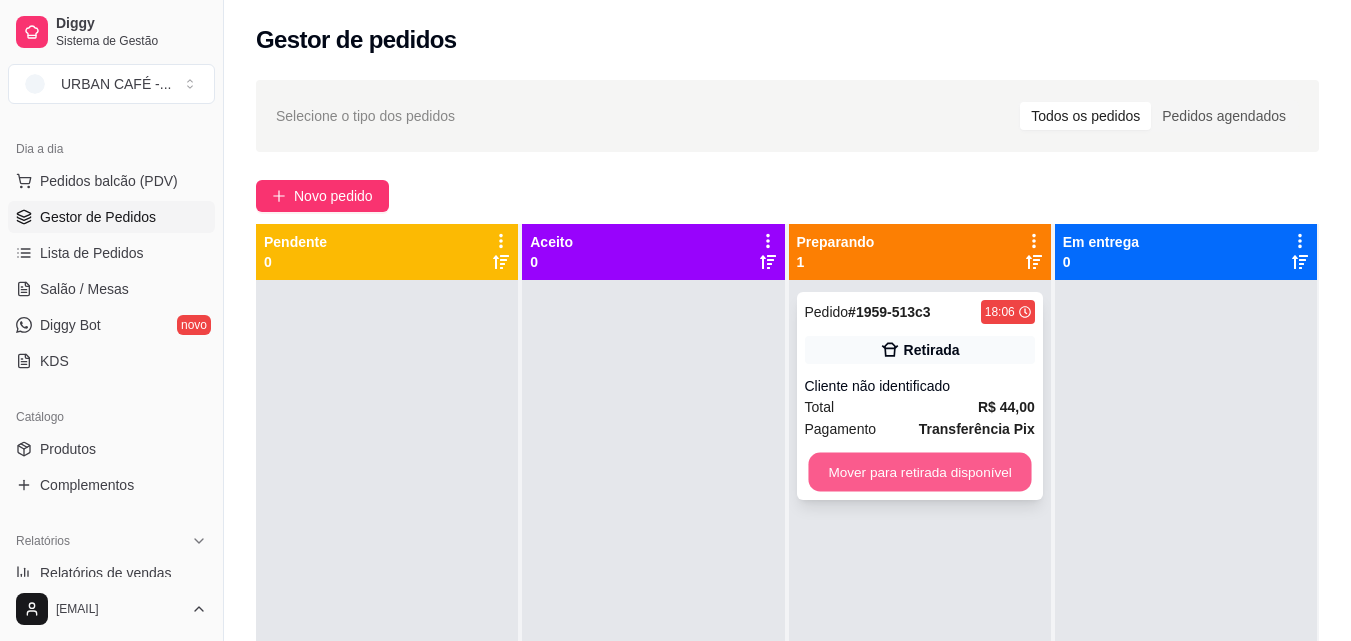 click on "Mover para retirada disponível" at bounding box center [919, 472] 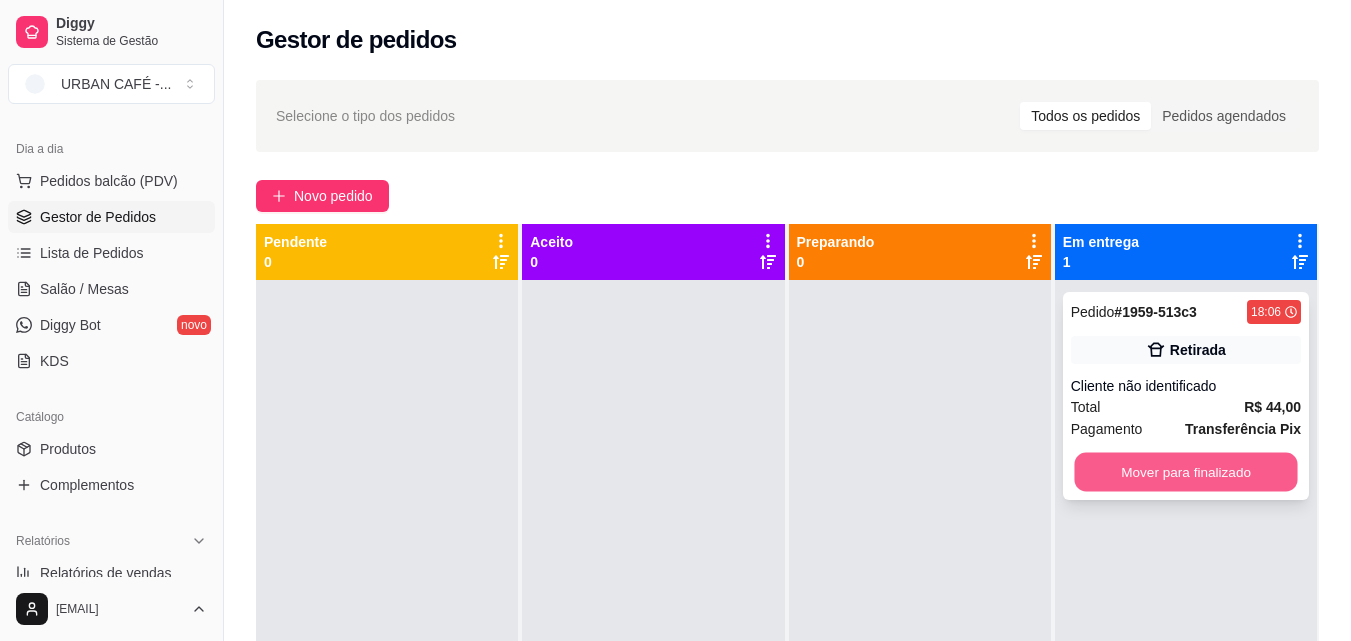 click on "Mover para finalizado" at bounding box center [1185, 472] 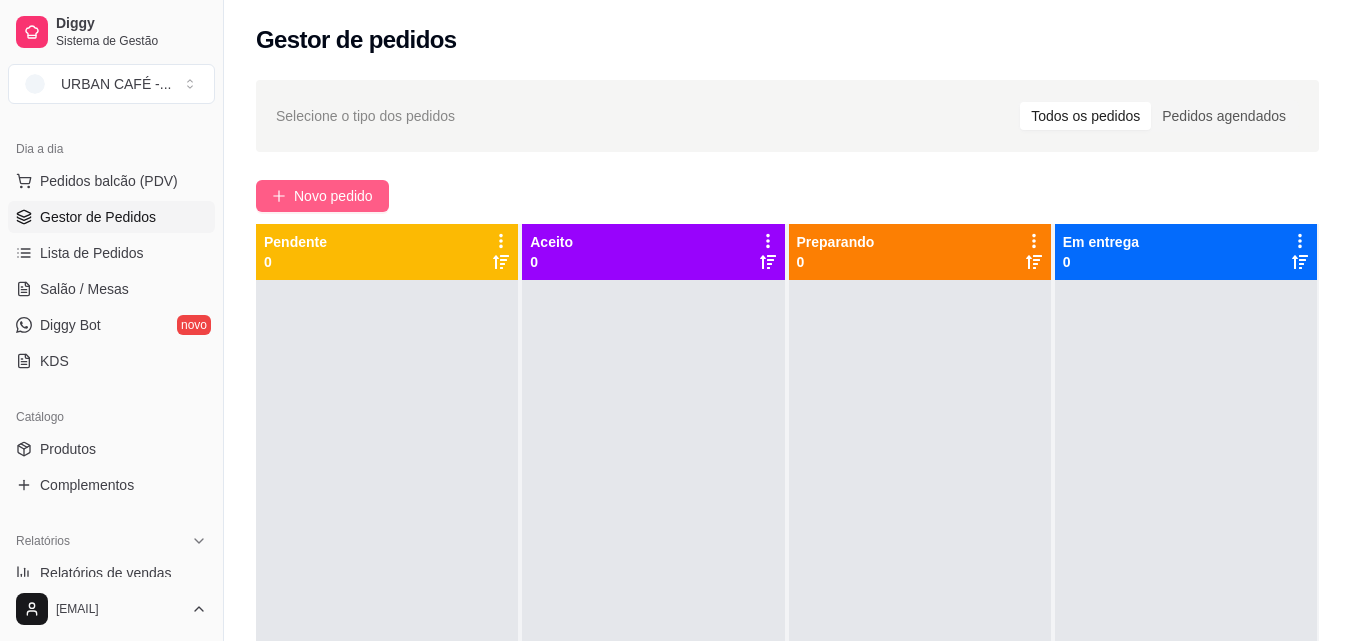 click on "Novo pedido" at bounding box center (333, 196) 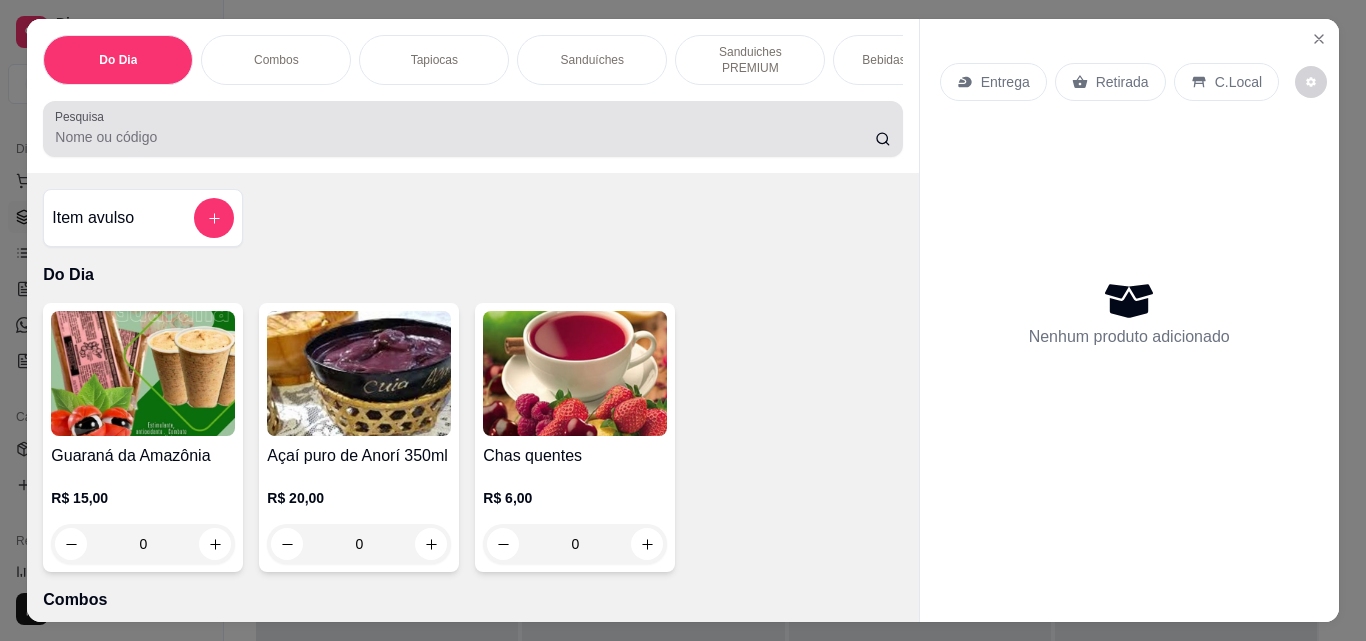 click on "Pesquisa" at bounding box center (472, 129) 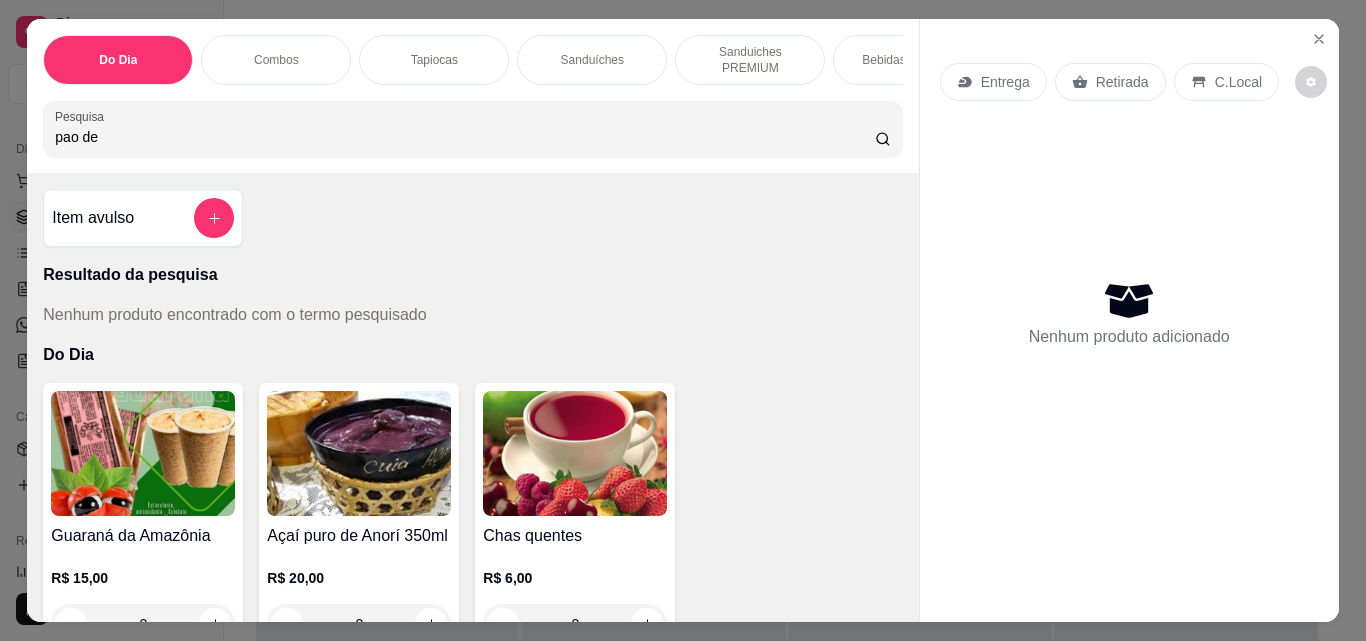 type on "pao de" 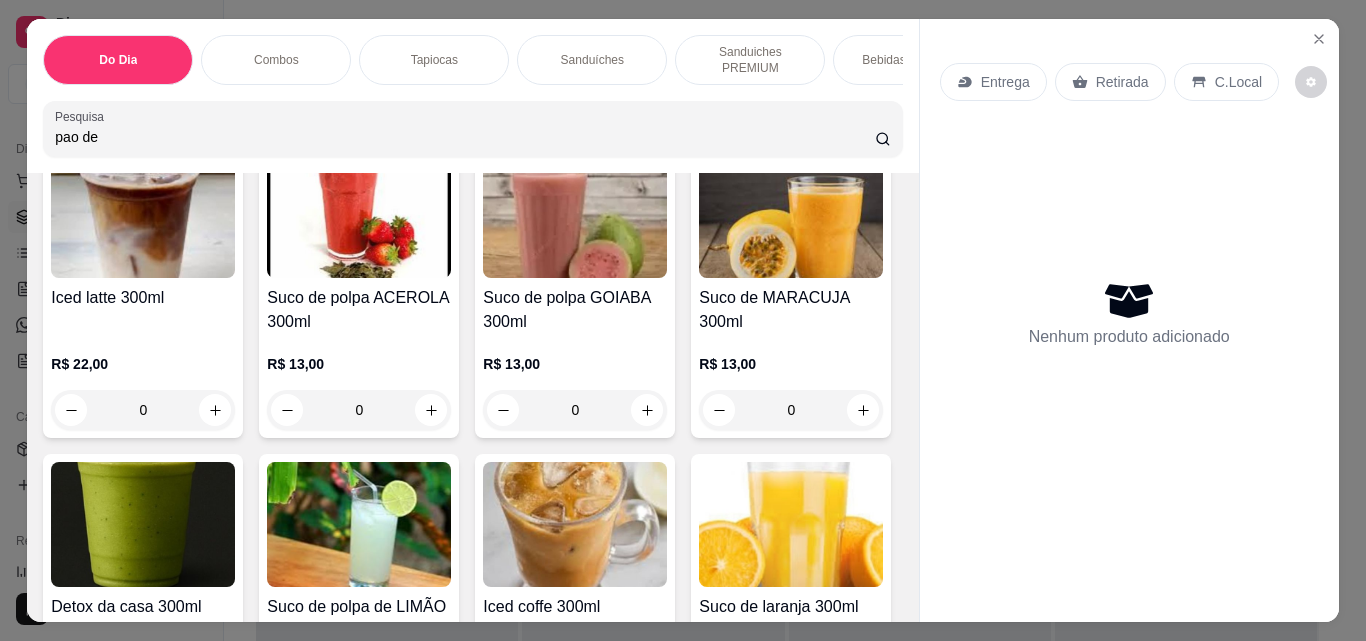 scroll, scrollTop: 8157, scrollLeft: 0, axis: vertical 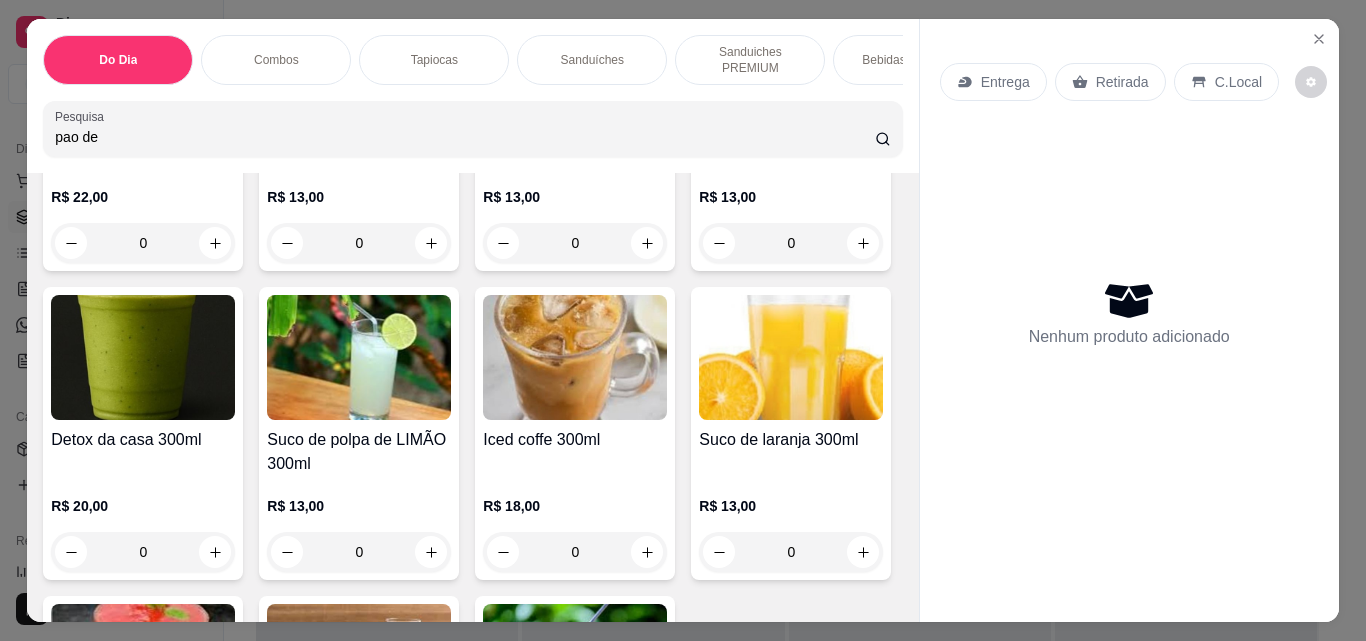 click at bounding box center (575, -935) 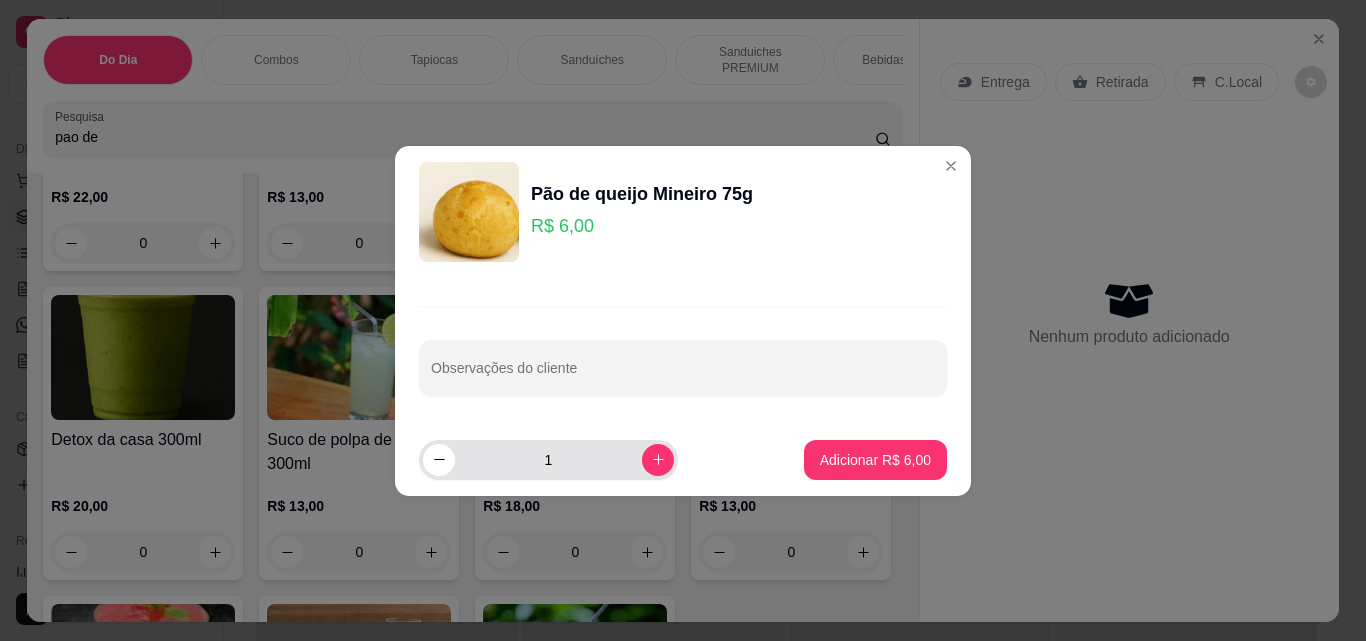 click on "1" at bounding box center (548, 460) 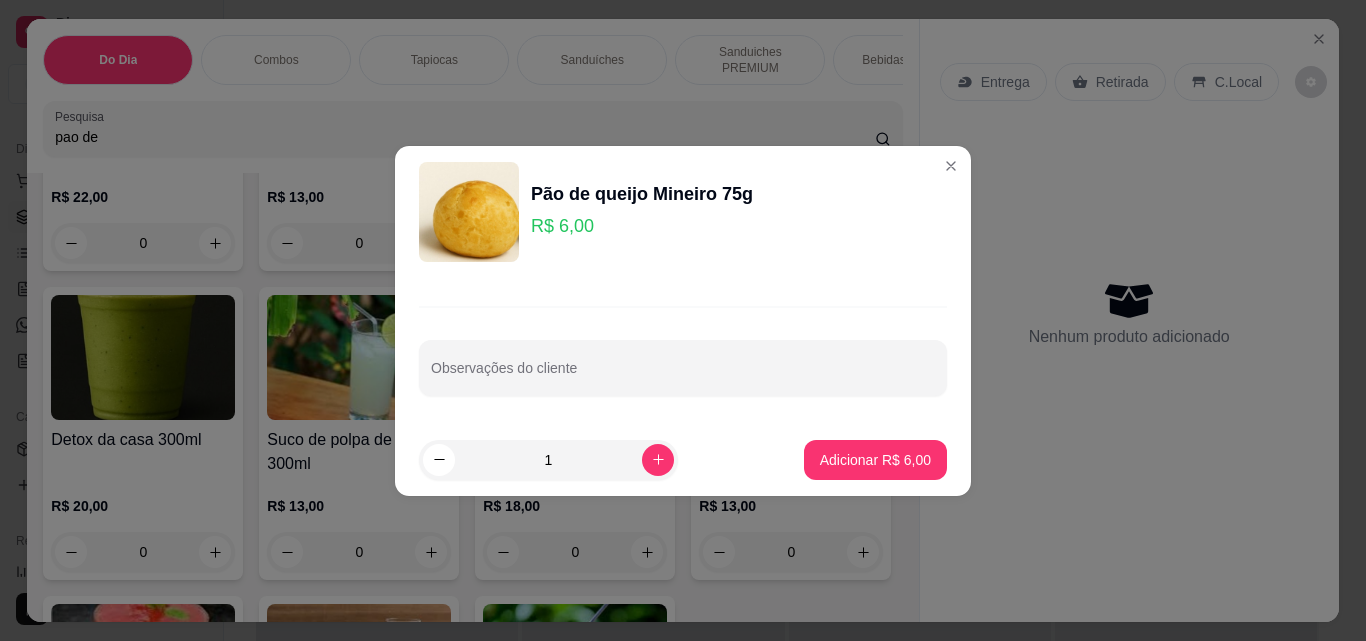 click on "1" at bounding box center (548, 460) 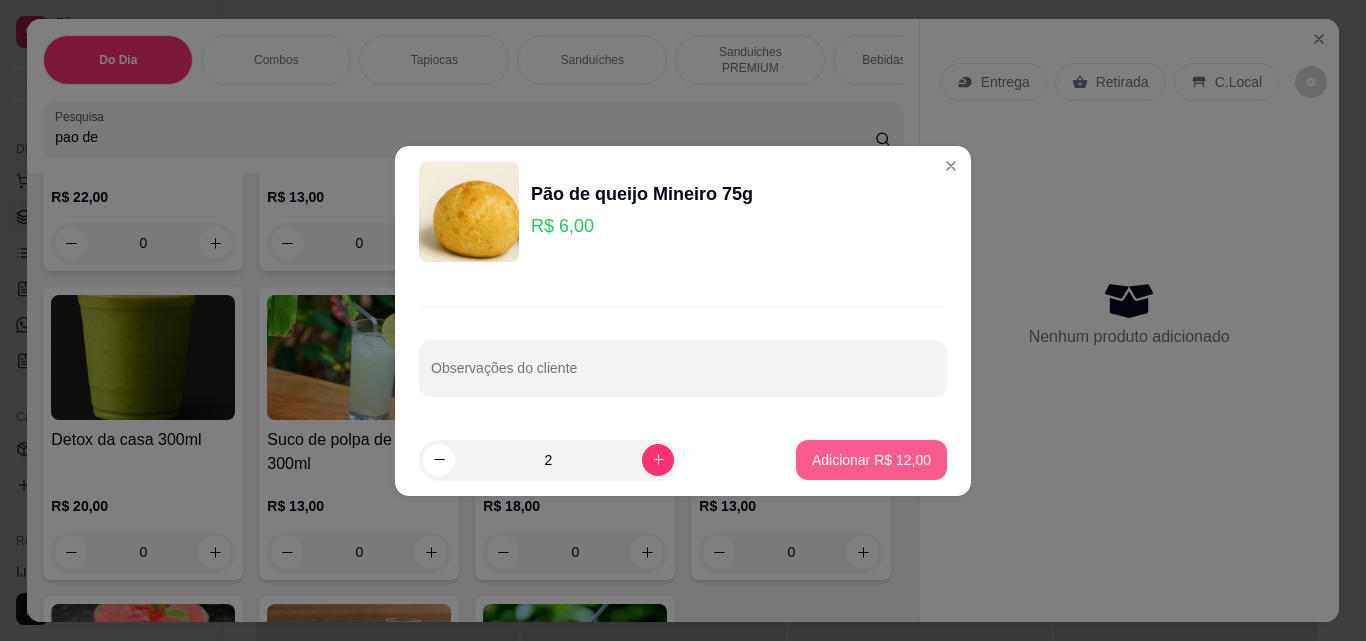 type on "2" 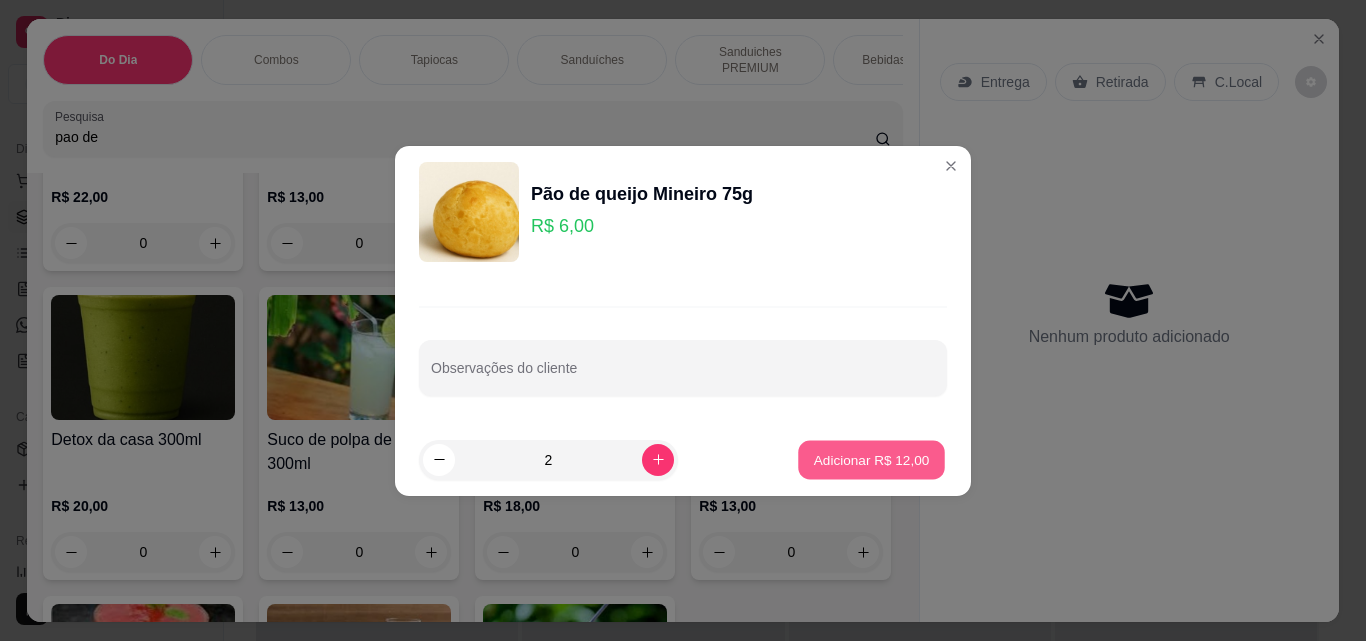 click on "Adicionar   R$ 12,00" at bounding box center [872, 459] 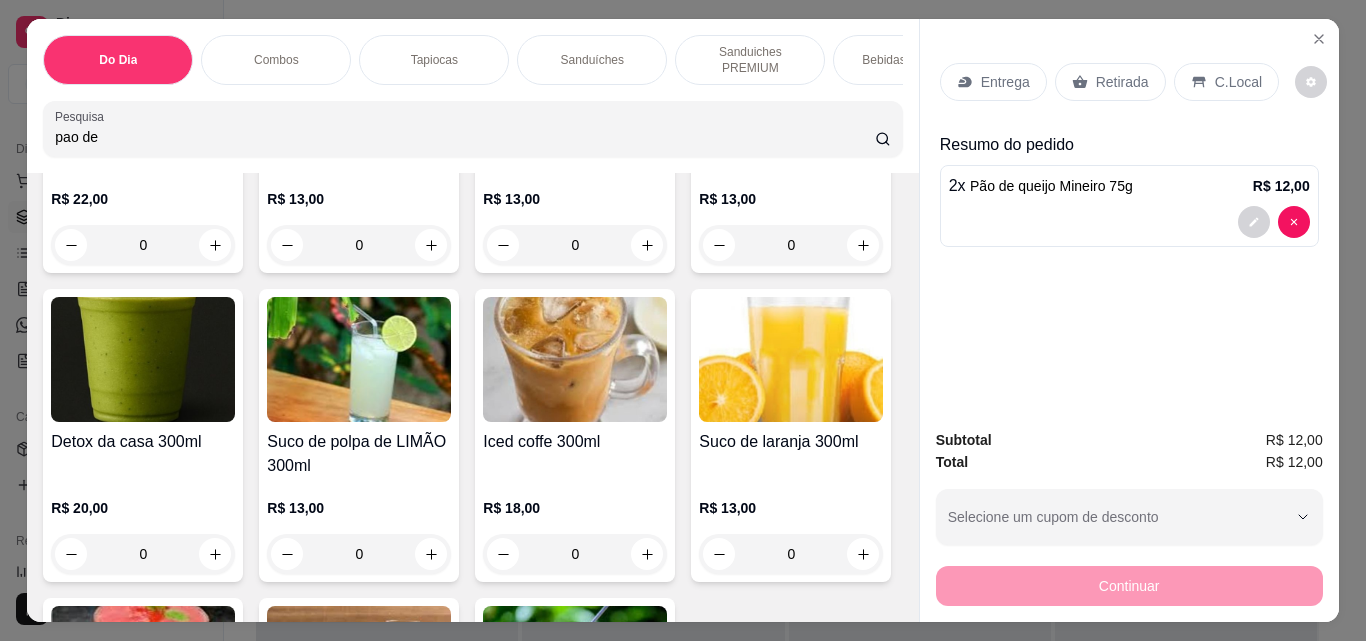 click on "Retirada" at bounding box center (1122, 82) 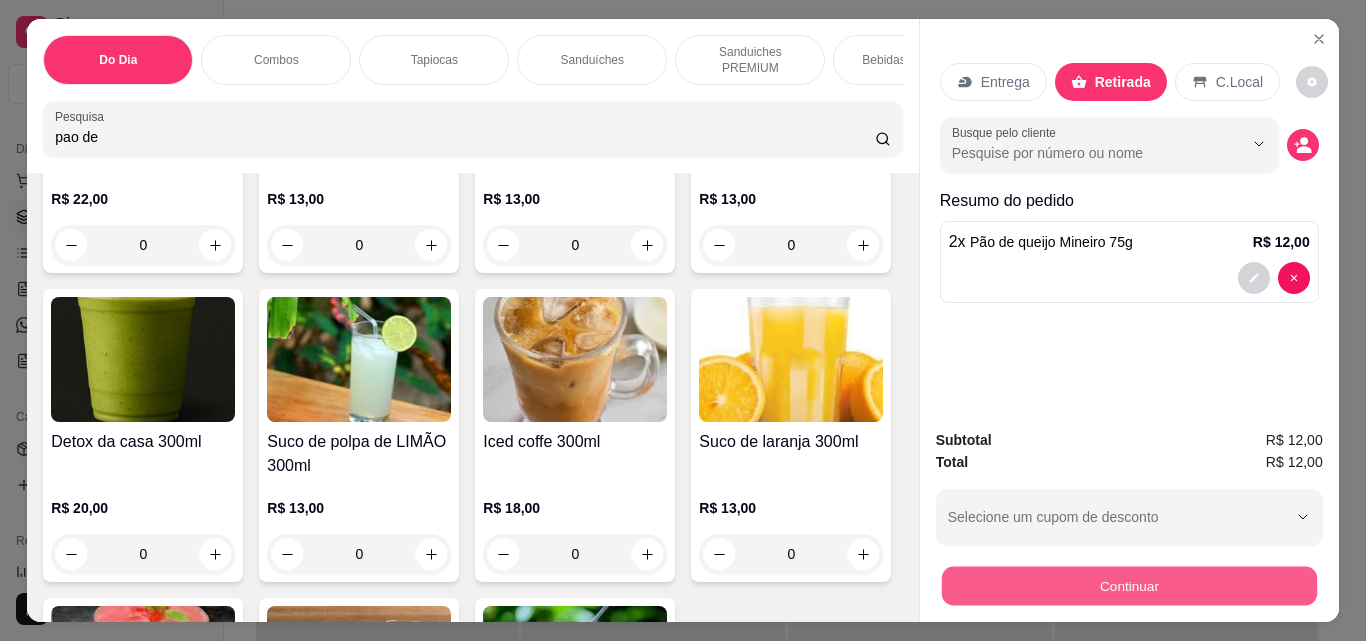 click on "Continuar" at bounding box center (1128, 585) 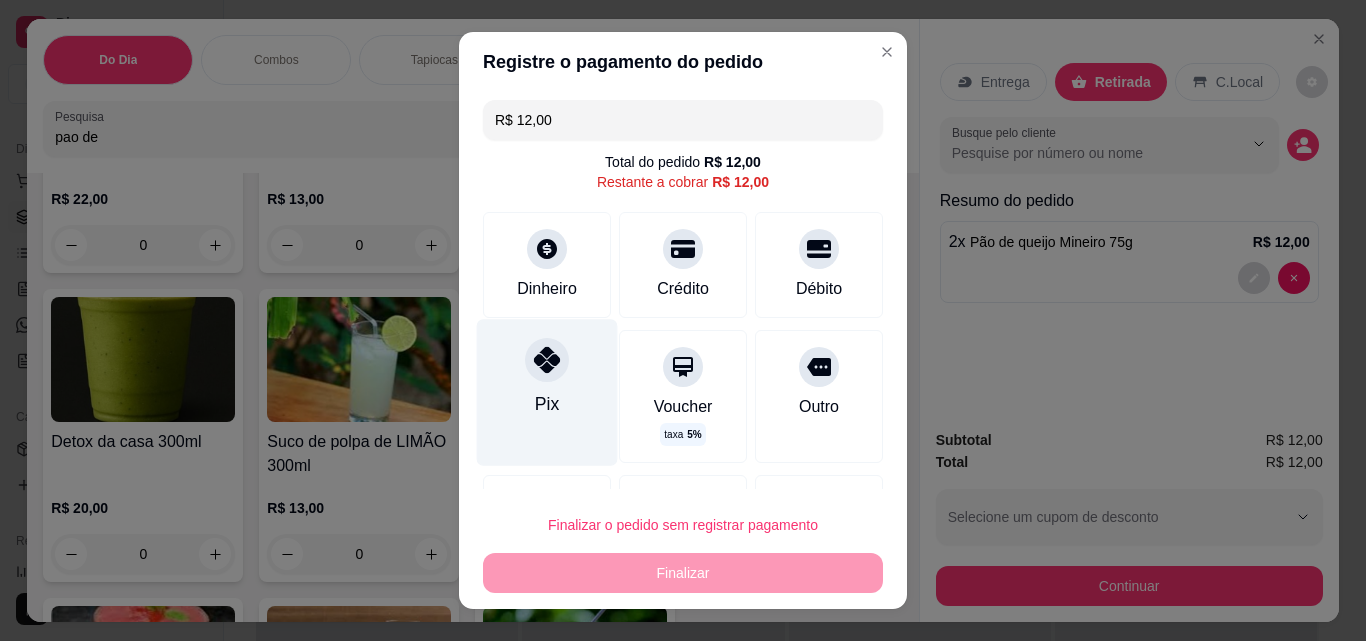 click on "Pix" at bounding box center (547, 392) 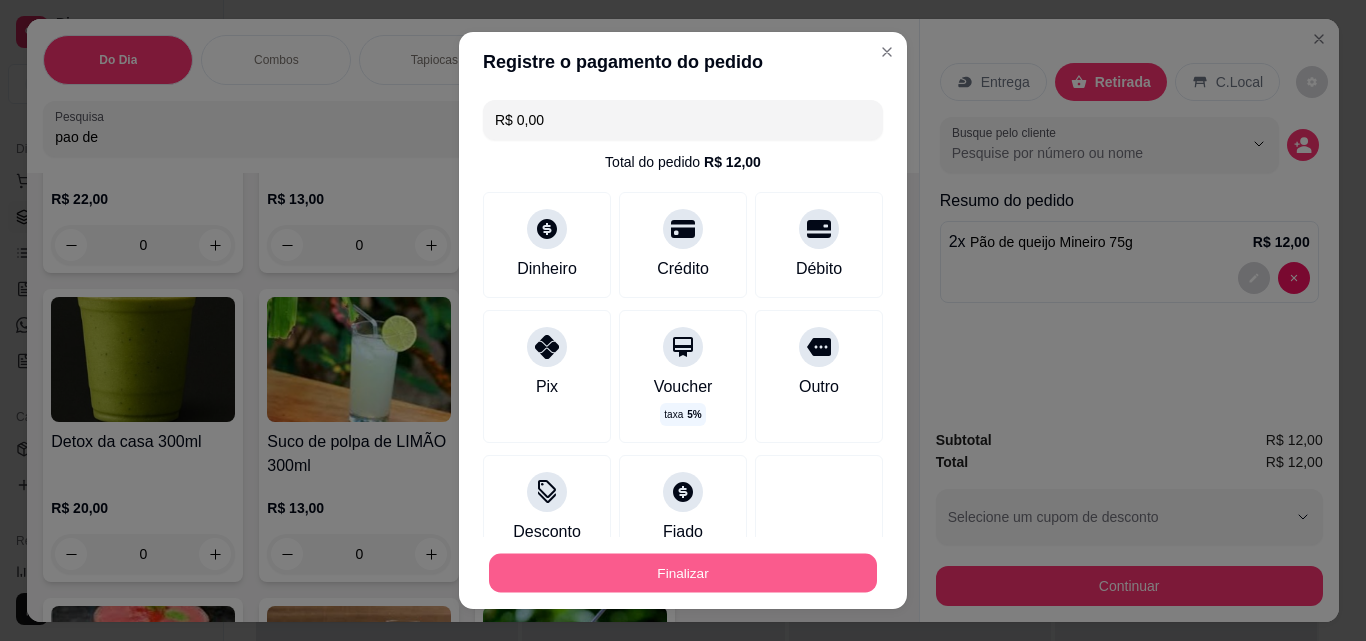 click on "Finalizar" at bounding box center [683, 573] 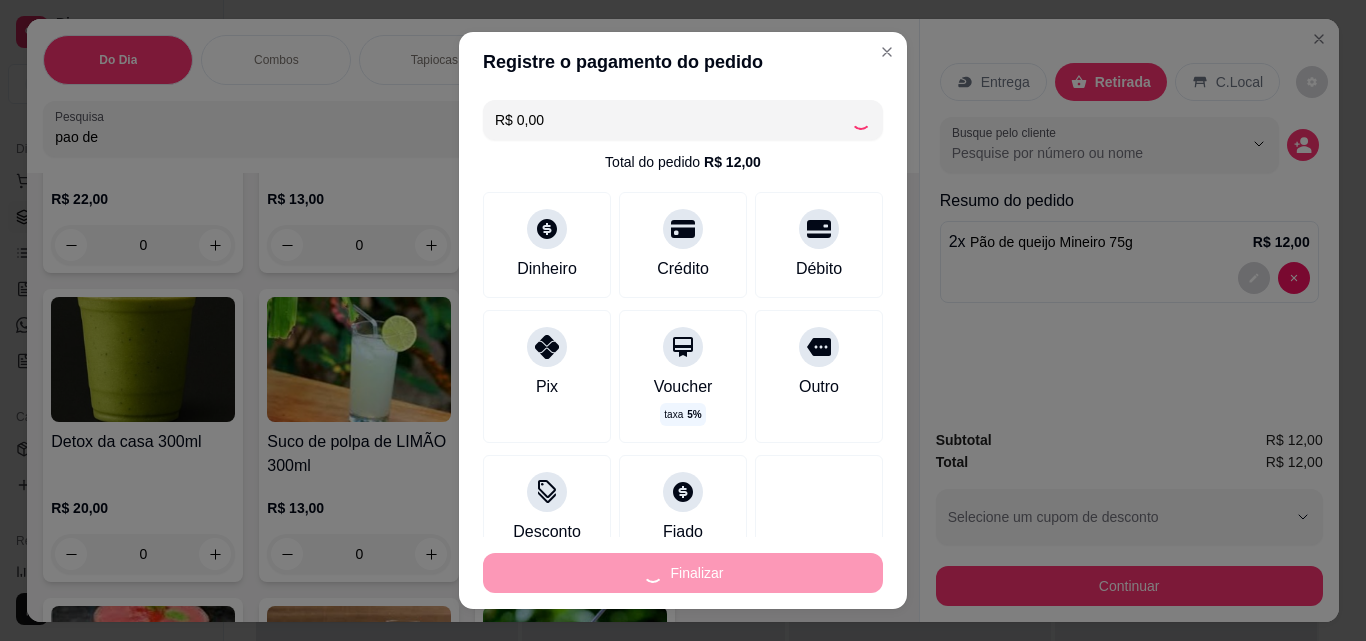 type on "0" 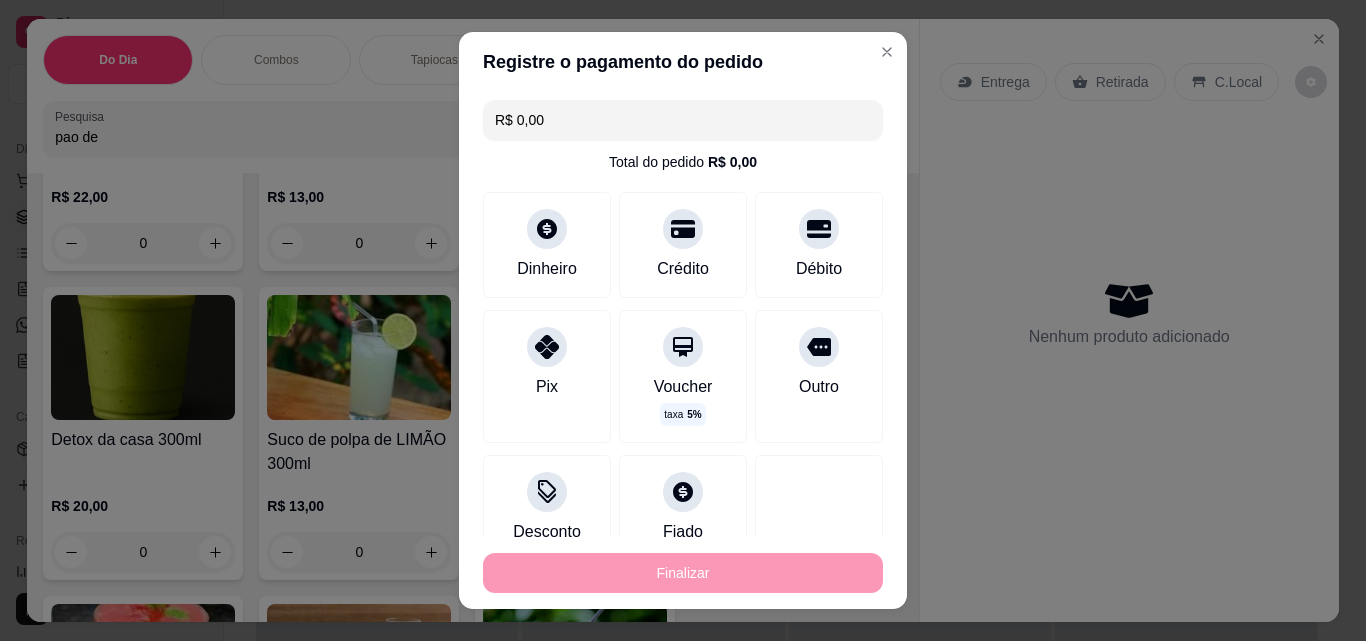 type on "-R$ 12,00" 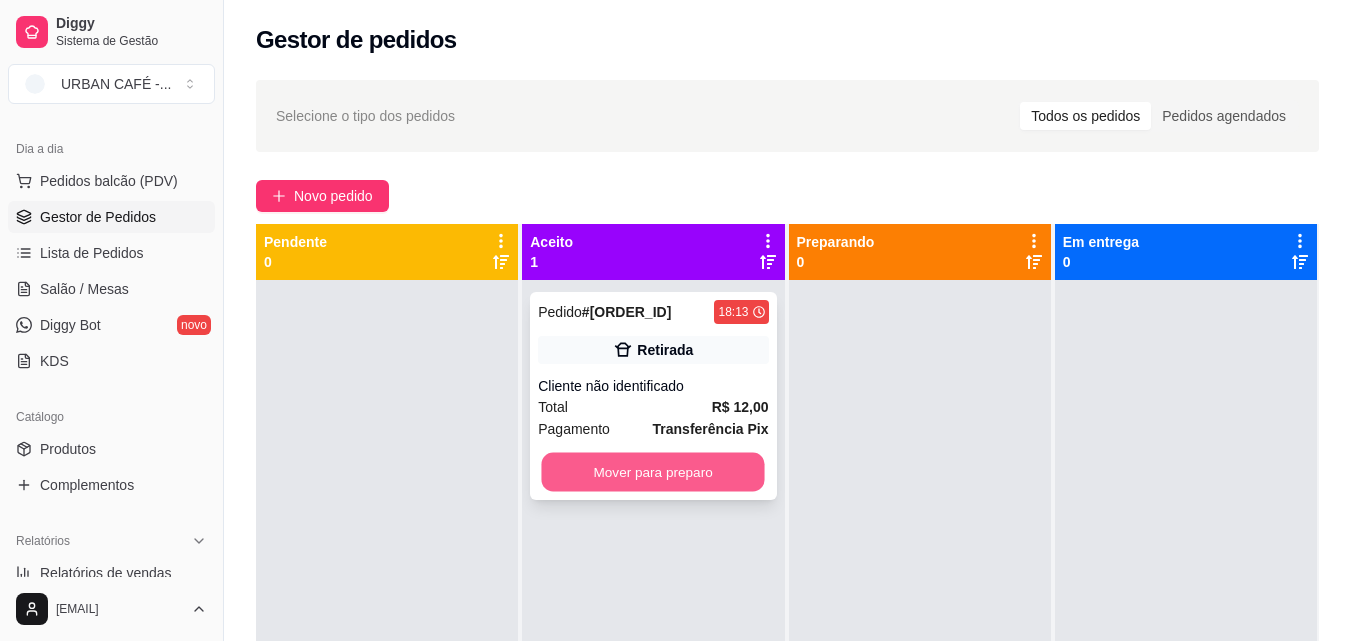 click on "Mover para preparo" at bounding box center (653, 472) 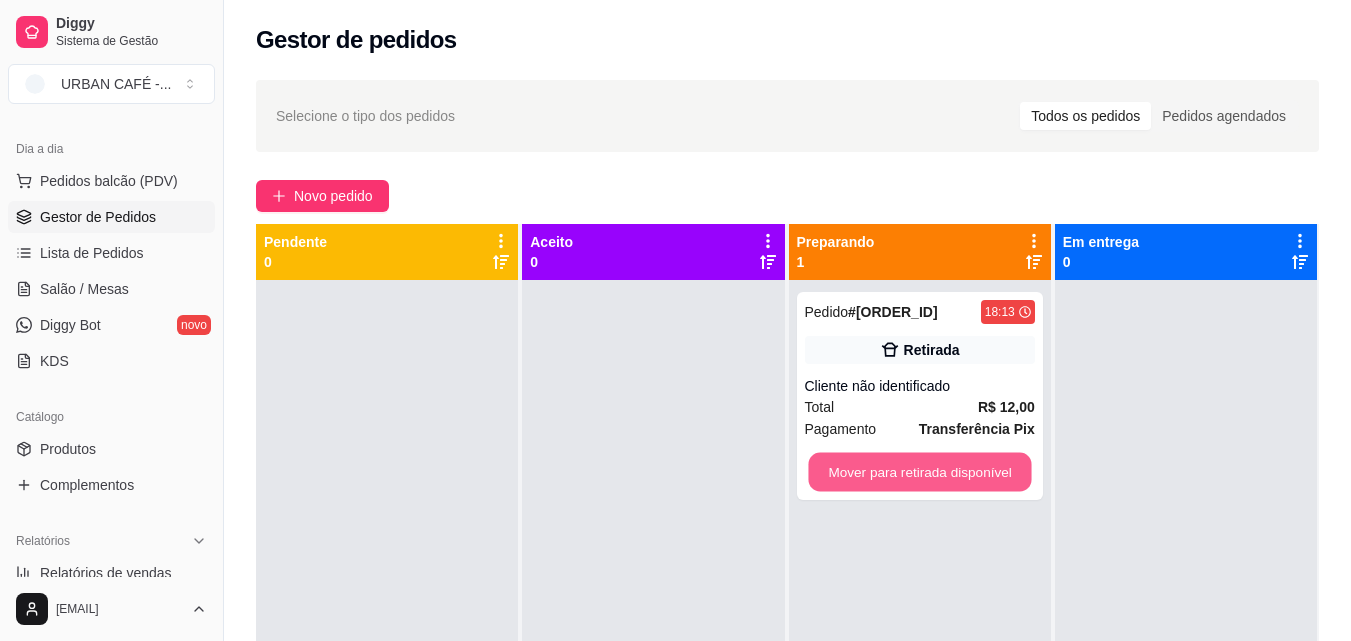 click on "Mover para retirada disponível" at bounding box center [919, 472] 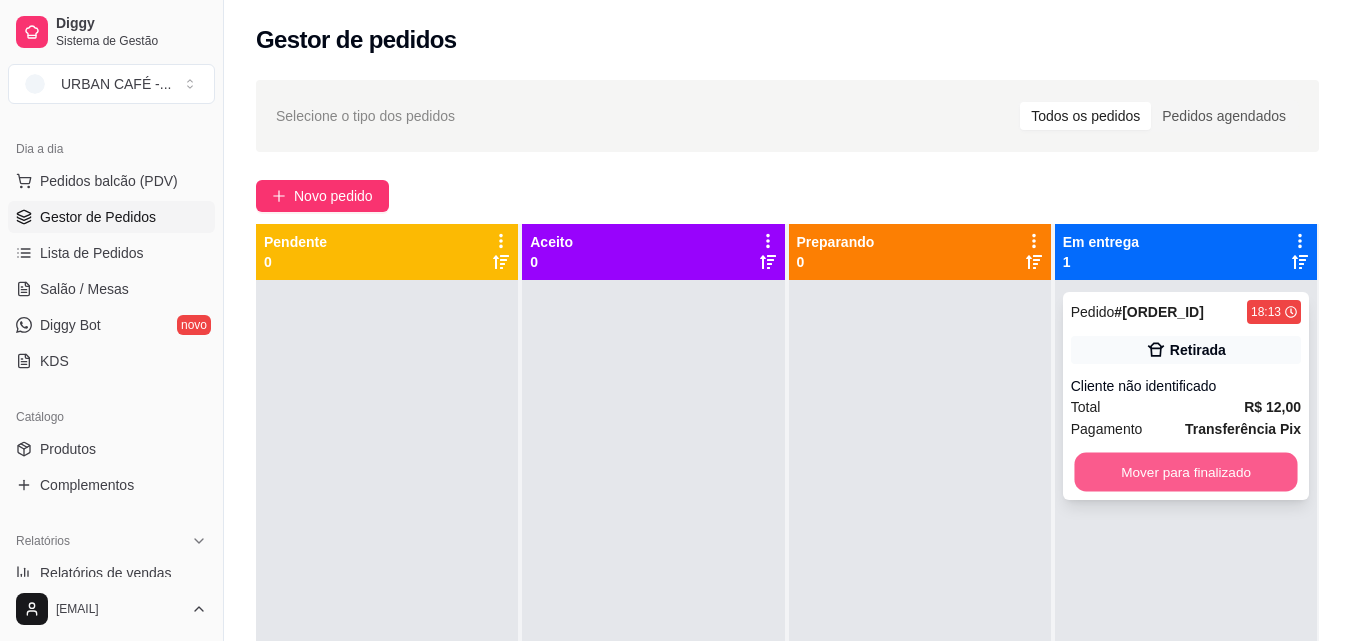 click on "Mover para finalizado" at bounding box center (1185, 472) 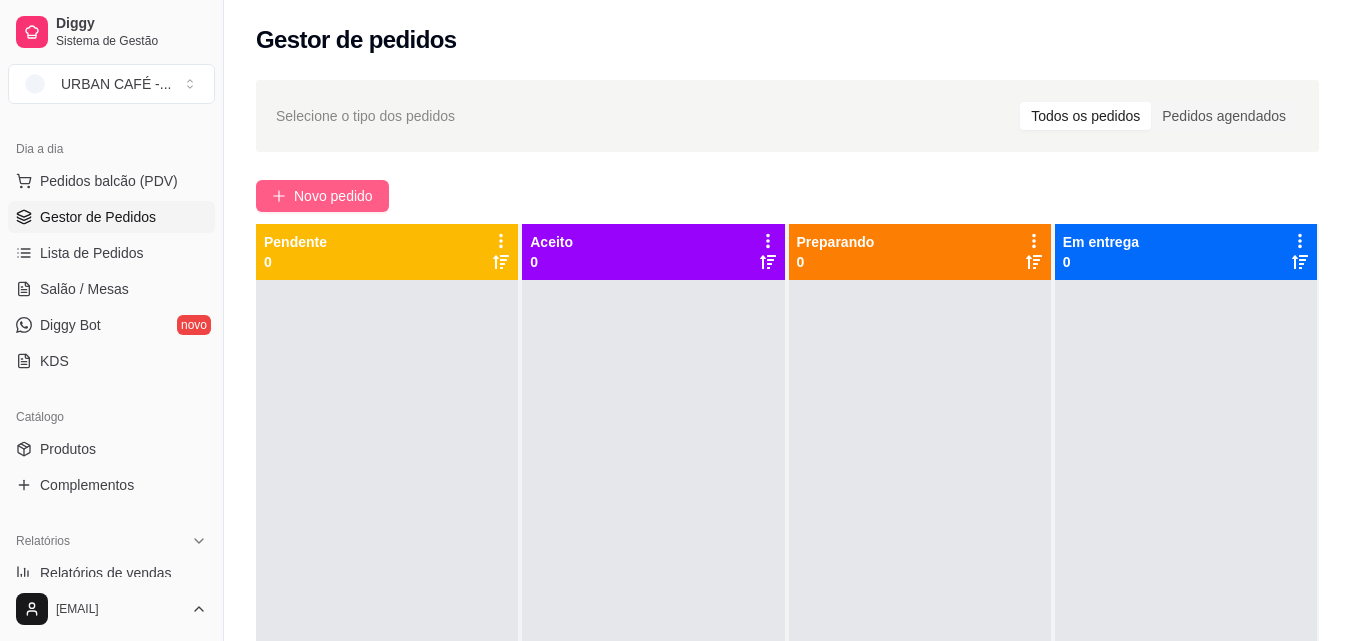 click on "Novo pedido" at bounding box center (333, 196) 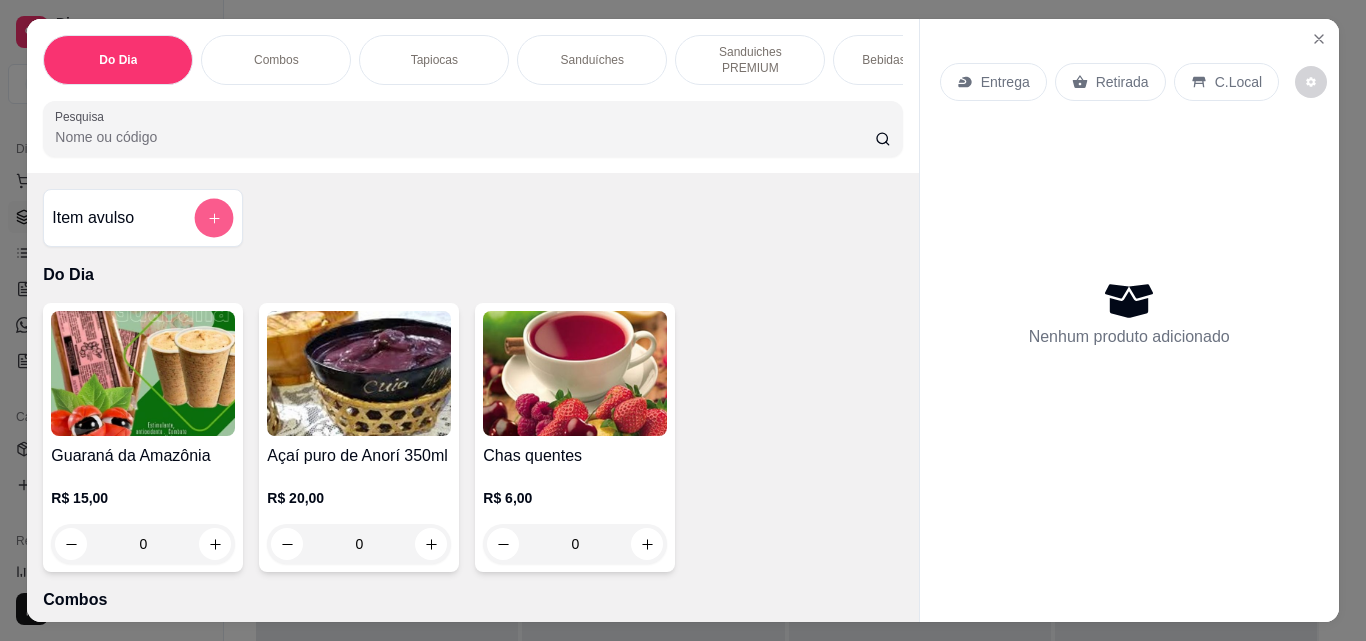 click at bounding box center [214, 218] 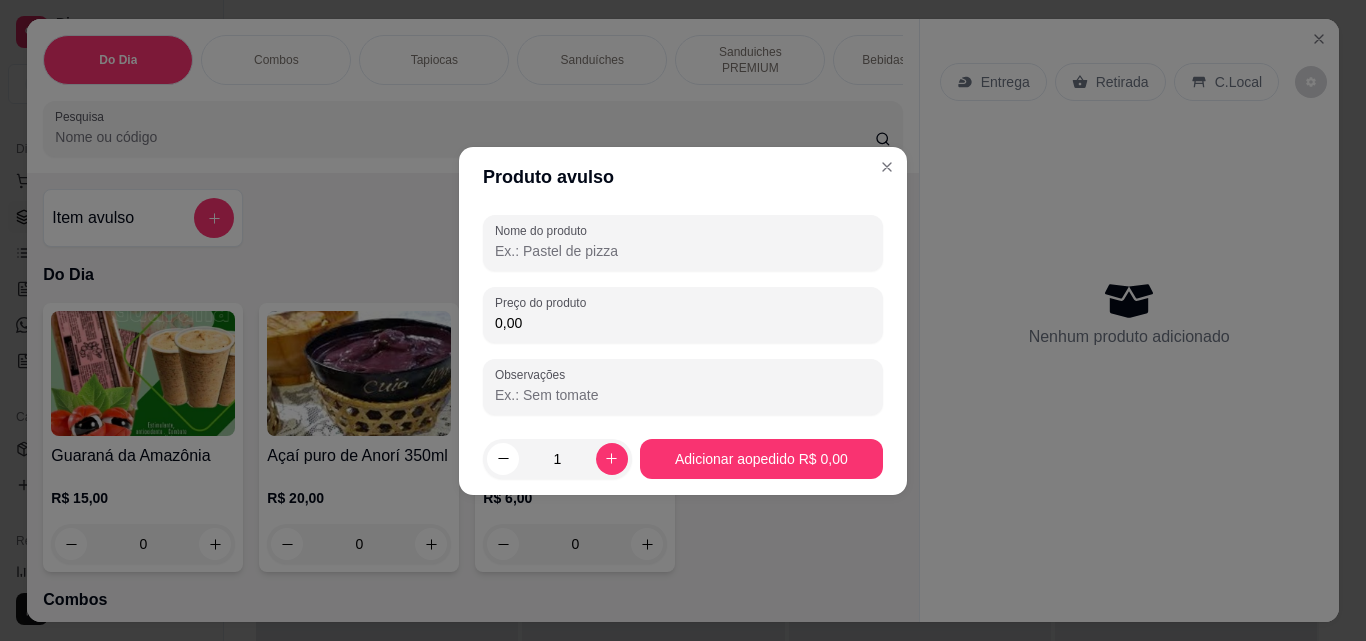 click on "Nome do produto" at bounding box center [683, 251] 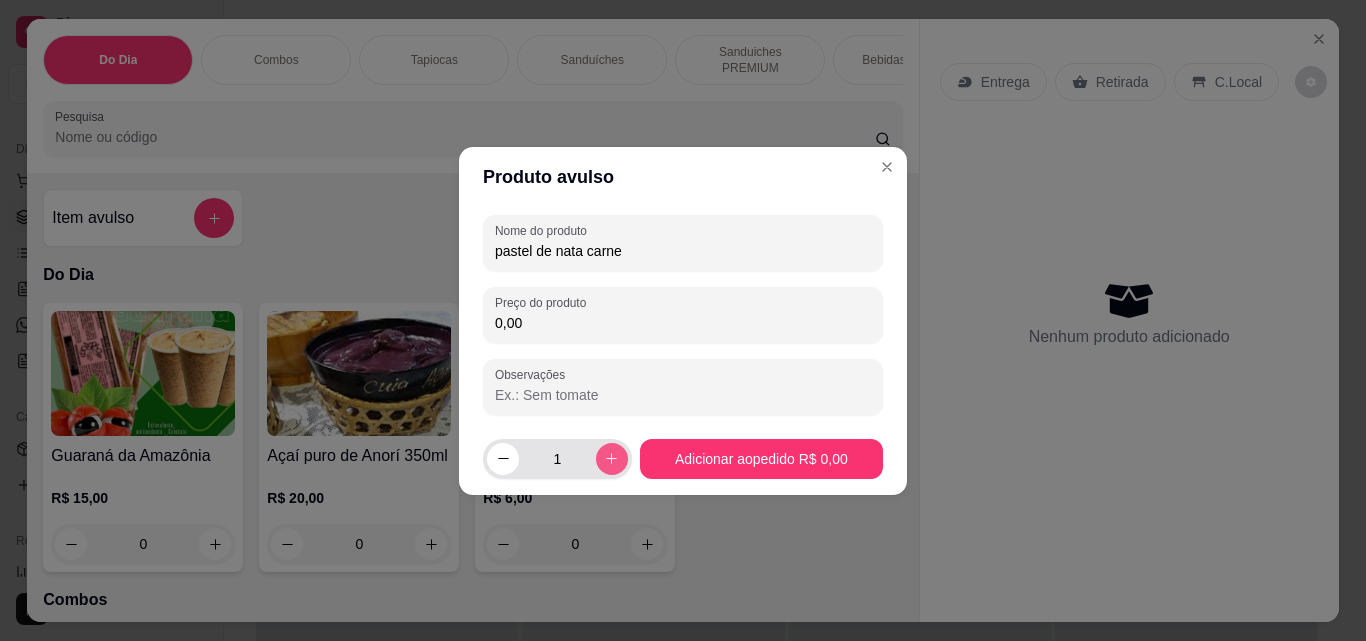 type on "pastel de nata carne" 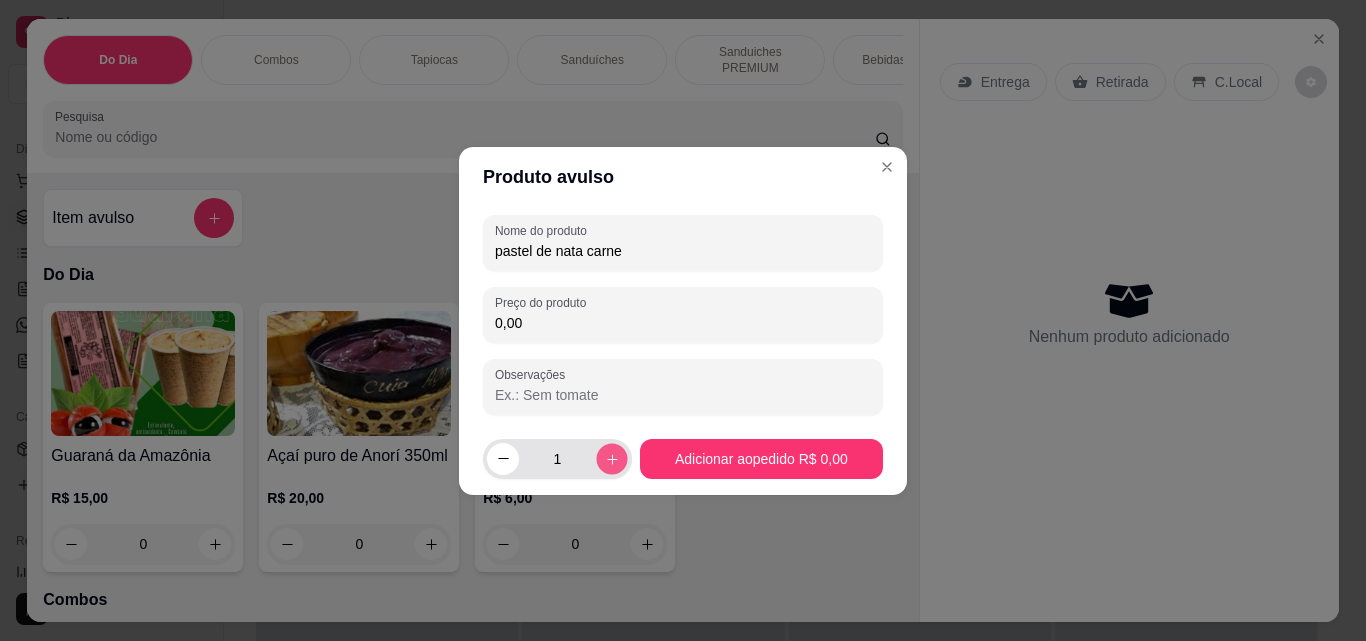 click 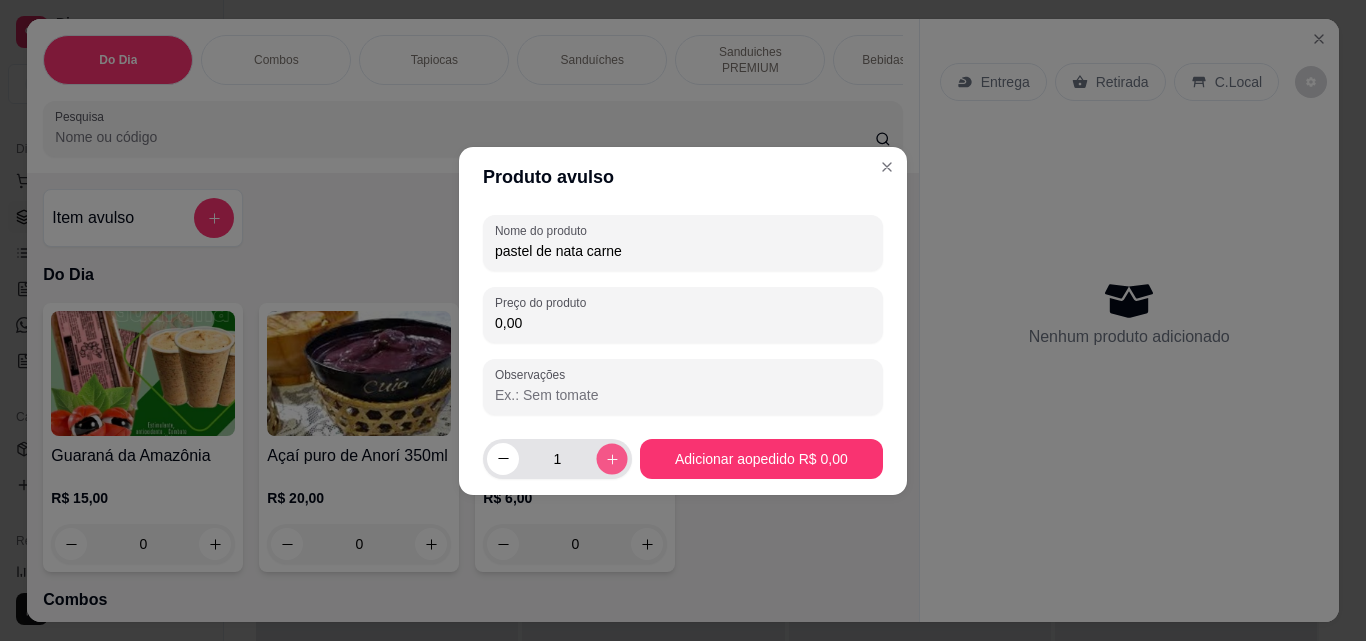 type on "2" 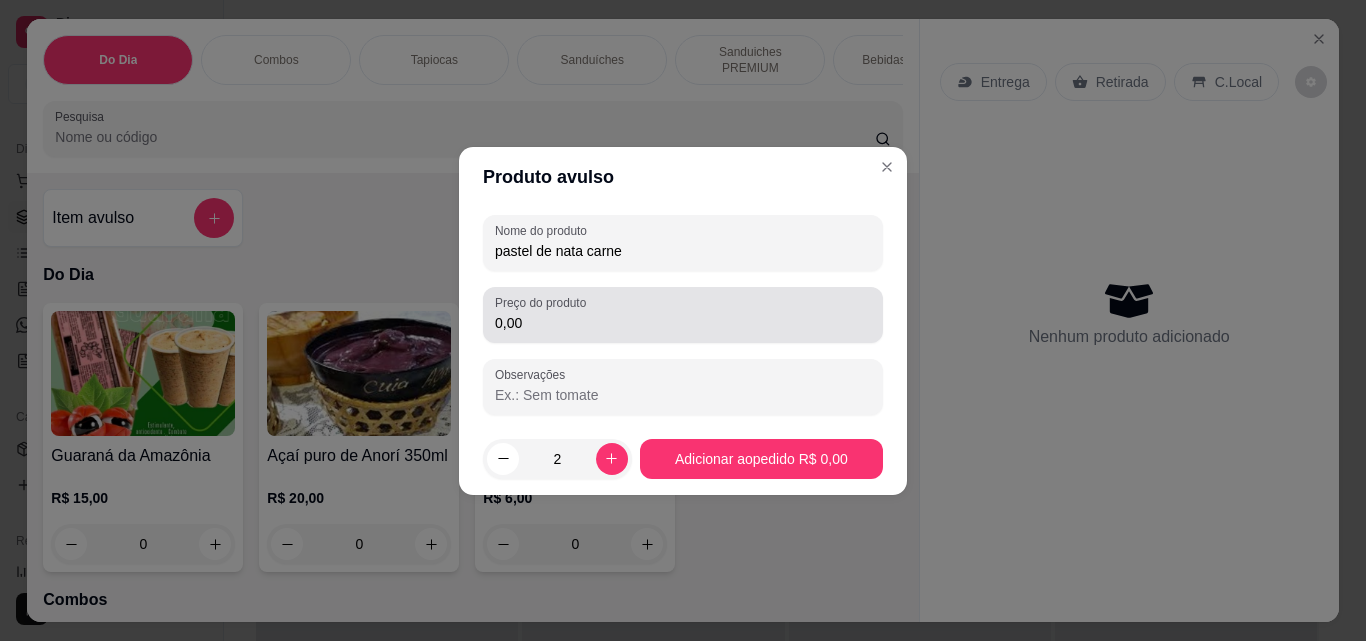 click on "0,00" at bounding box center [683, 323] 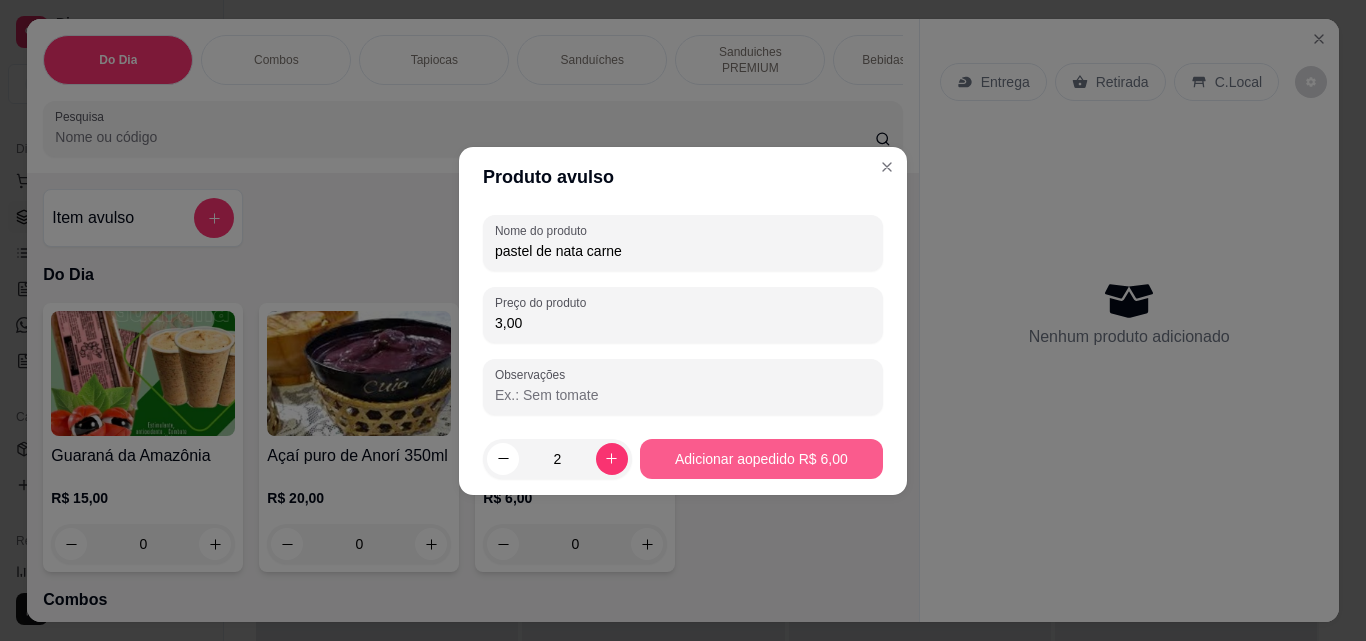 type on "3,00" 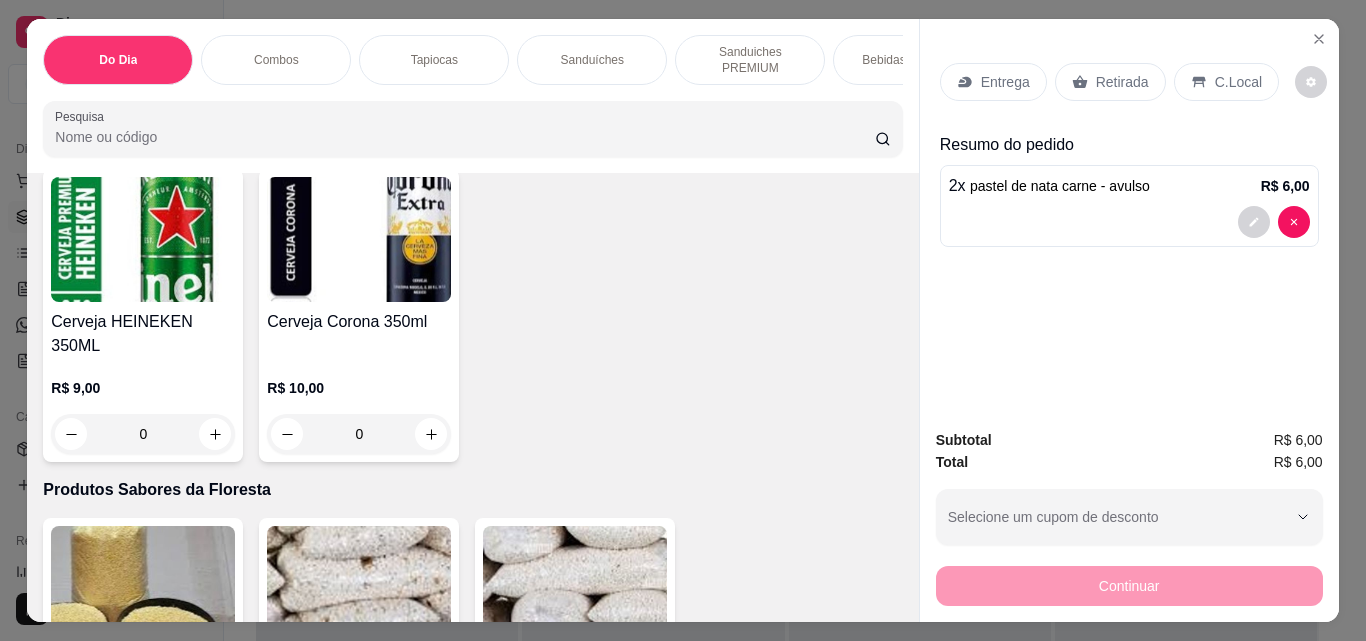 scroll, scrollTop: 4737, scrollLeft: 0, axis: vertical 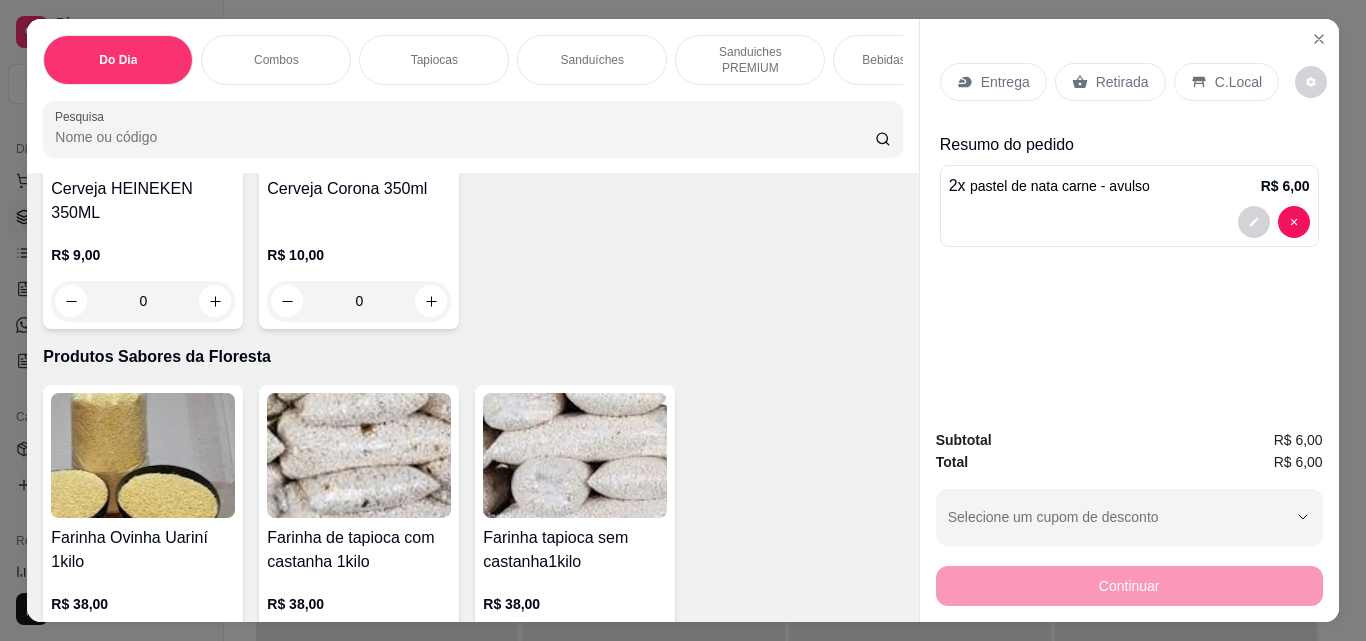 click 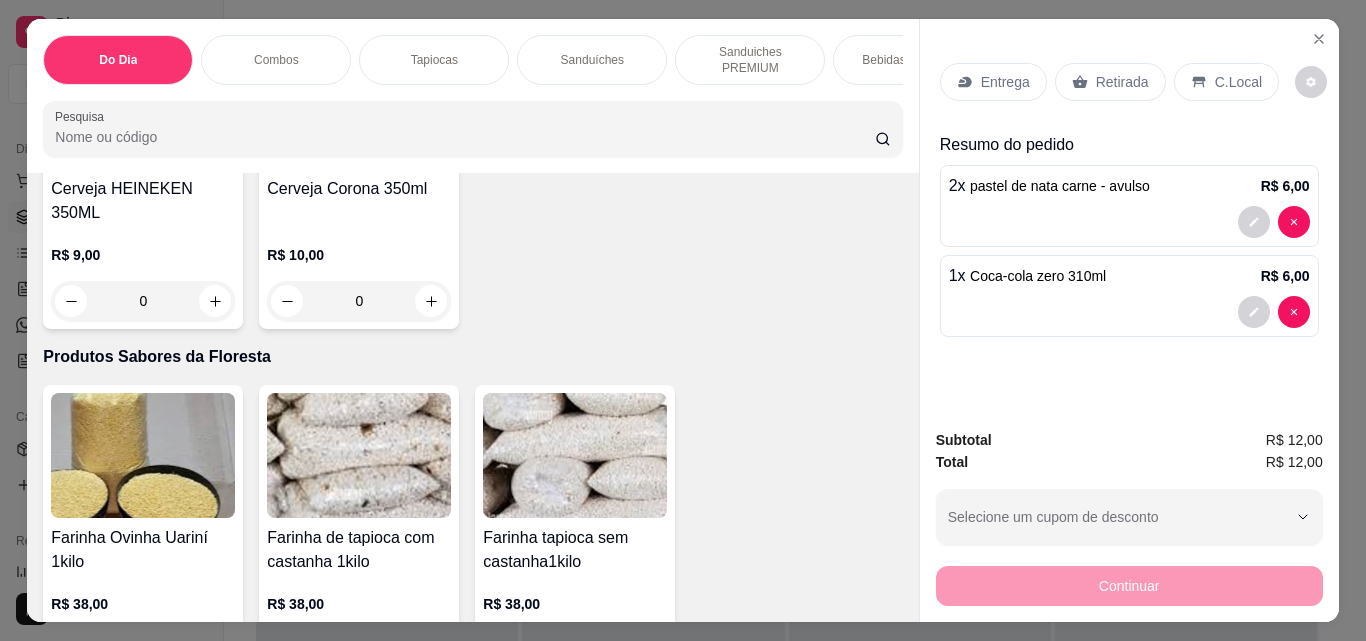 click on "C.Local" at bounding box center [1238, 82] 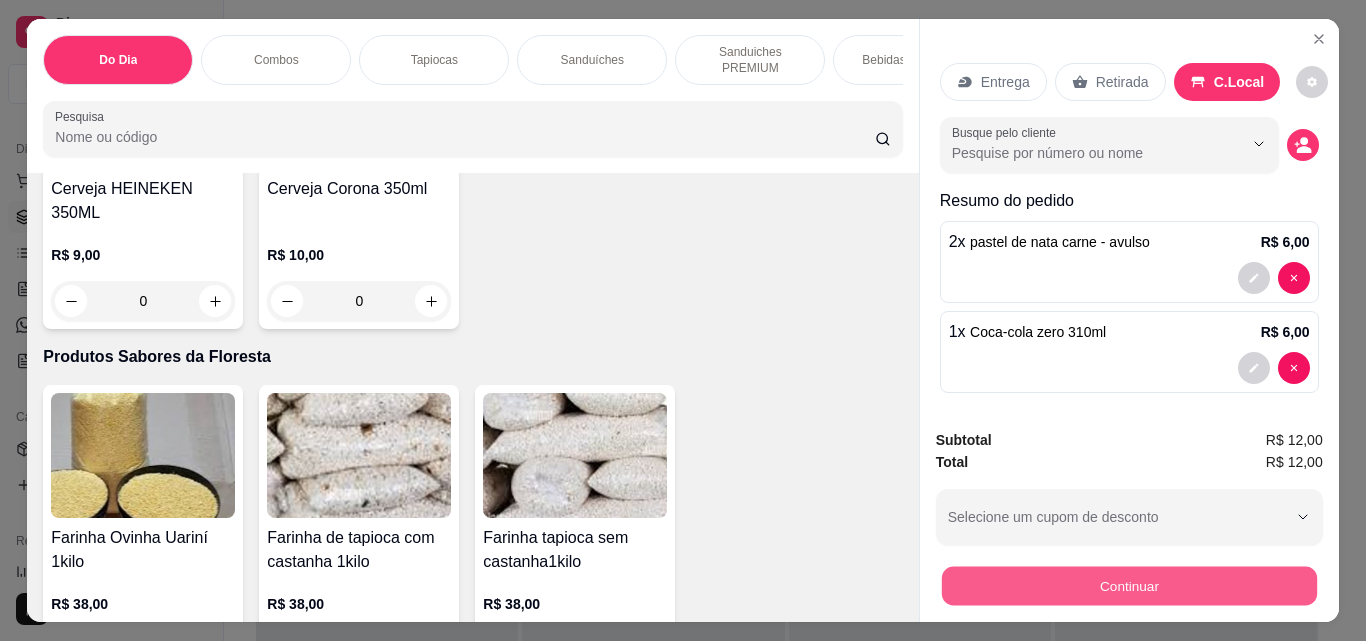 click on "Continuar" at bounding box center (1128, 585) 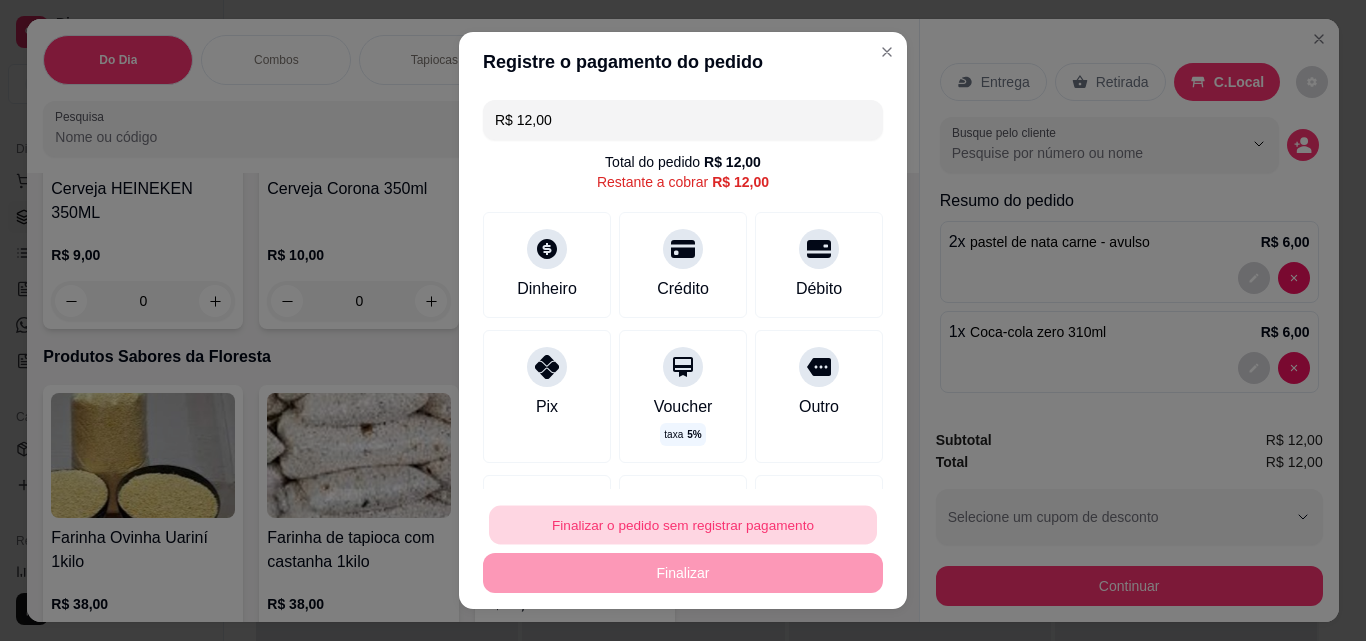 click on "Finalizar o pedido sem registrar pagamento" at bounding box center (683, 525) 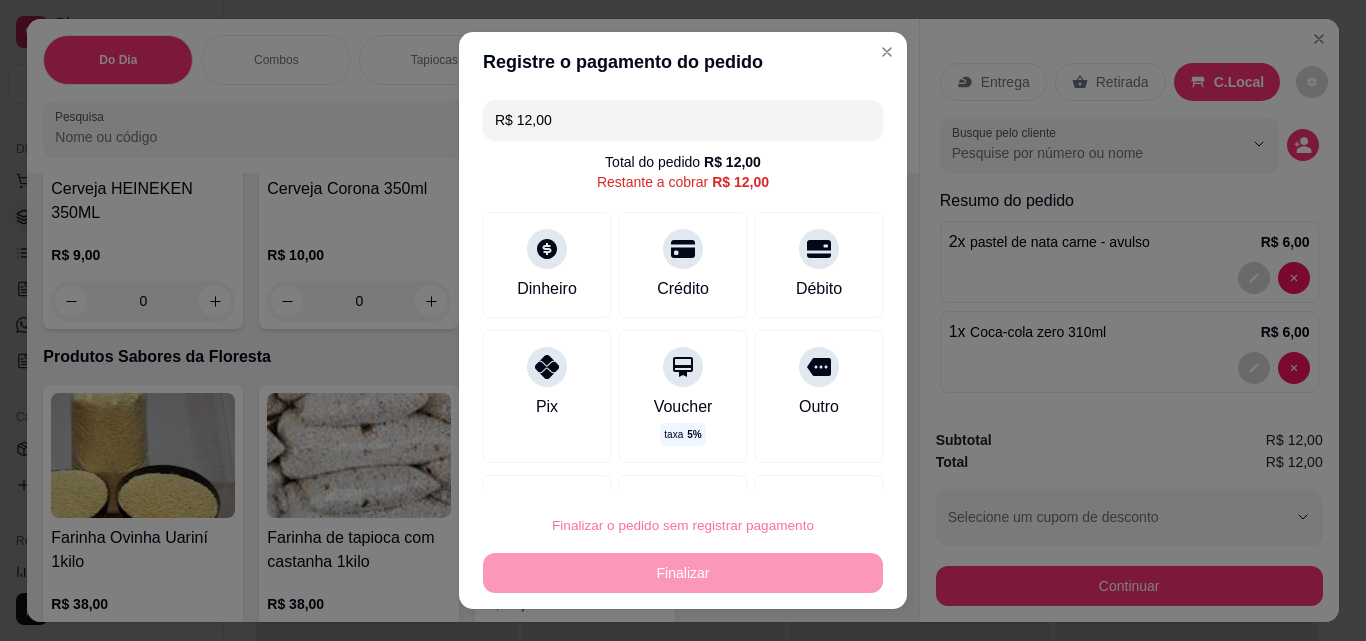 click on "Confirmar" at bounding box center (796, 468) 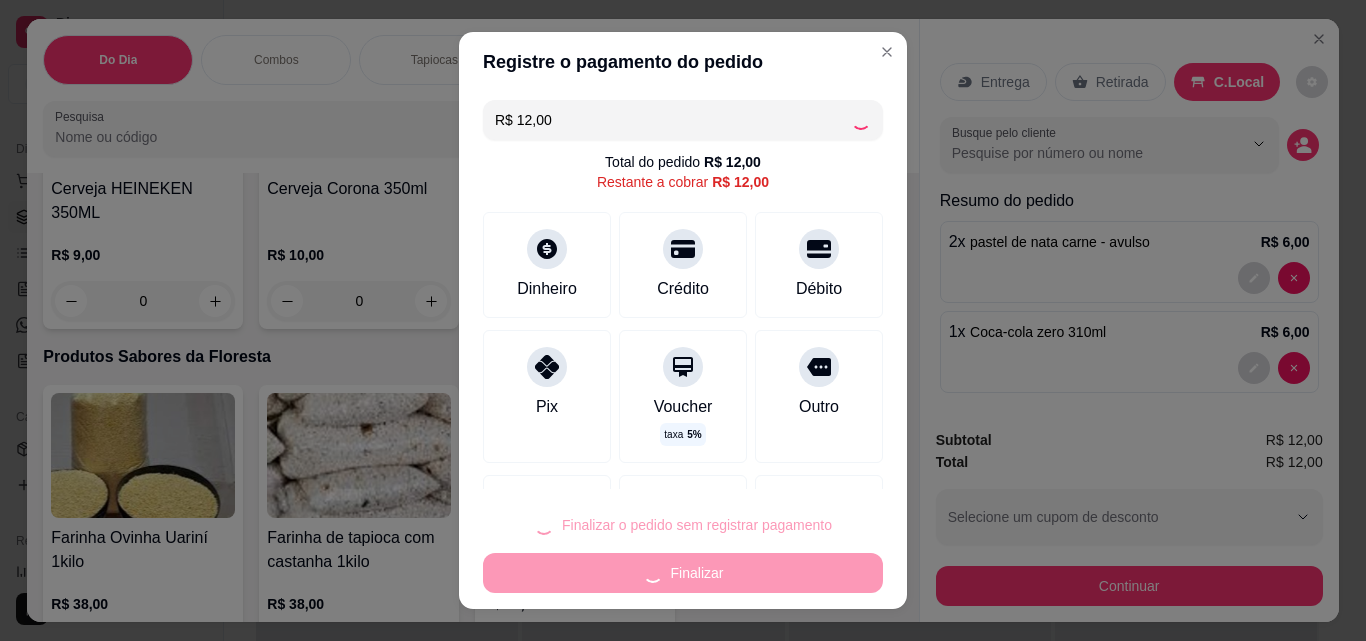 type on "0" 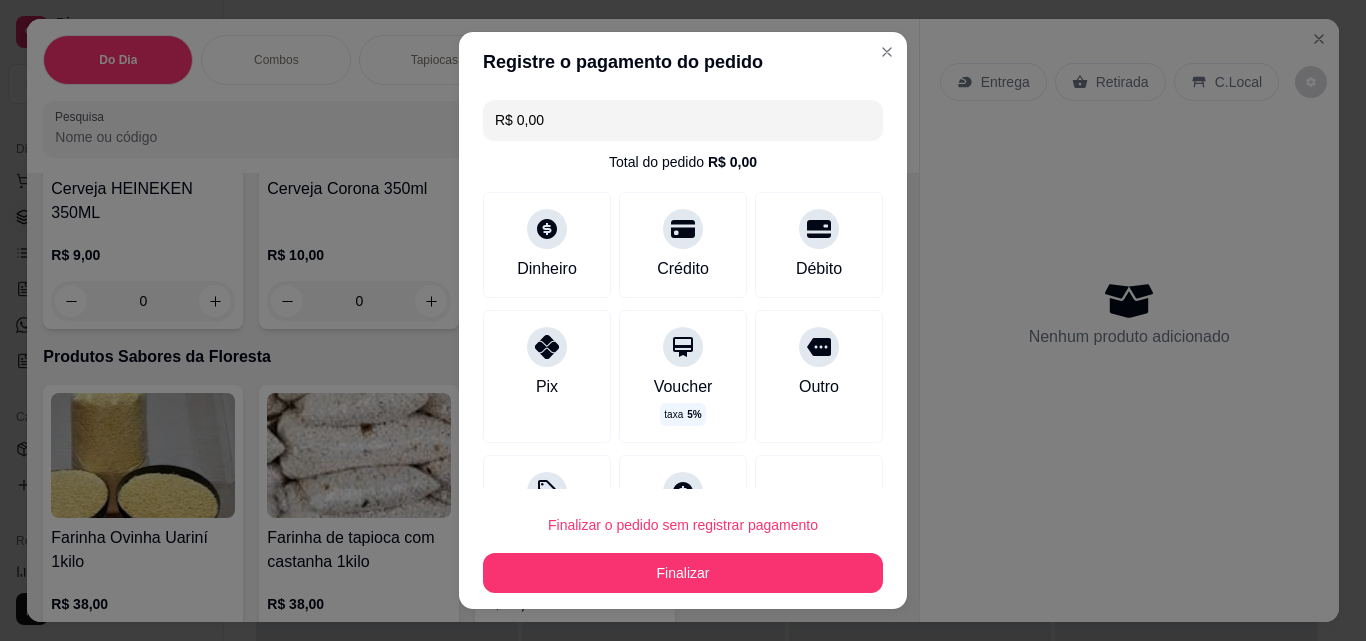 type on "R$ 0,00" 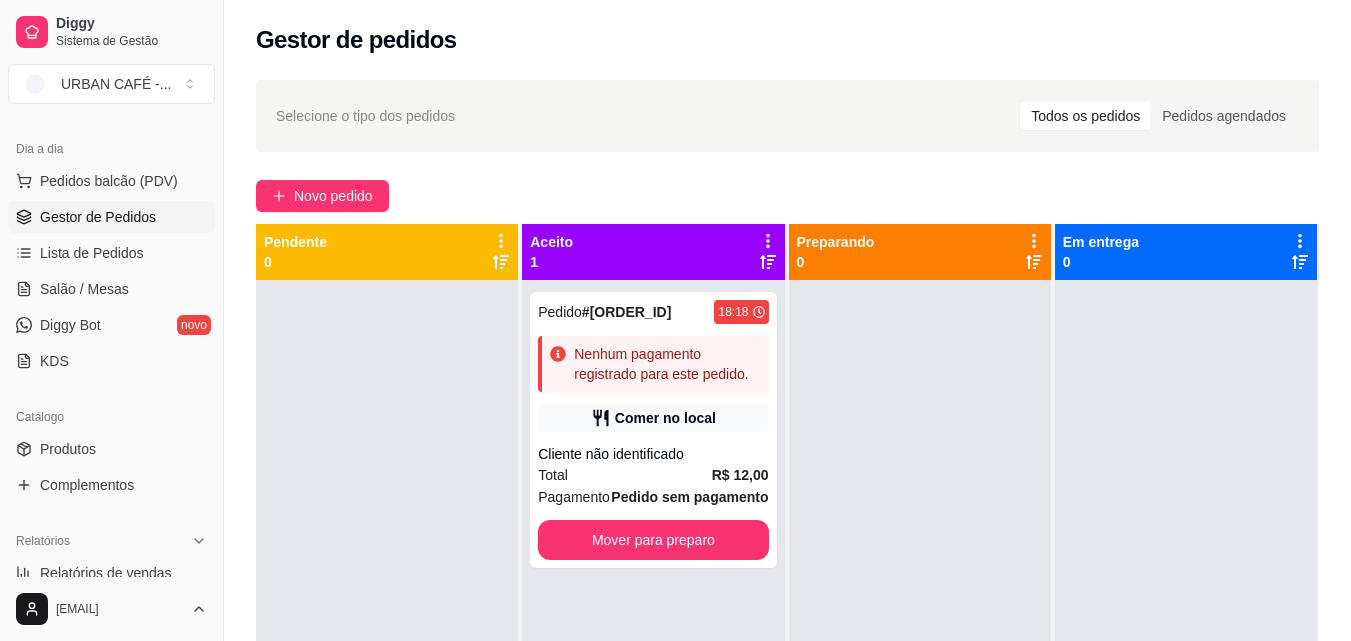 click at bounding box center [920, 600] 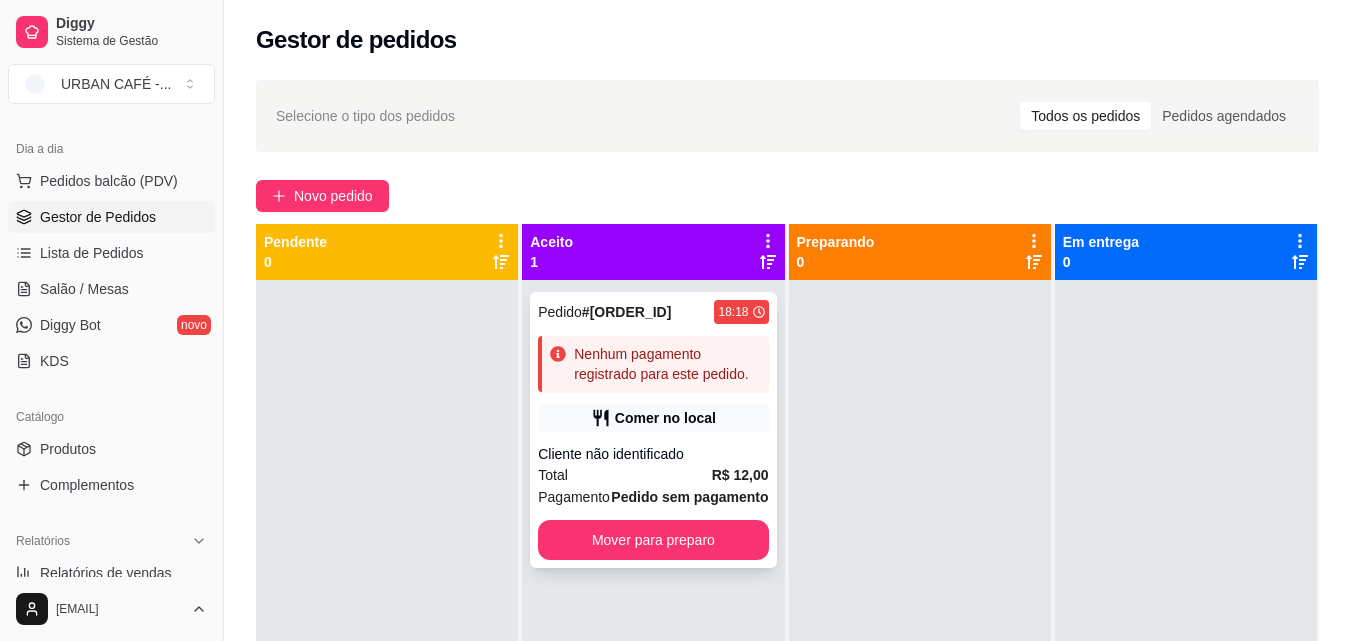 click on "Total R$ 12,00" at bounding box center [653, 475] 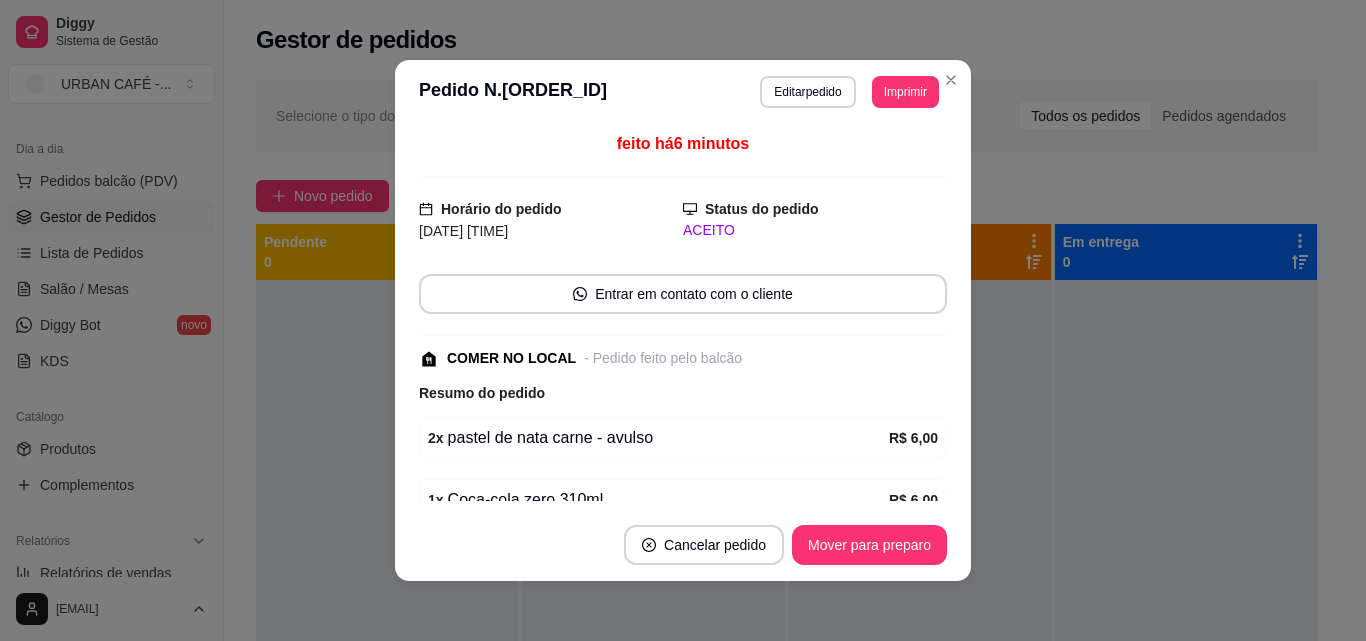 scroll, scrollTop: 167, scrollLeft: 0, axis: vertical 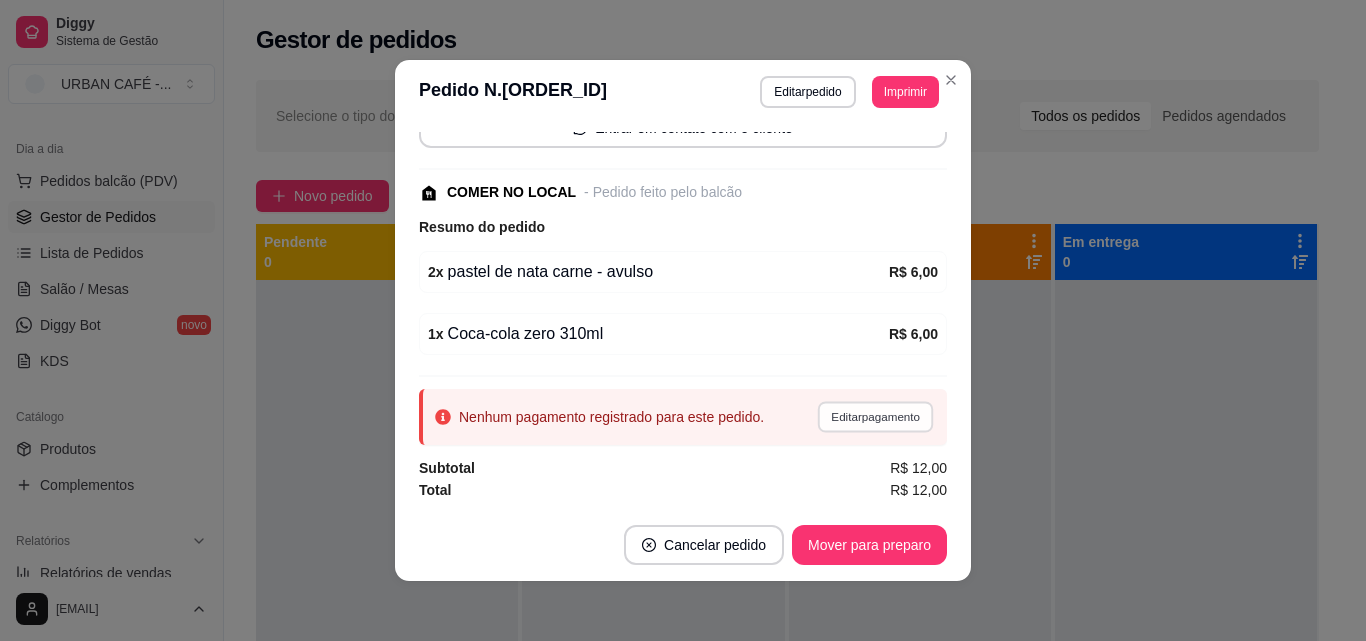 click on "Editar  pagamento" at bounding box center [875, 416] 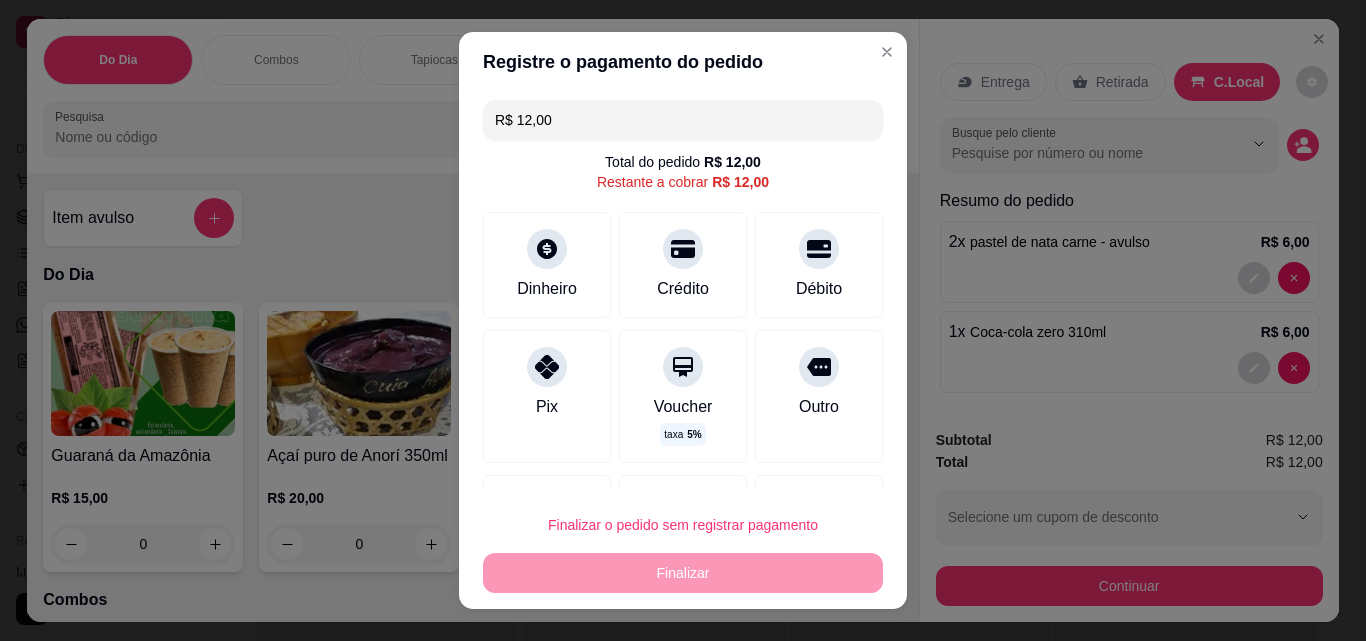 scroll, scrollTop: 100, scrollLeft: 0, axis: vertical 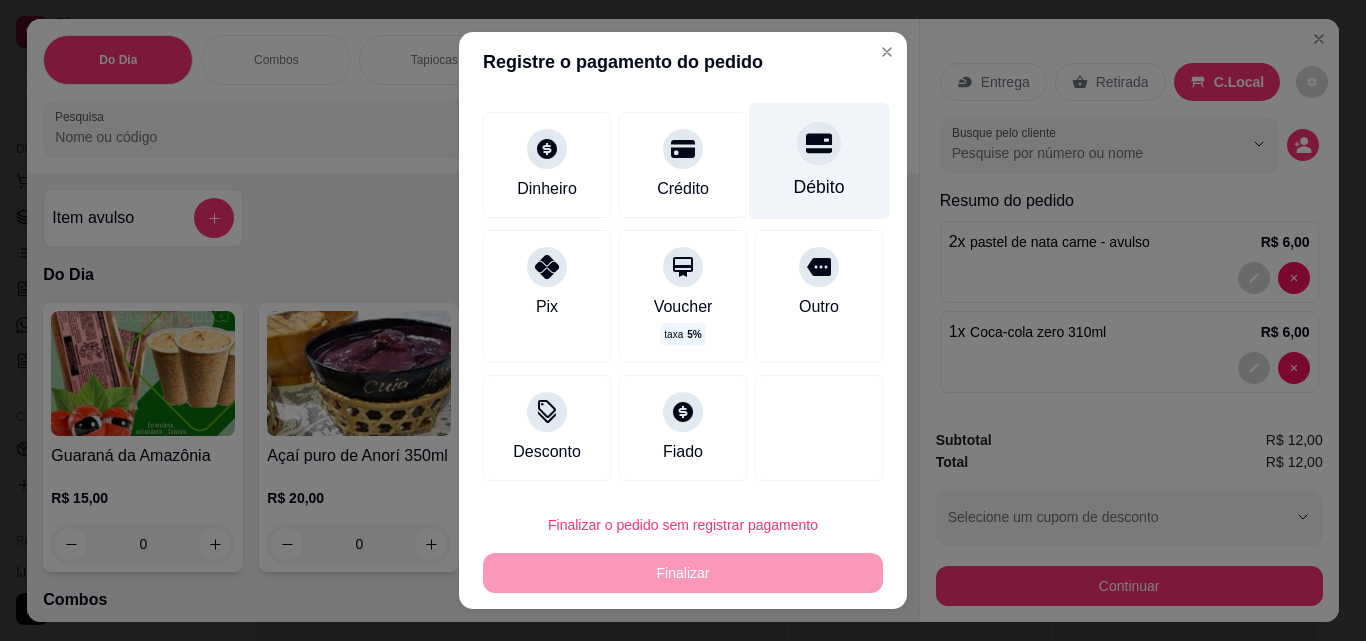 click on "Débito" at bounding box center [819, 187] 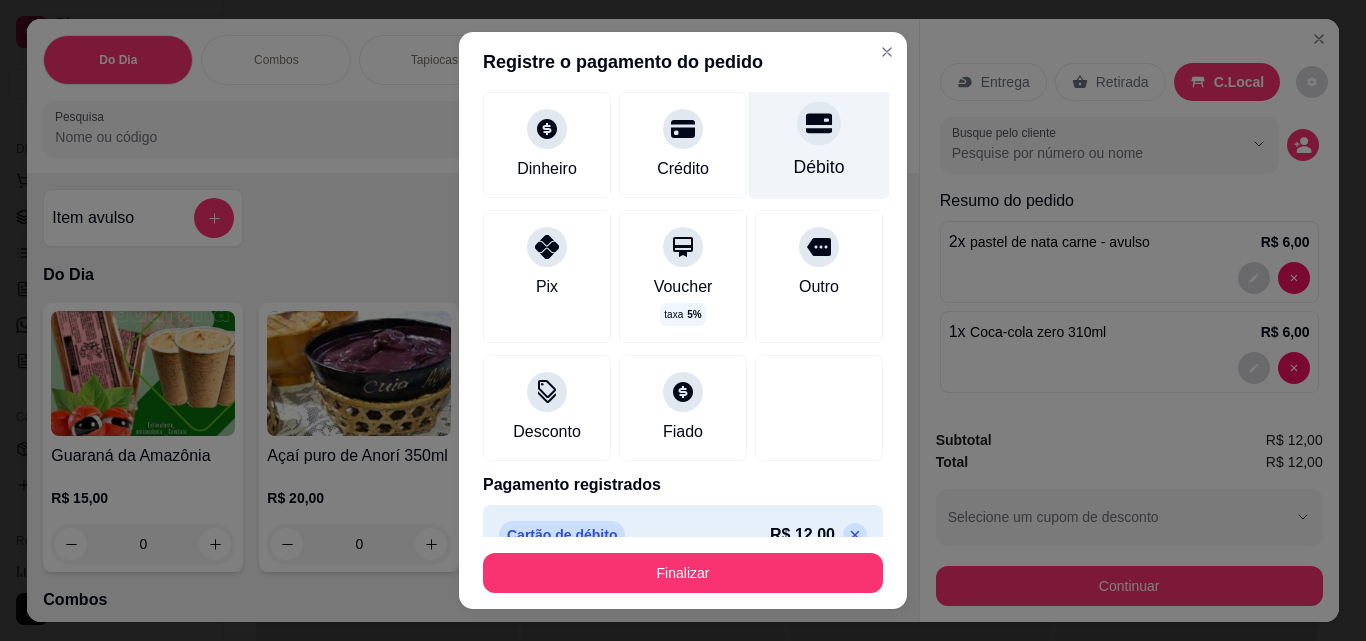 scroll, scrollTop: 80, scrollLeft: 0, axis: vertical 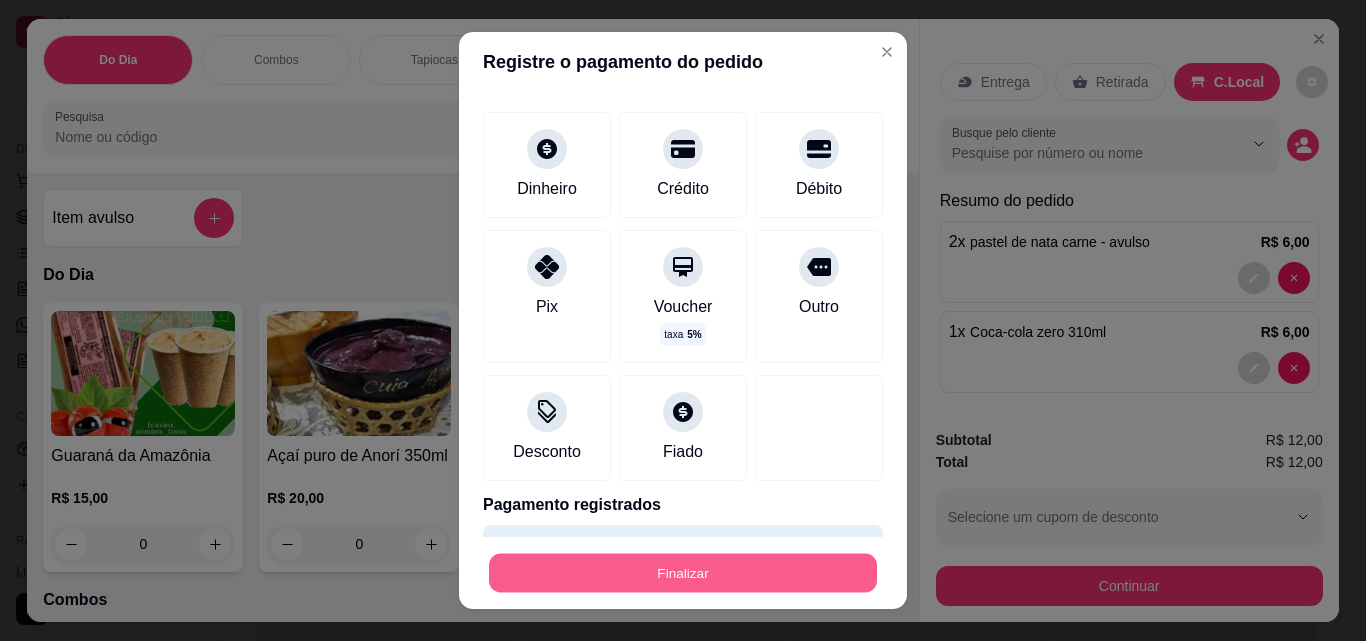 click on "Finalizar" at bounding box center [683, 573] 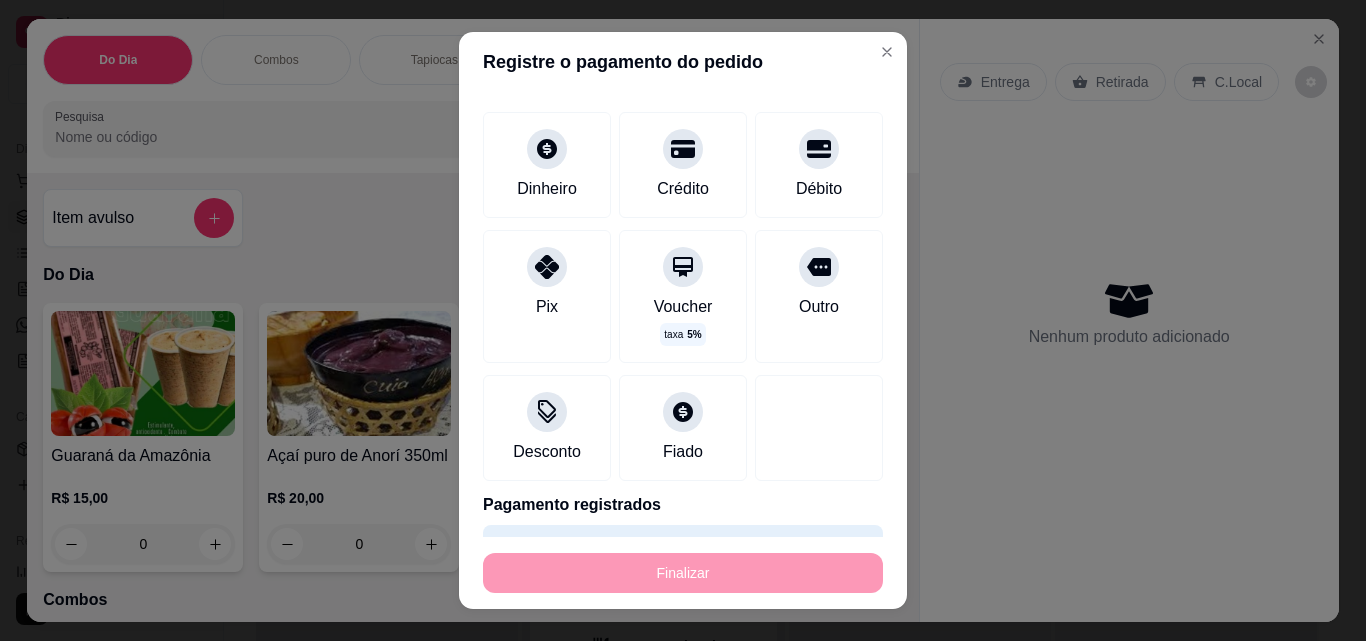 type on "0" 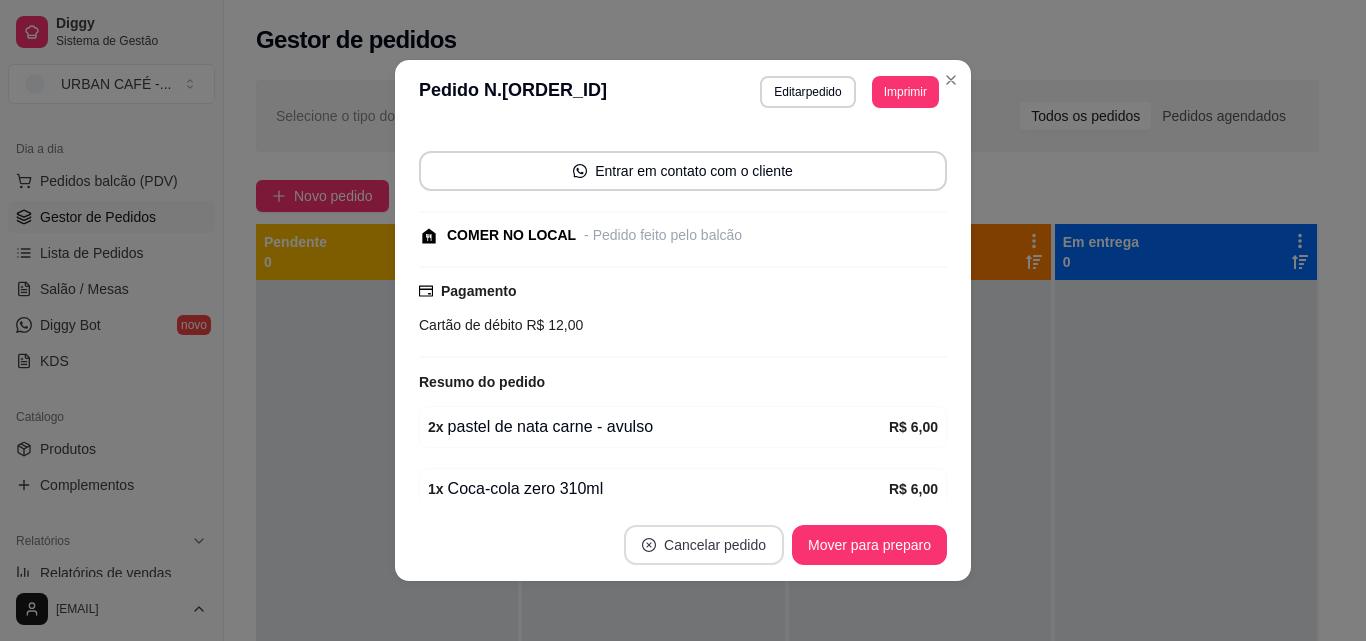 scroll, scrollTop: 211, scrollLeft: 0, axis: vertical 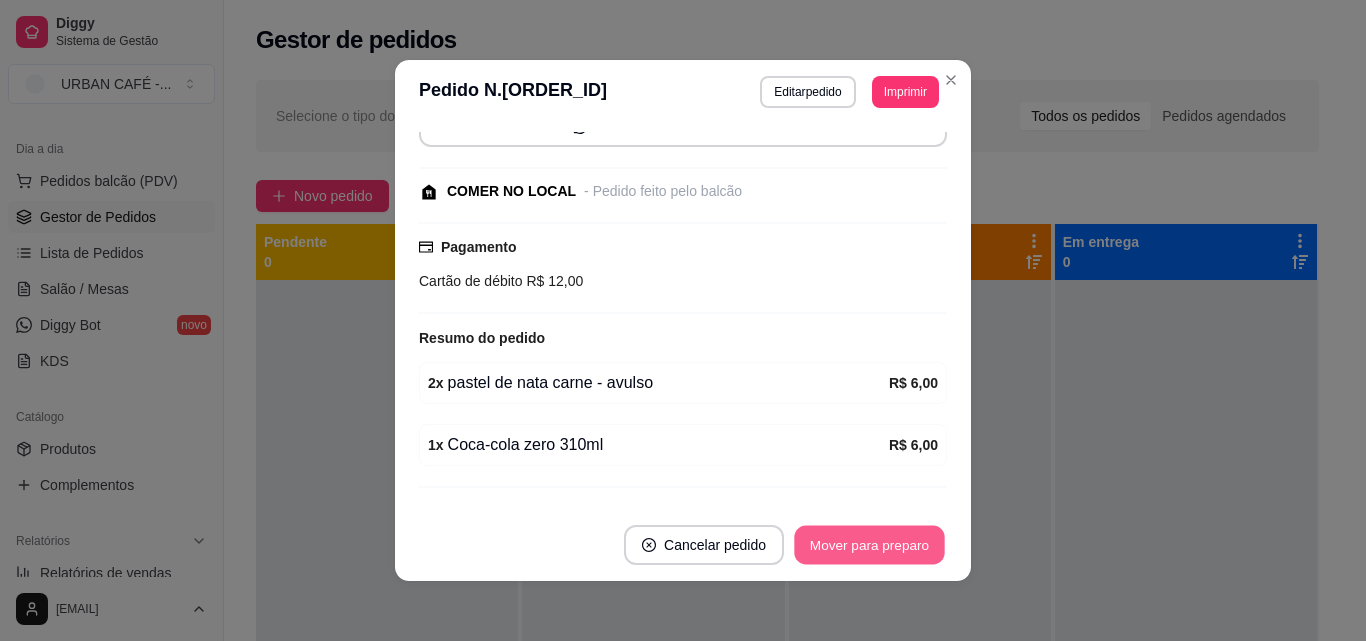 click on "Mover para preparo" at bounding box center (869, 545) 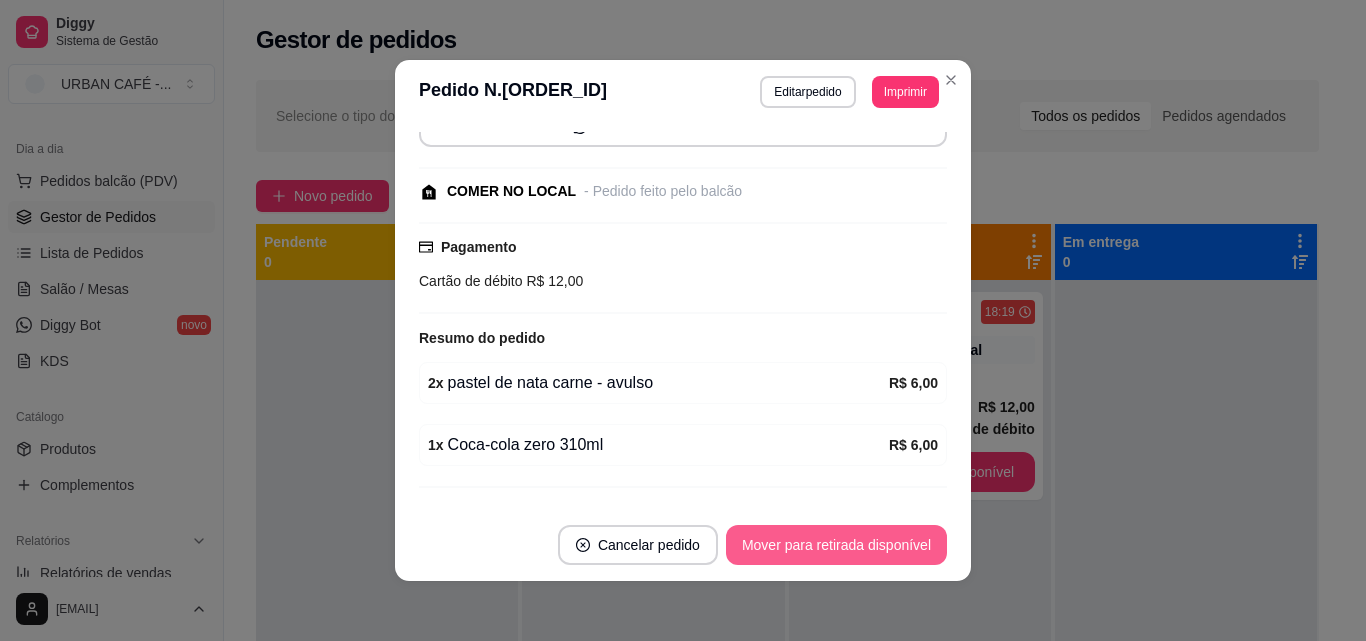 click on "Mover para retirada disponível" at bounding box center [836, 545] 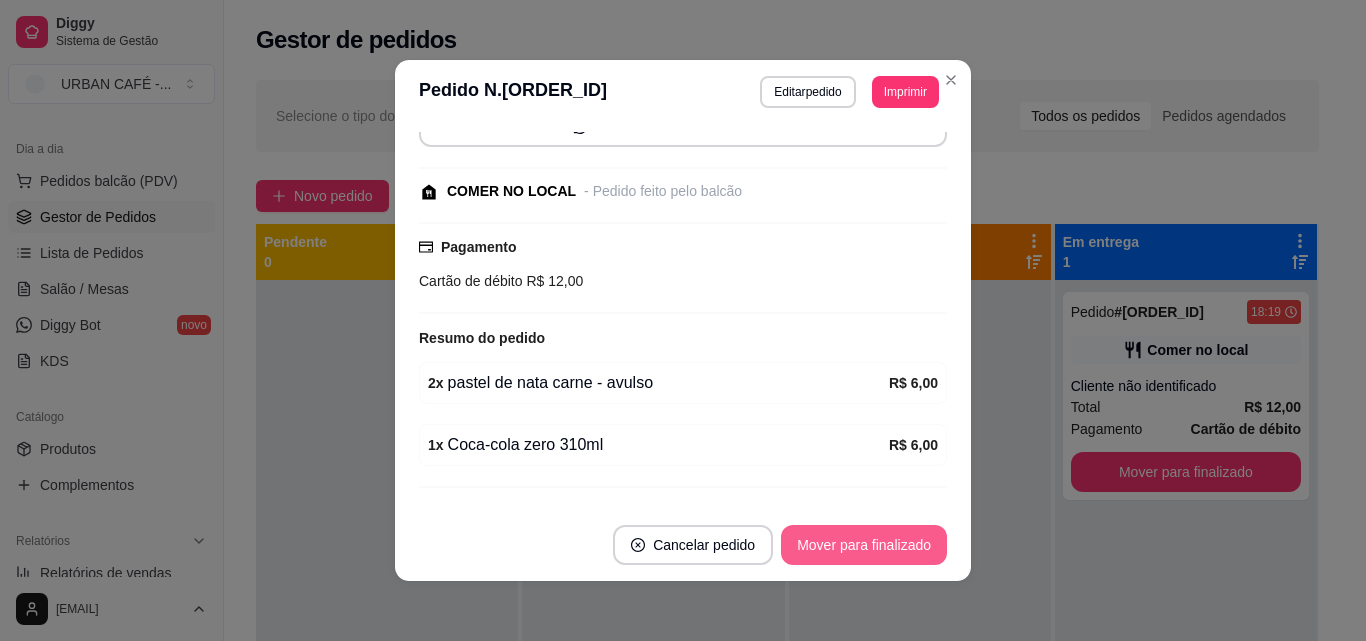 click on "Mover para finalizado" at bounding box center (864, 545) 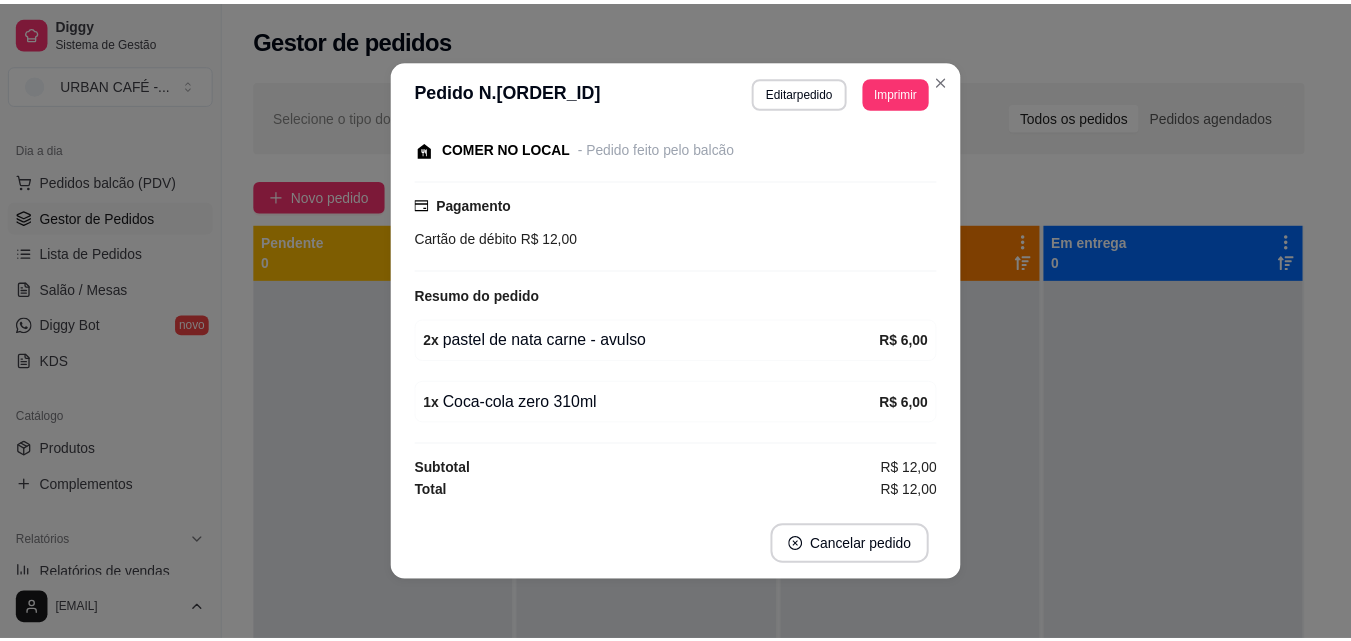 scroll, scrollTop: 145, scrollLeft: 0, axis: vertical 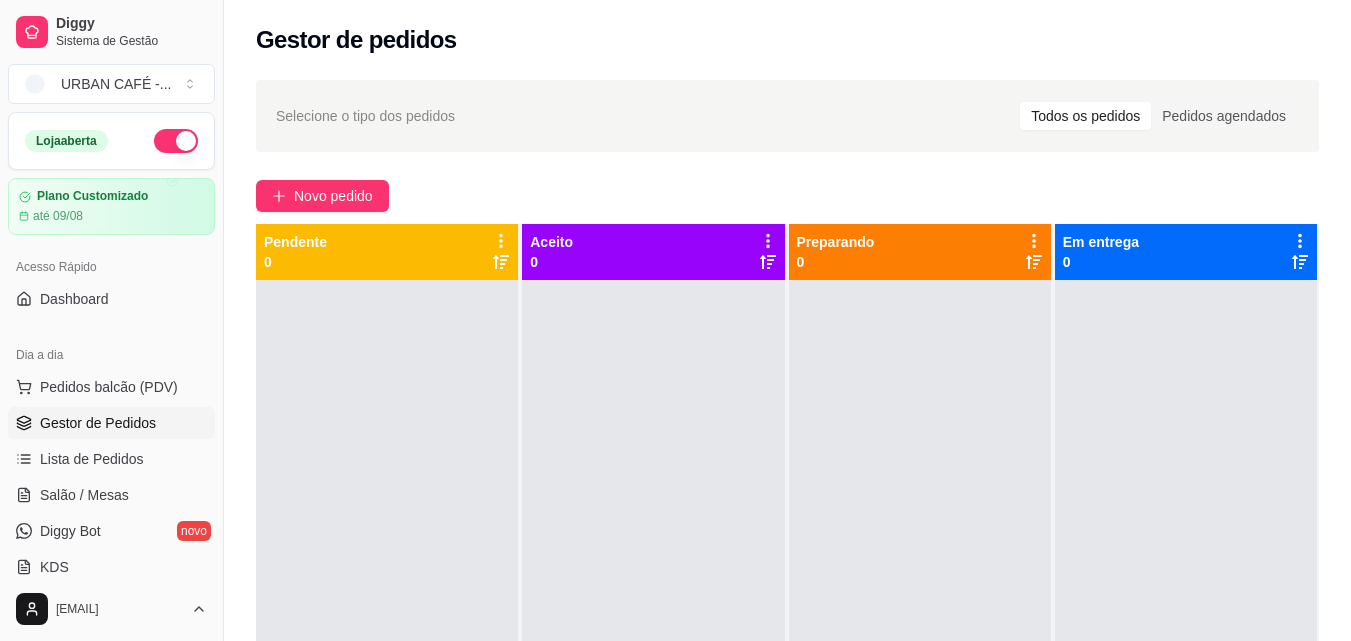 click at bounding box center [176, 141] 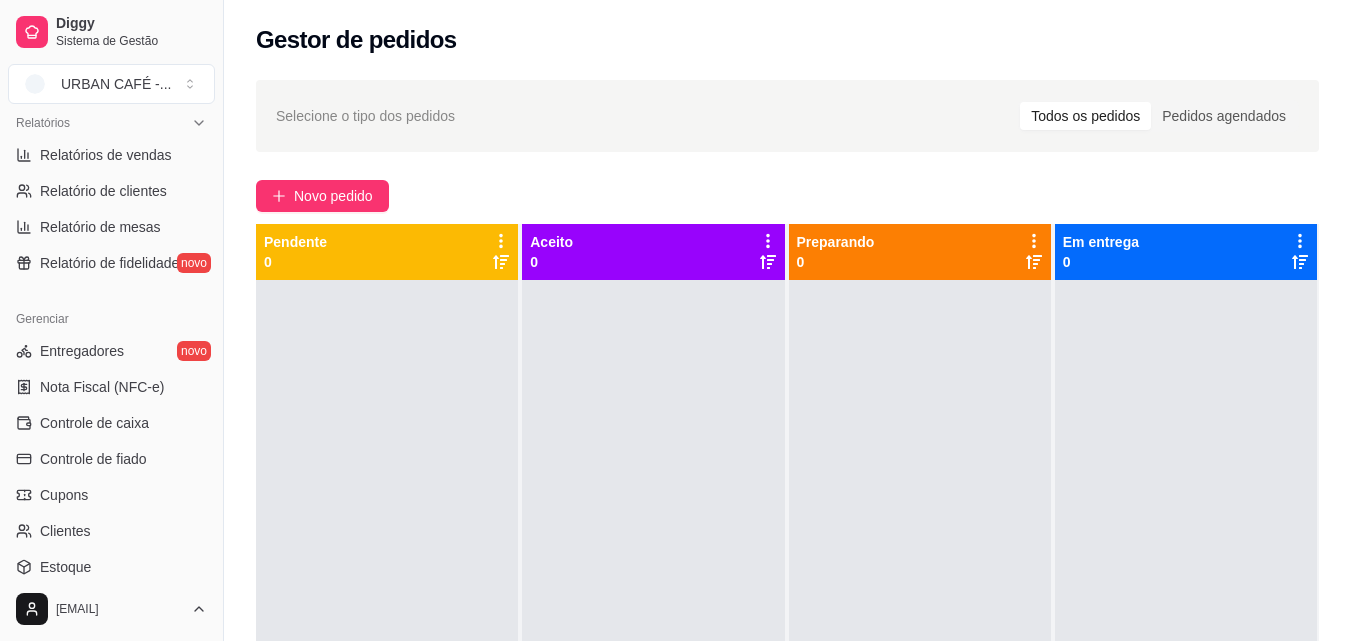 scroll, scrollTop: 630, scrollLeft: 0, axis: vertical 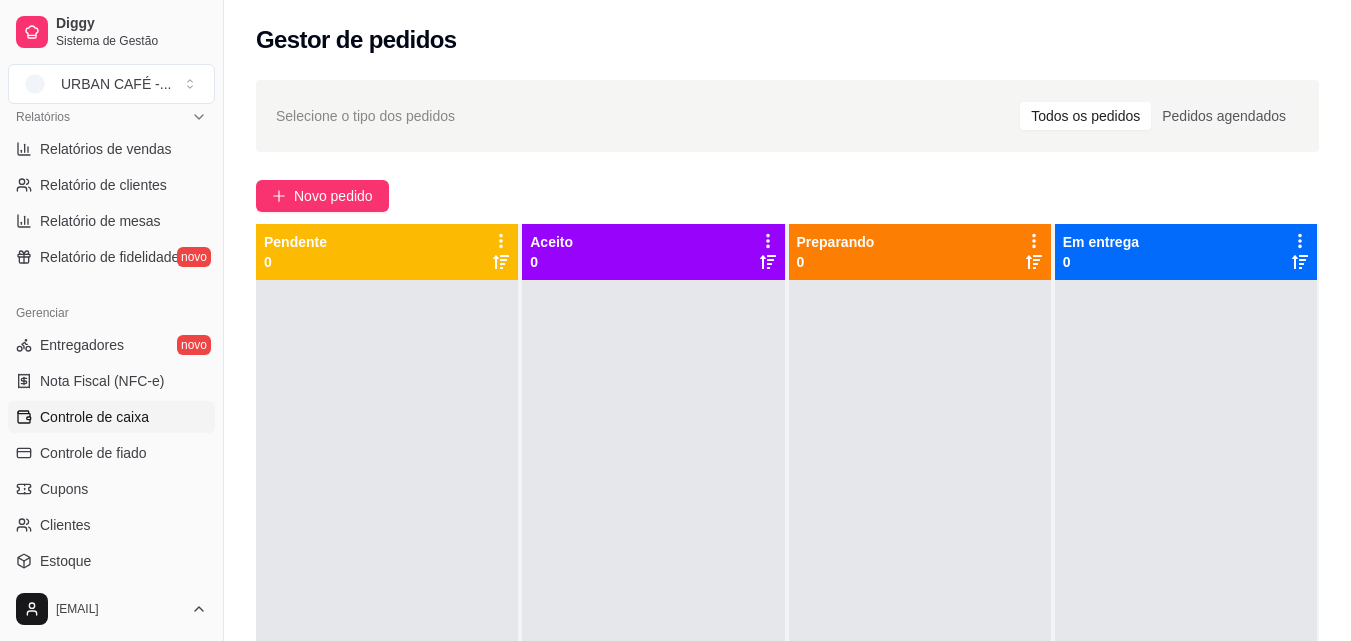 click on "Controle de caixa" at bounding box center (111, 417) 